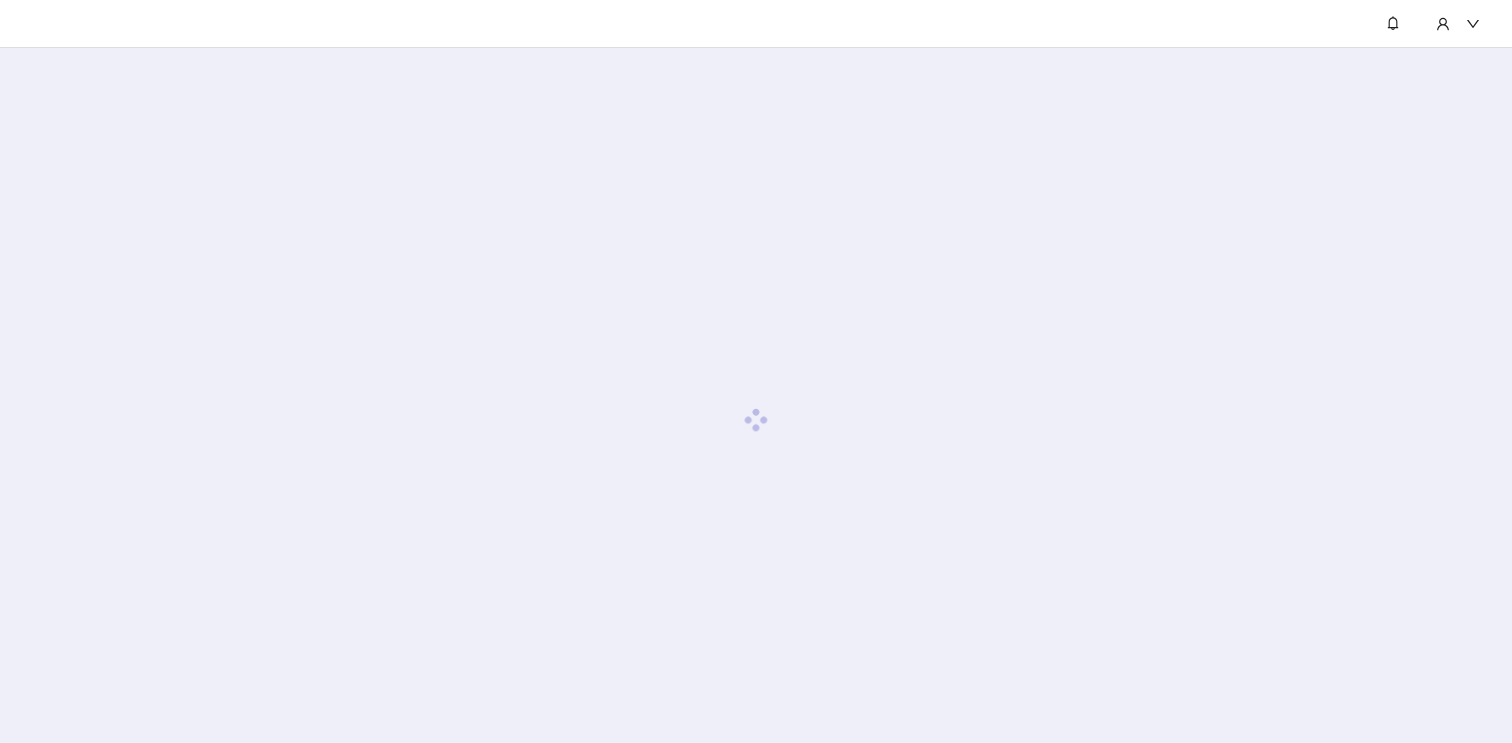 scroll, scrollTop: 0, scrollLeft: 0, axis: both 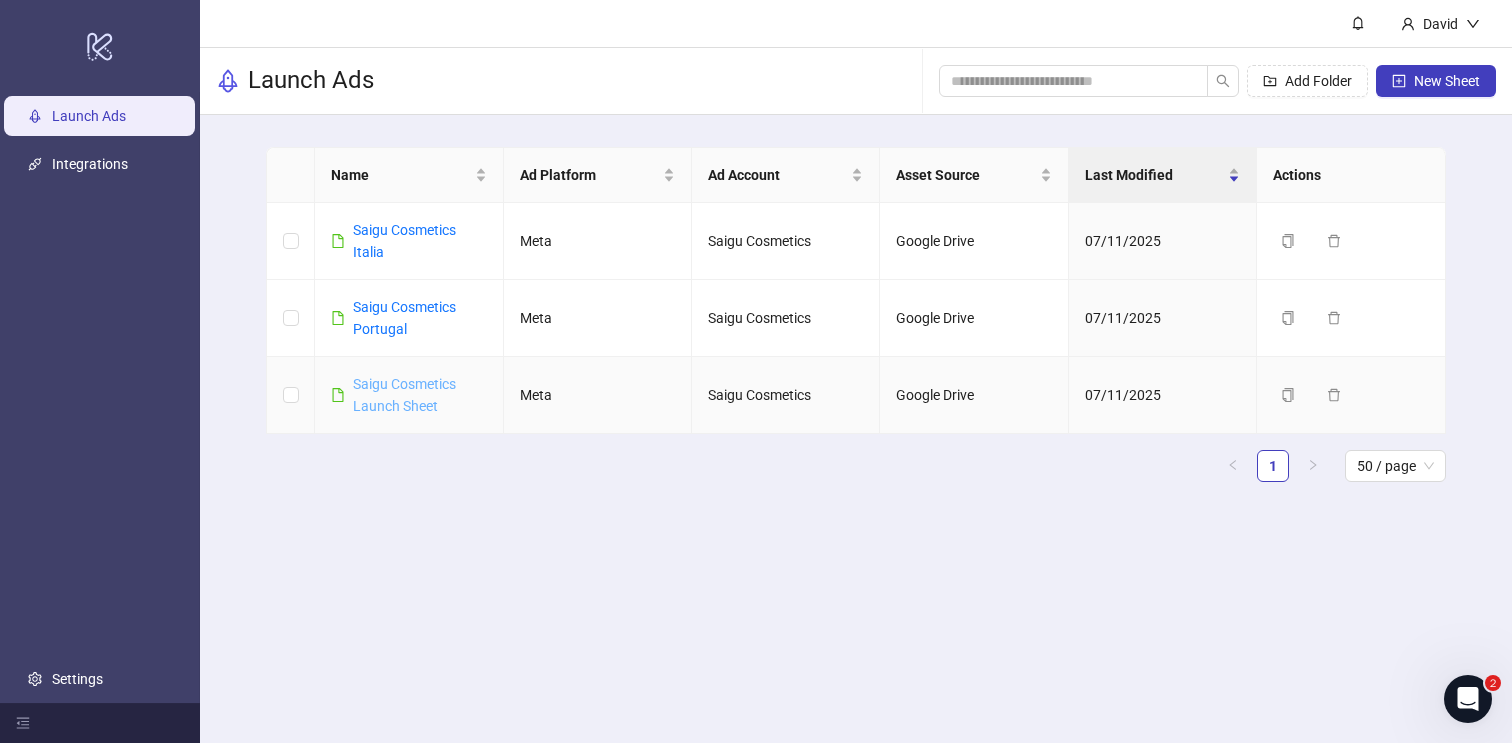 click on "Saigu Cosmetics Launch Sheet" at bounding box center [404, 395] 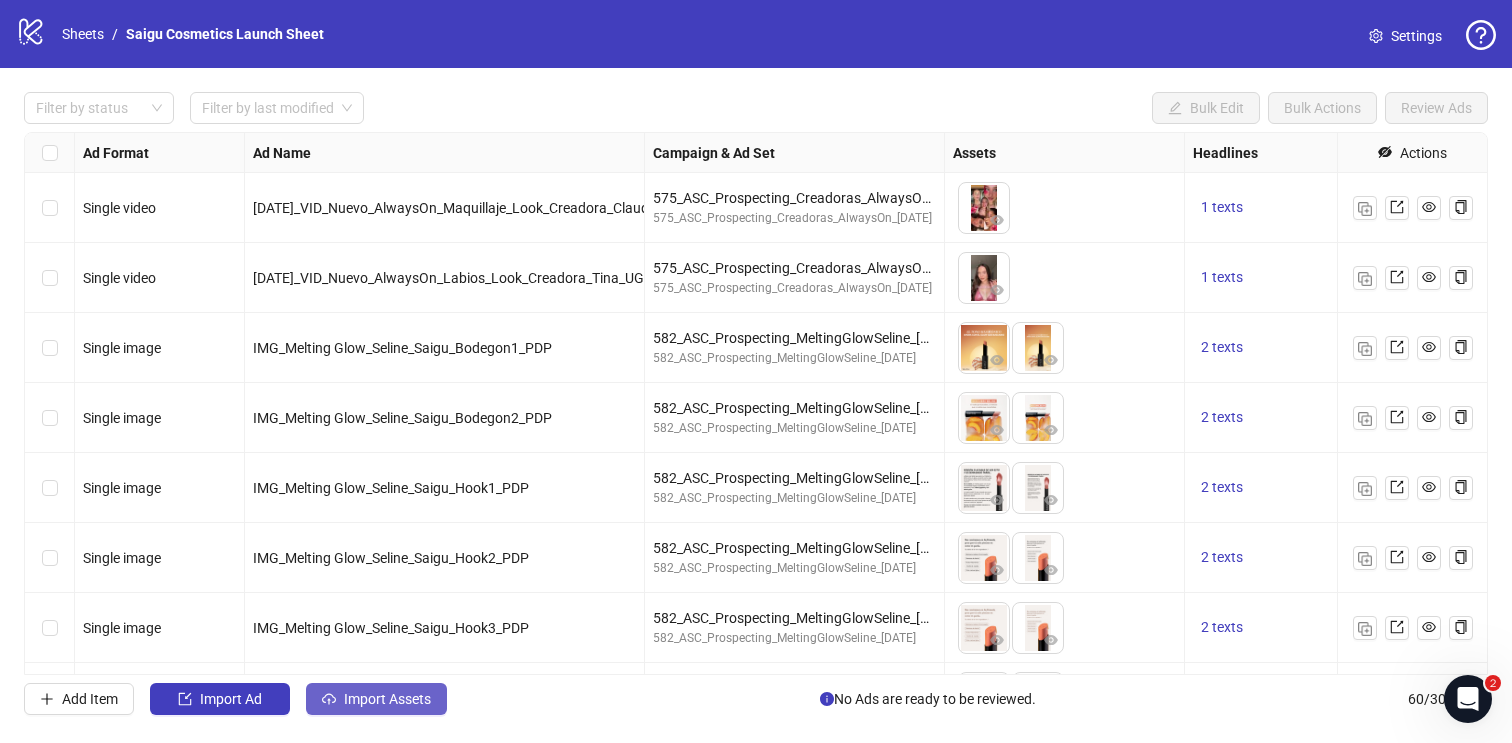 click on "Import Assets" at bounding box center (387, 699) 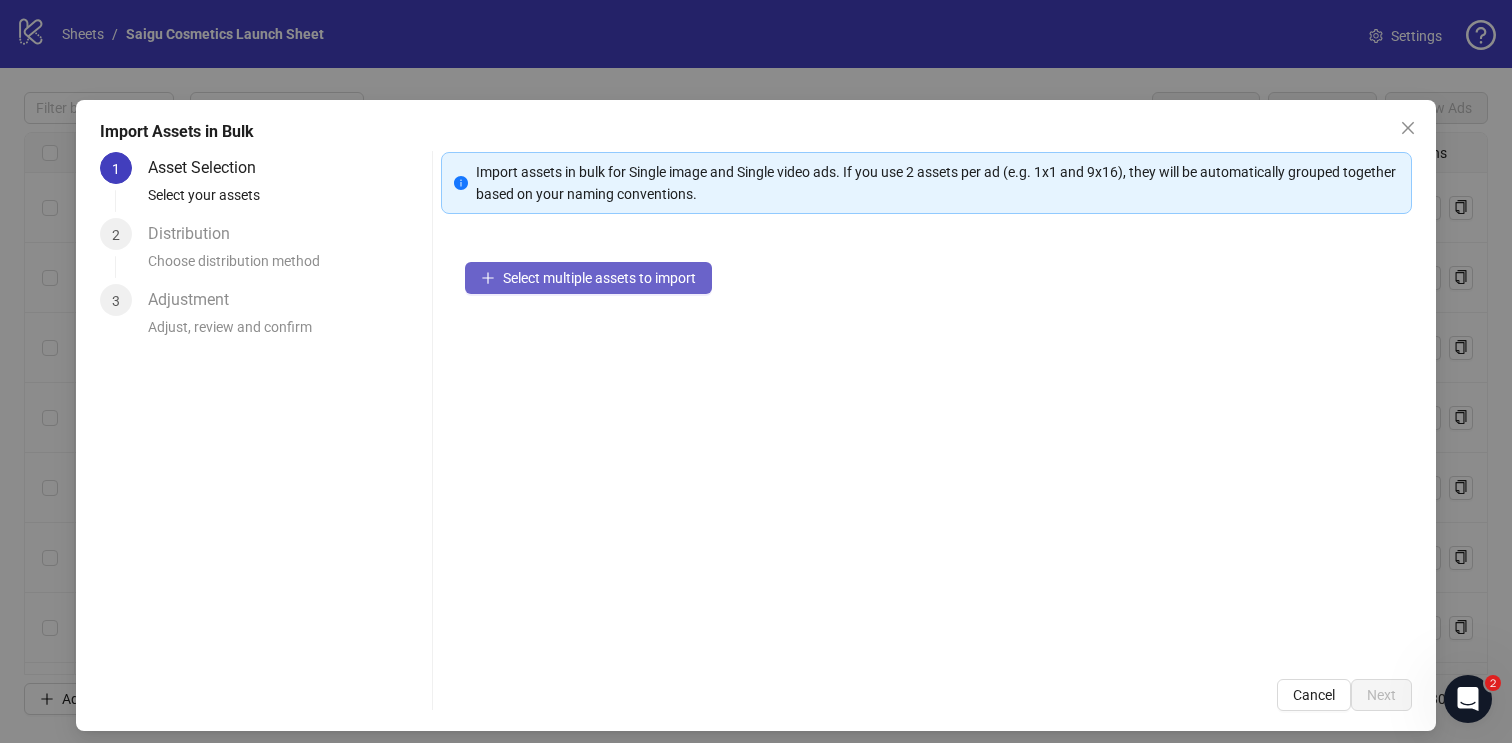 click on "Select multiple assets to import" at bounding box center (599, 278) 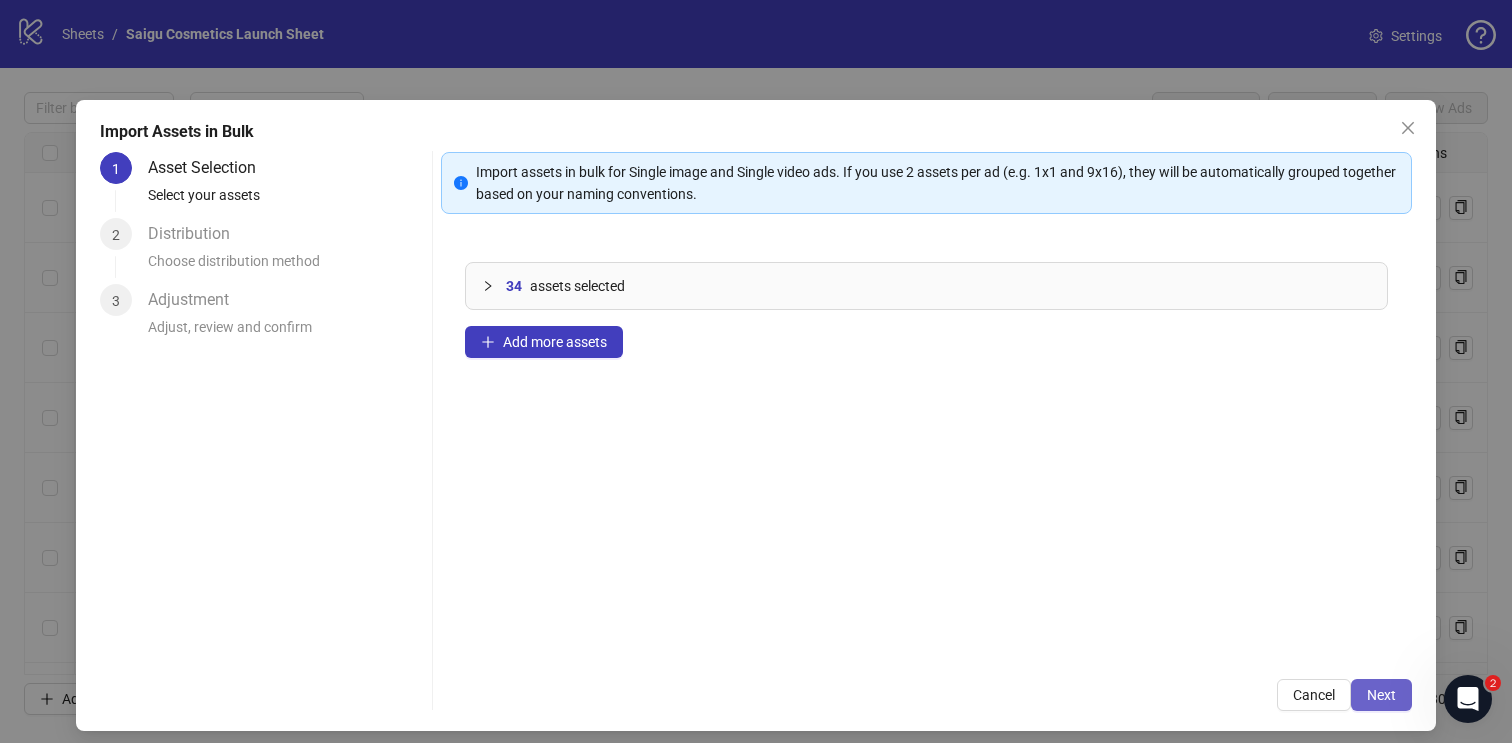 click on "Next" at bounding box center (1381, 695) 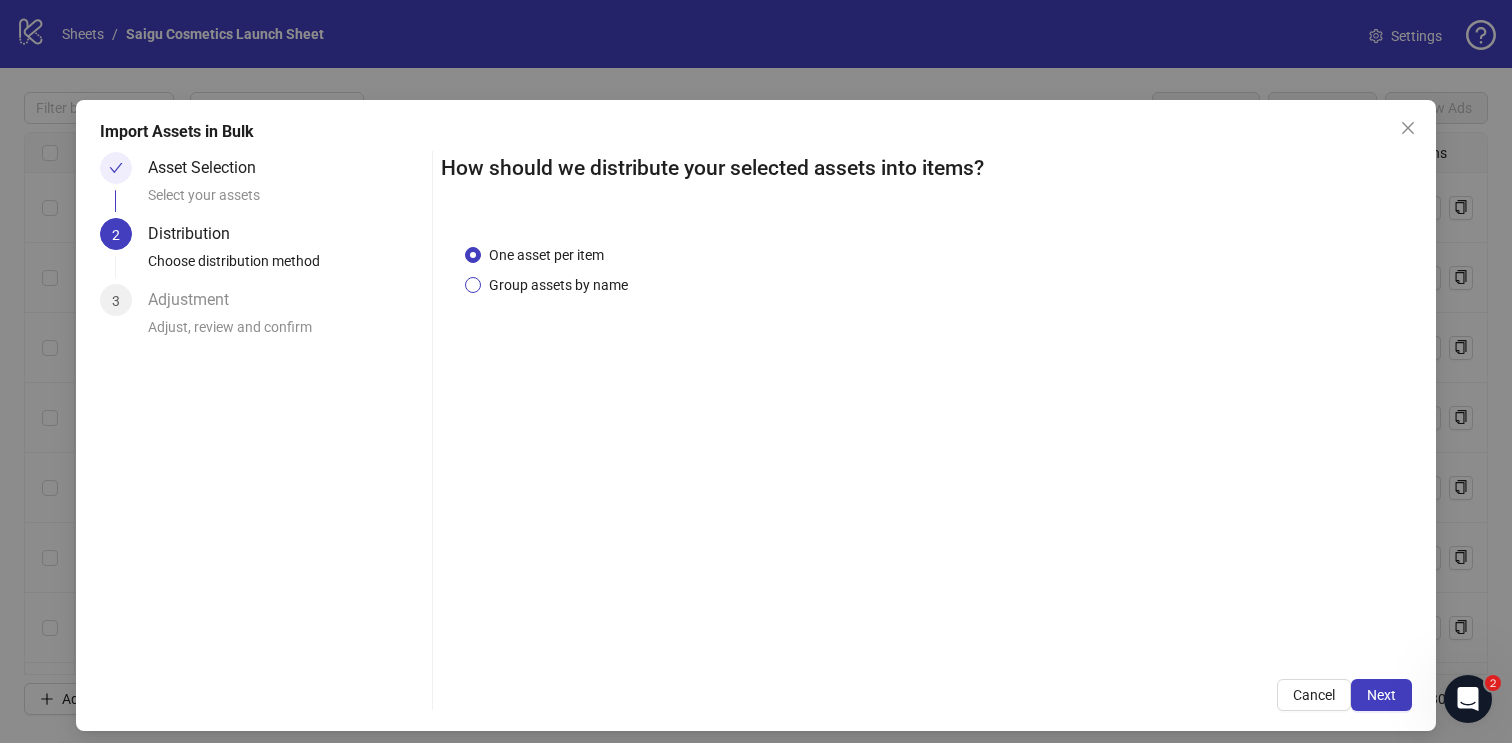 click on "Group assets by name" at bounding box center (558, 285) 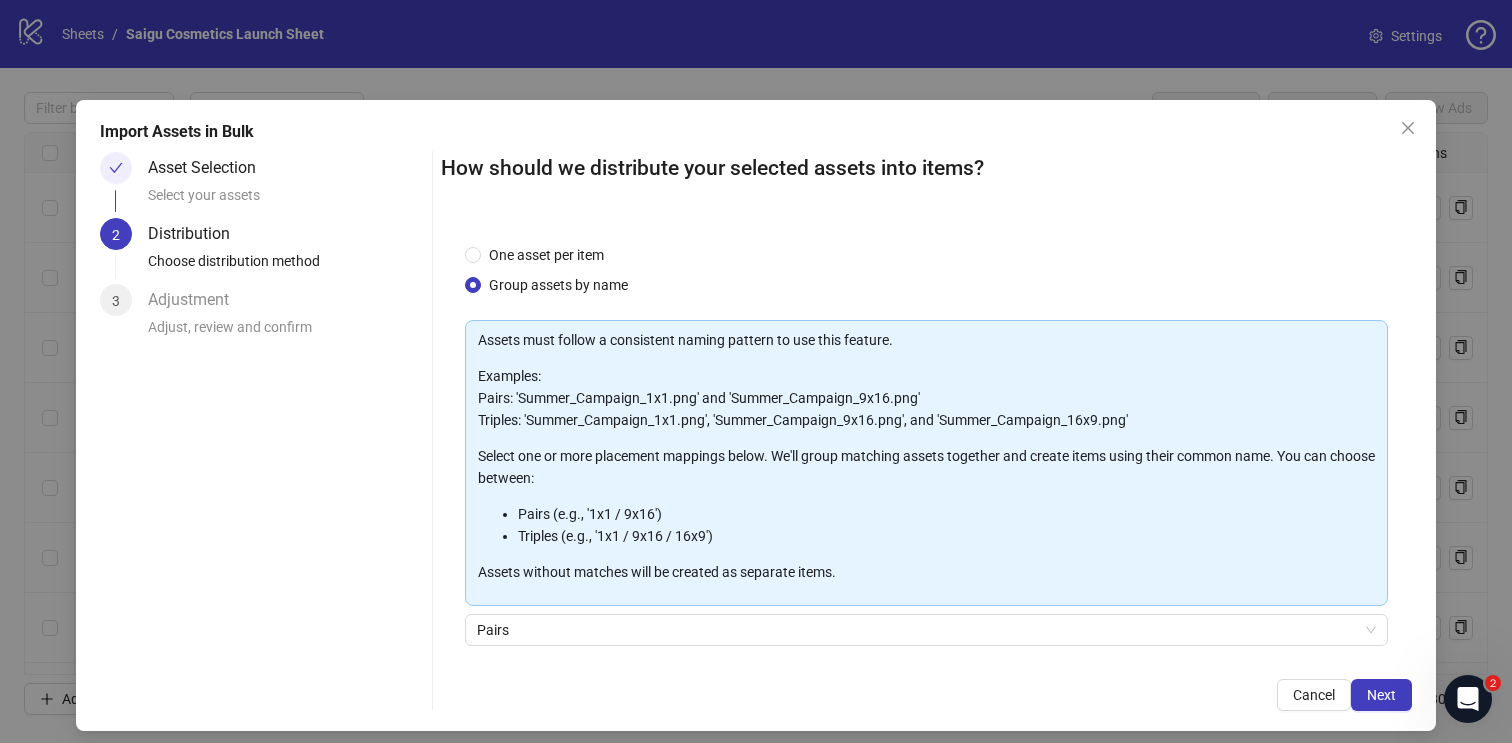 scroll, scrollTop: 11, scrollLeft: 0, axis: vertical 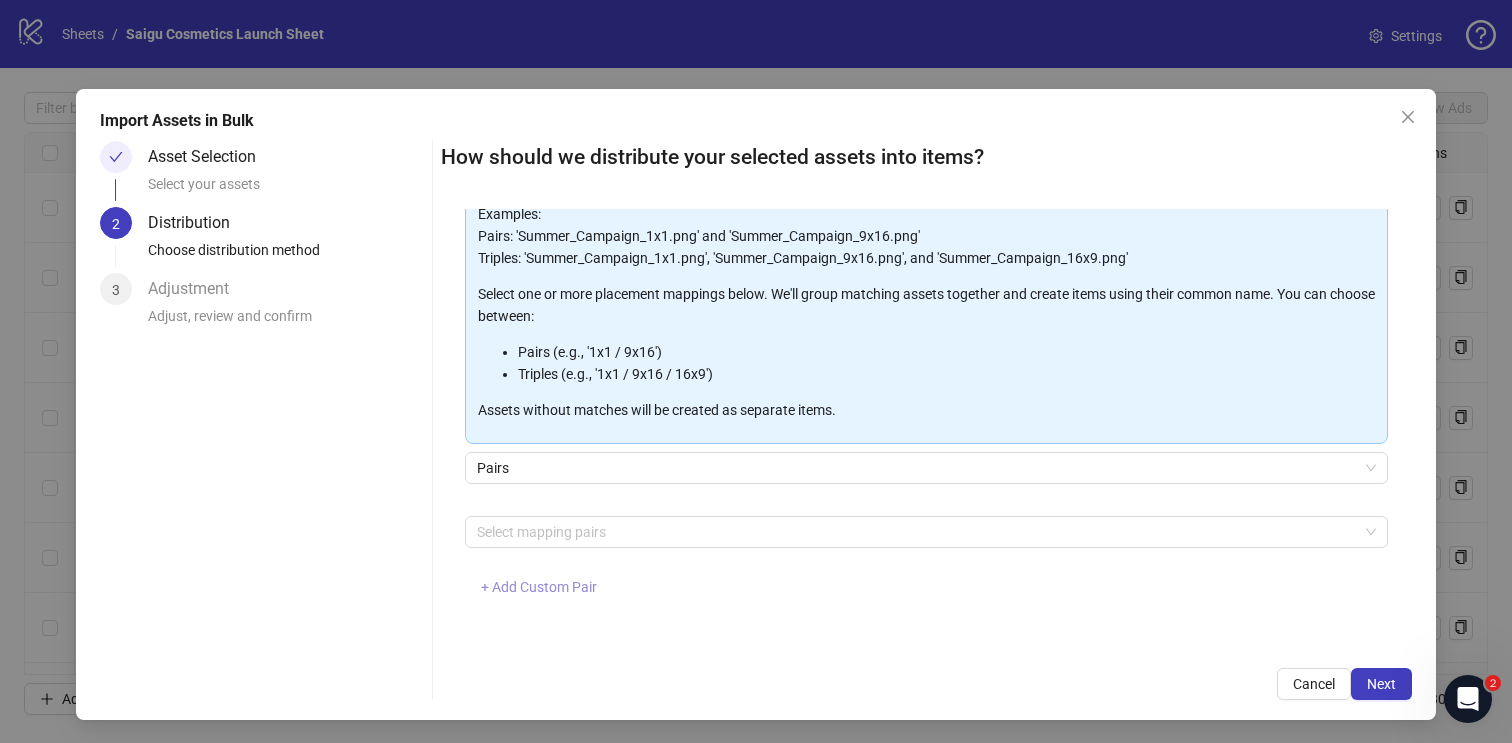 click on "+ Add Custom Pair" at bounding box center (539, 587) 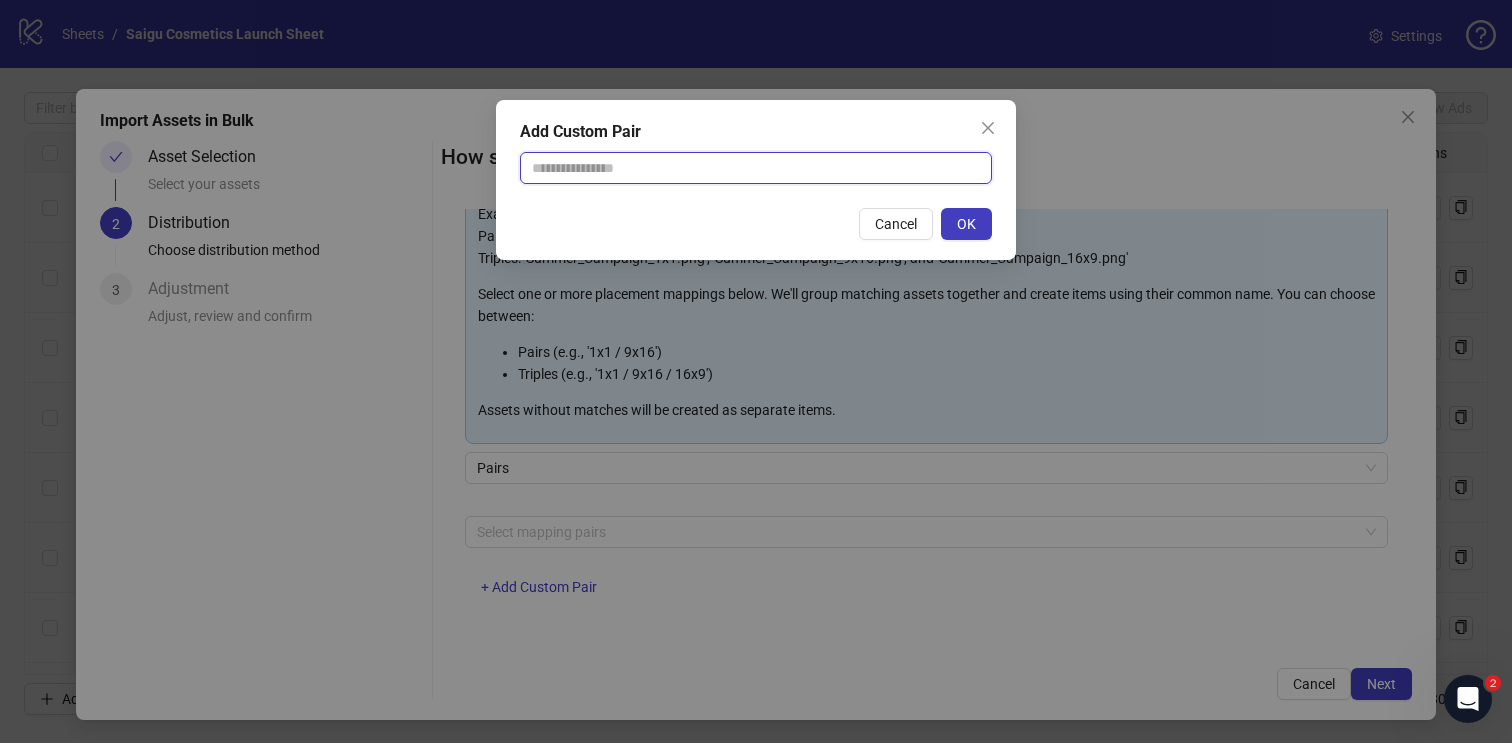 click at bounding box center [756, 168] 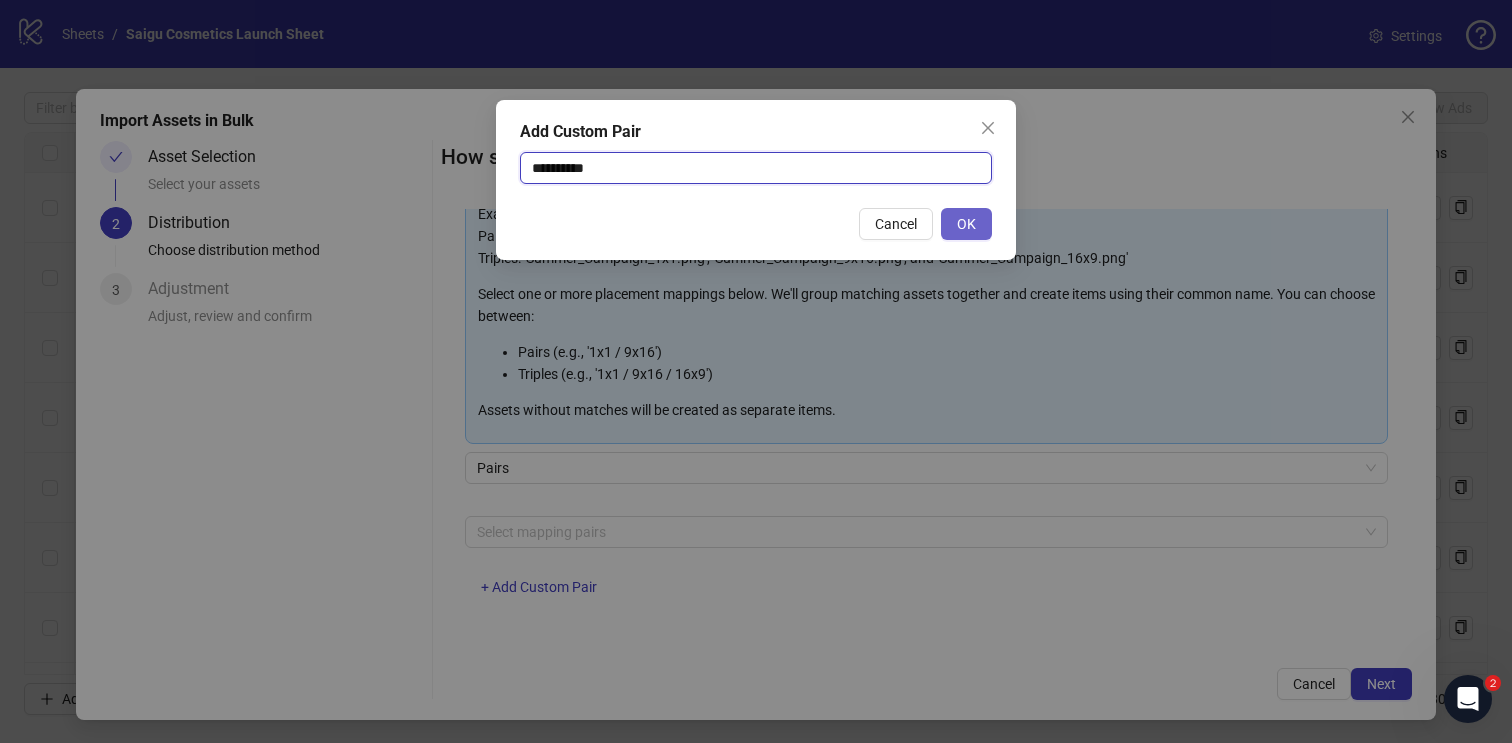 type on "**********" 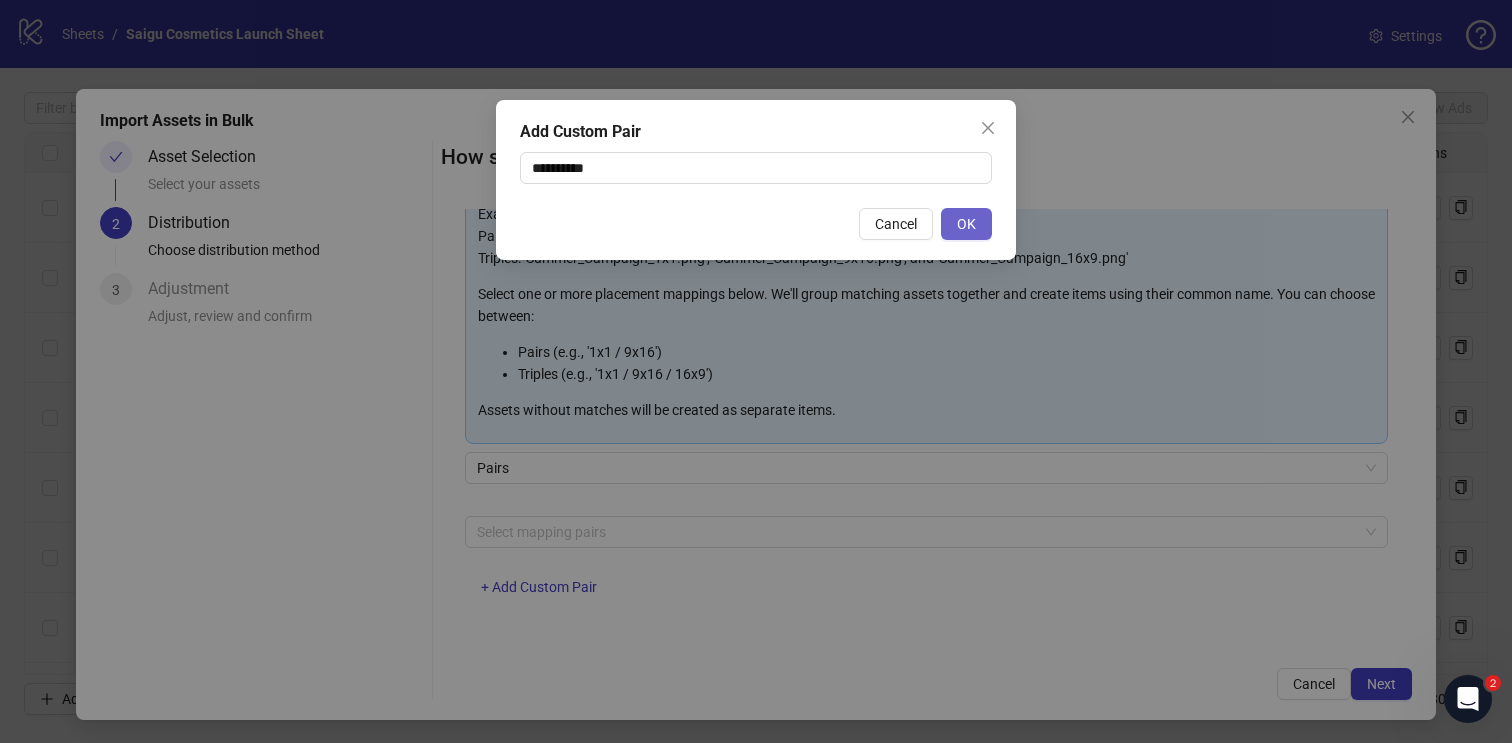 click on "OK" at bounding box center [966, 224] 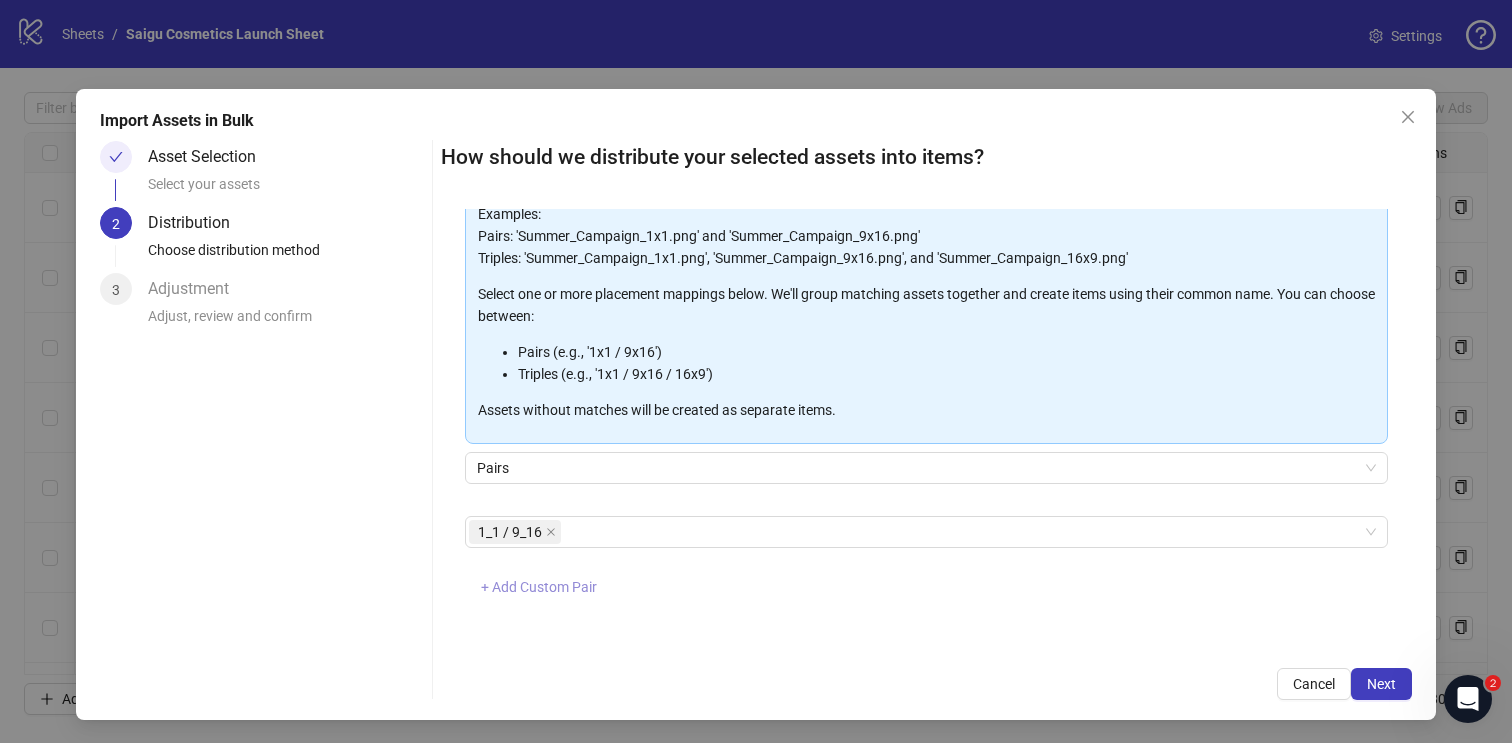 click on "+ Add Custom Pair" at bounding box center (539, 587) 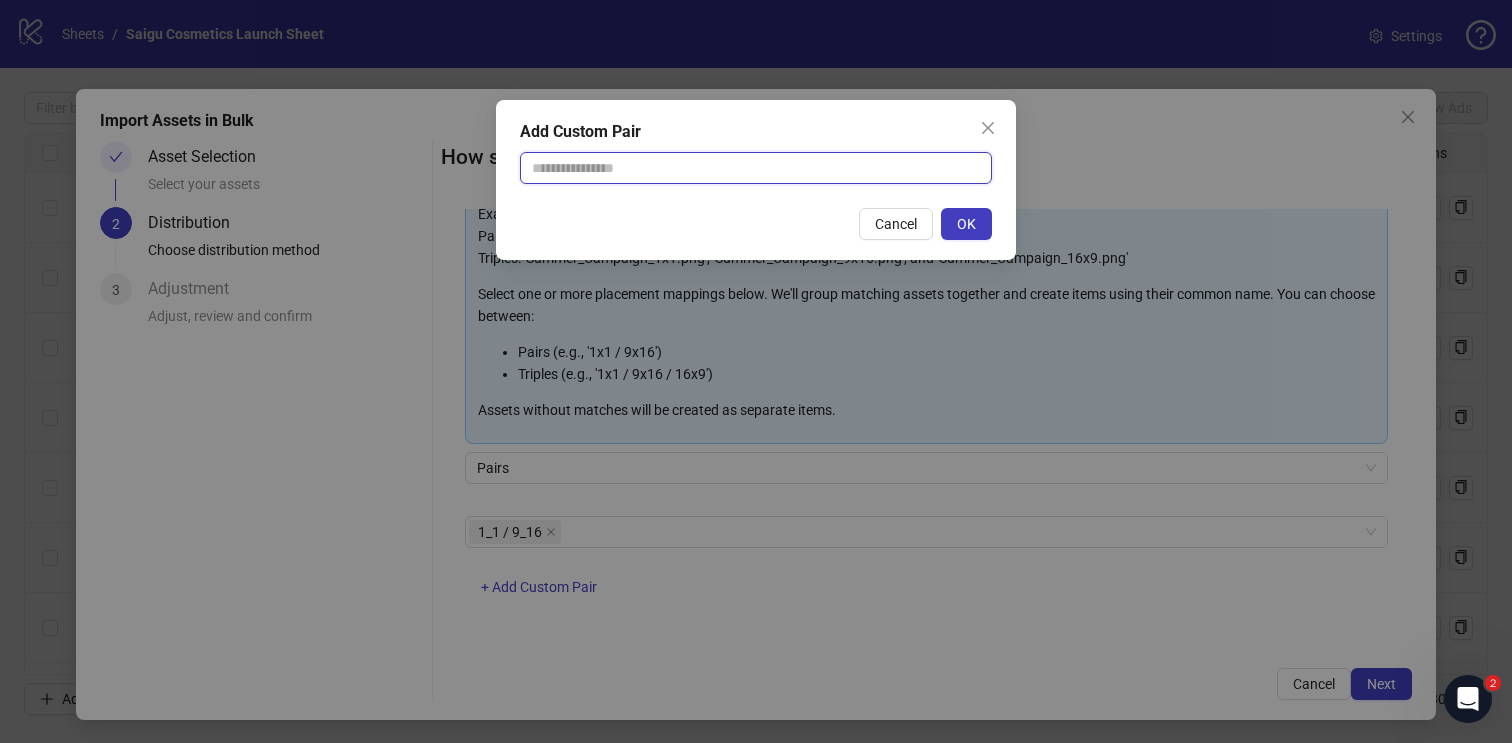 click at bounding box center (756, 168) 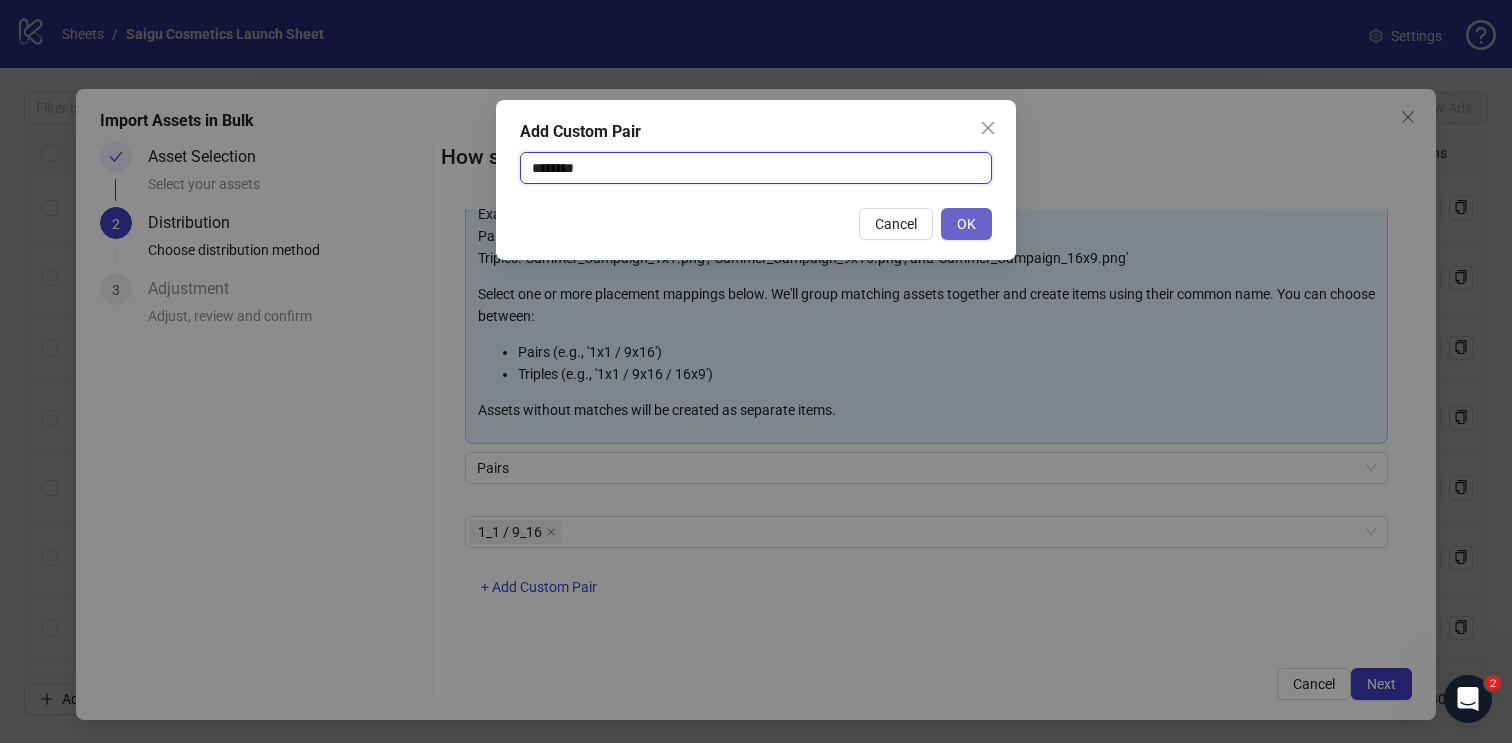 type on "********" 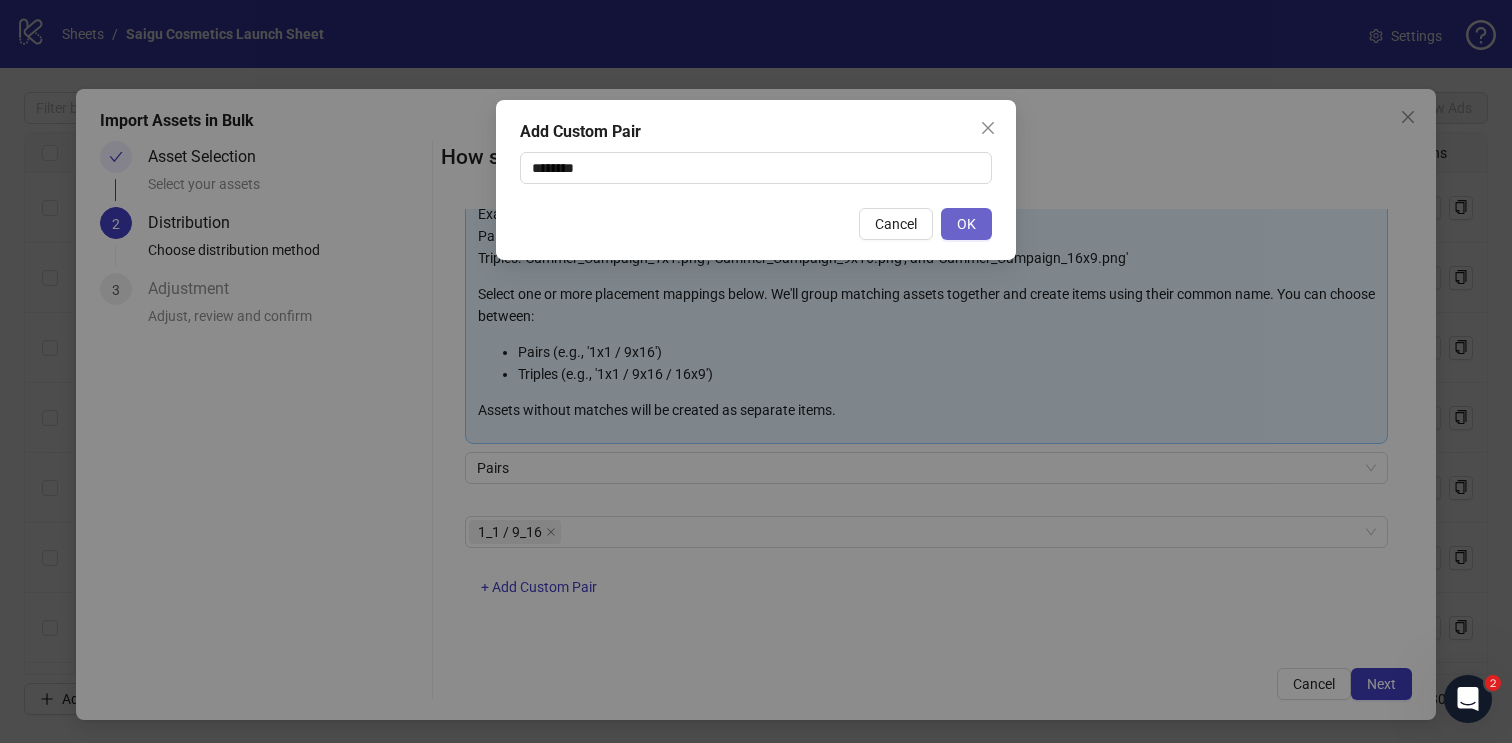 click on "OK" at bounding box center [966, 224] 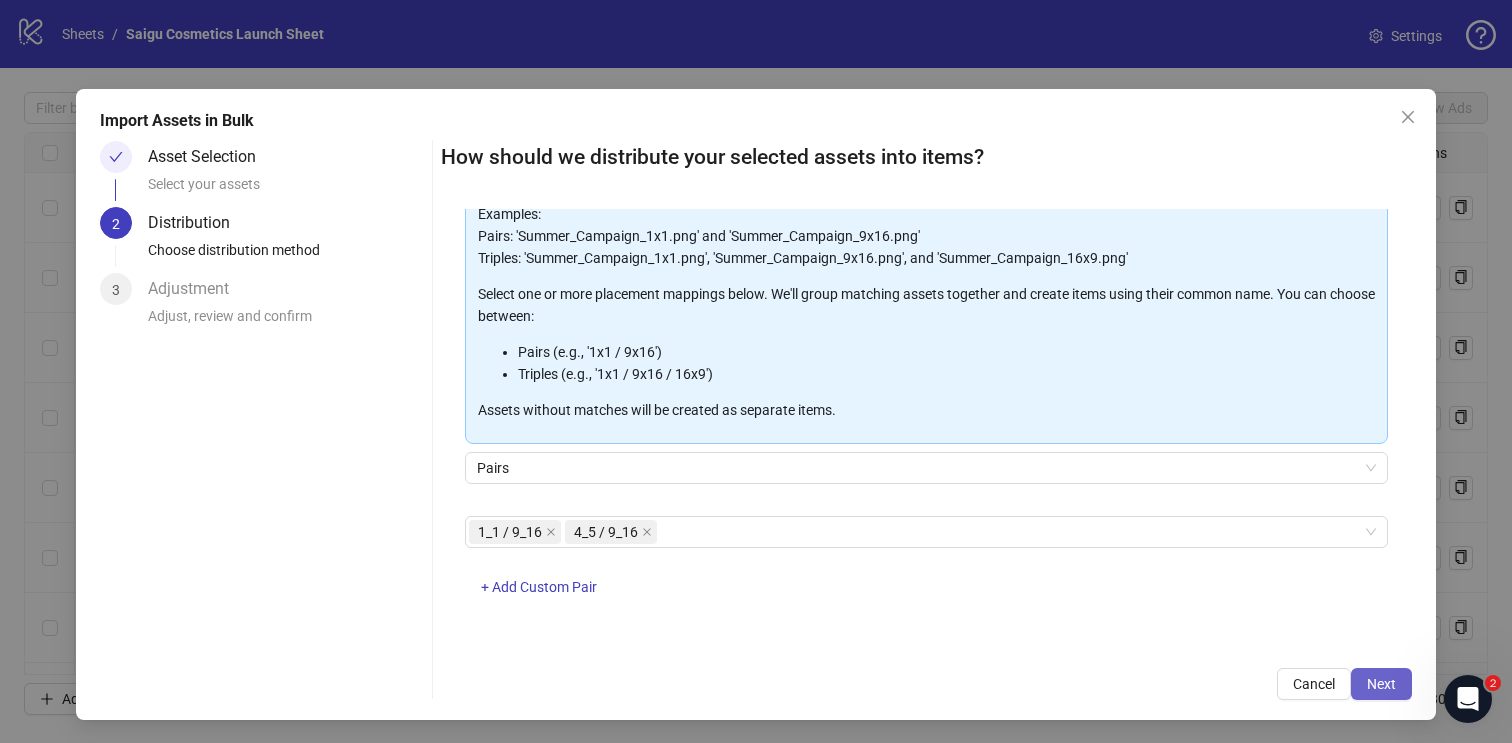 click on "Next" at bounding box center (1381, 684) 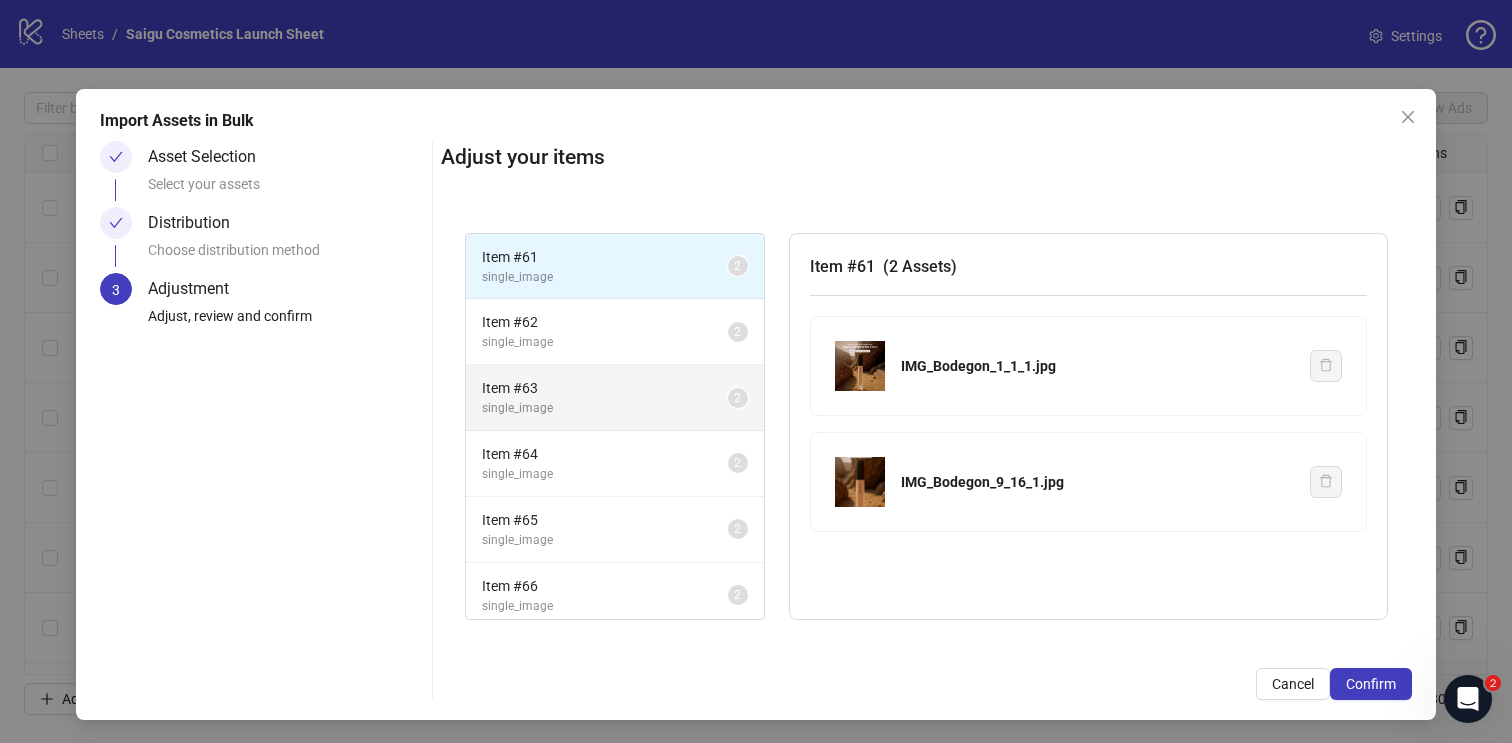 click on "Item # 63 single_image 2" at bounding box center (615, 398) 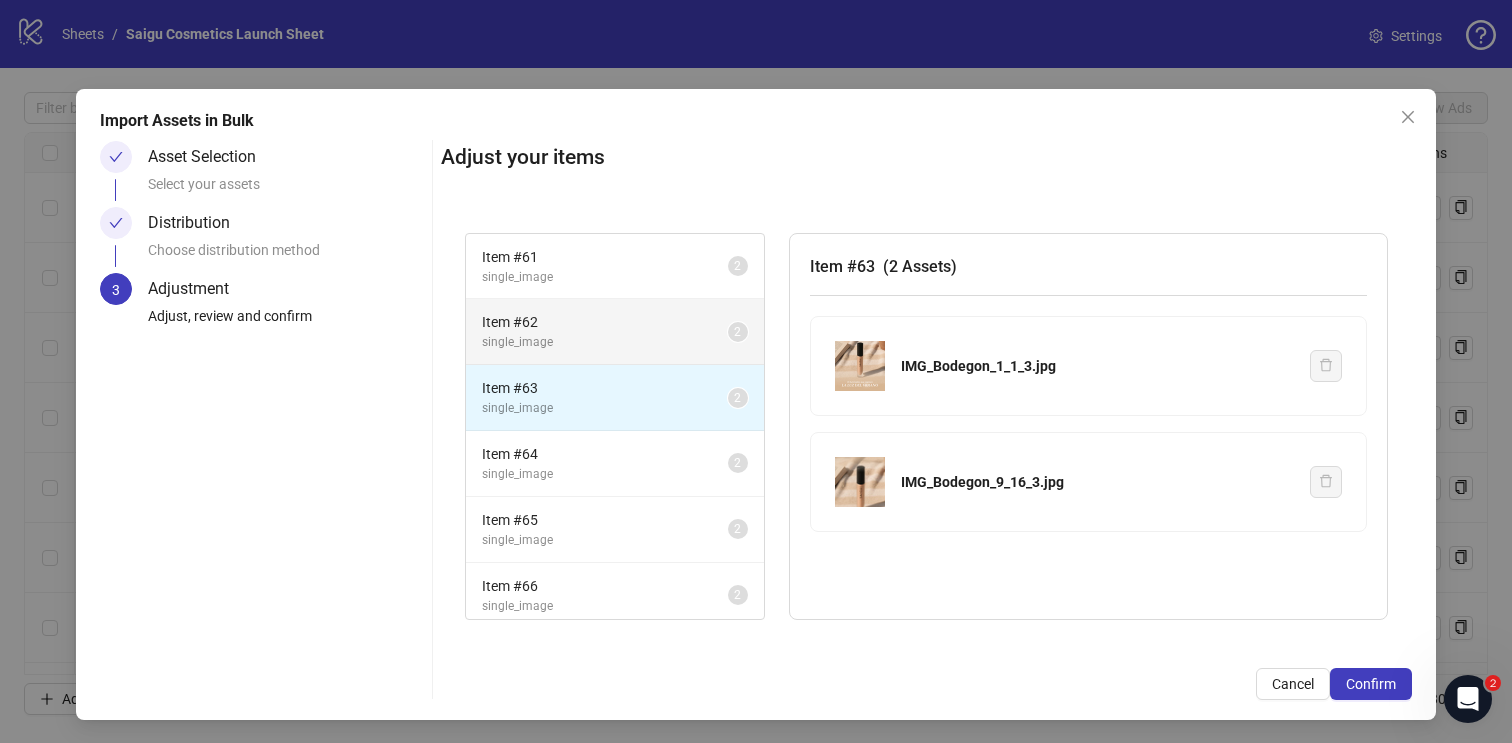 click on "single_image" at bounding box center [605, 342] 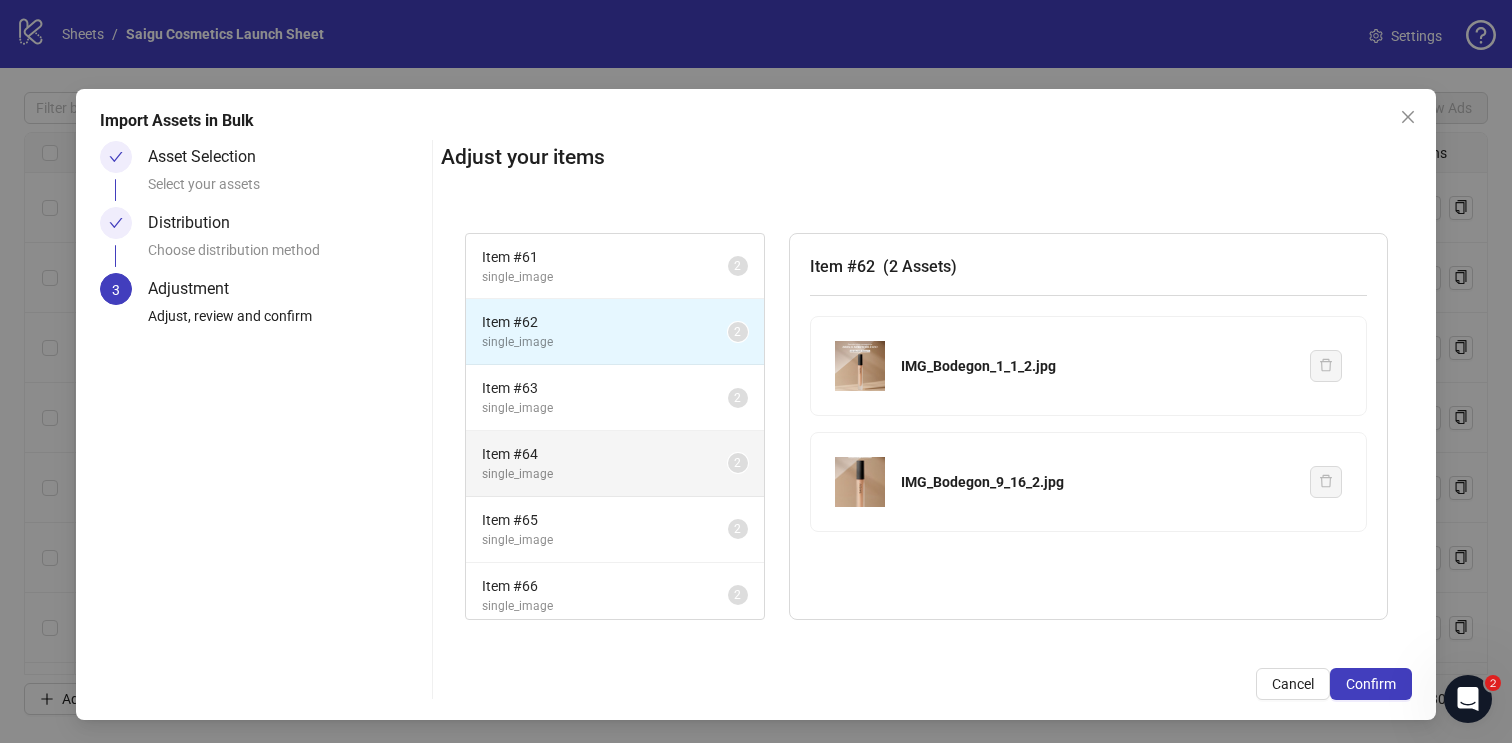 scroll, scrollTop: 733, scrollLeft: 0, axis: vertical 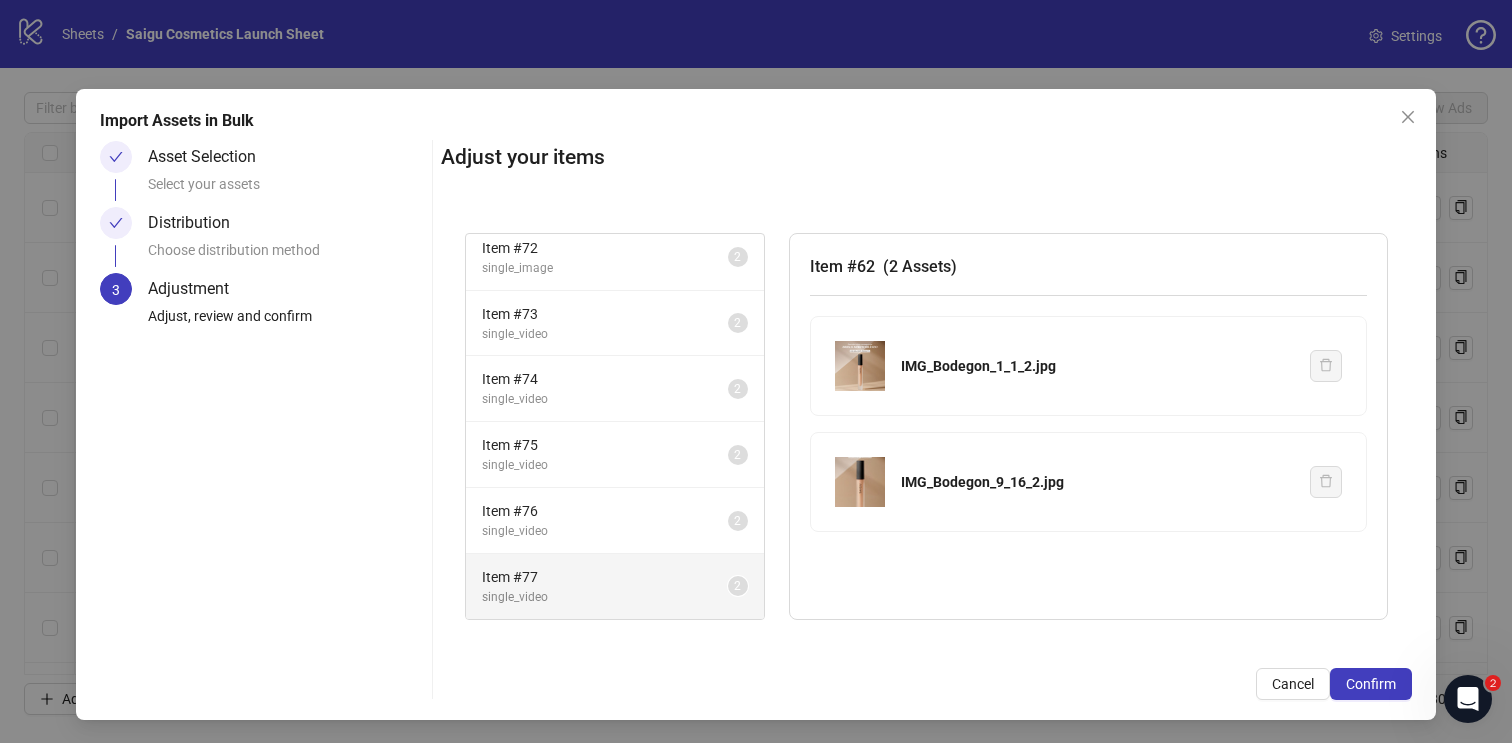 click on "Item # 77" at bounding box center [605, 577] 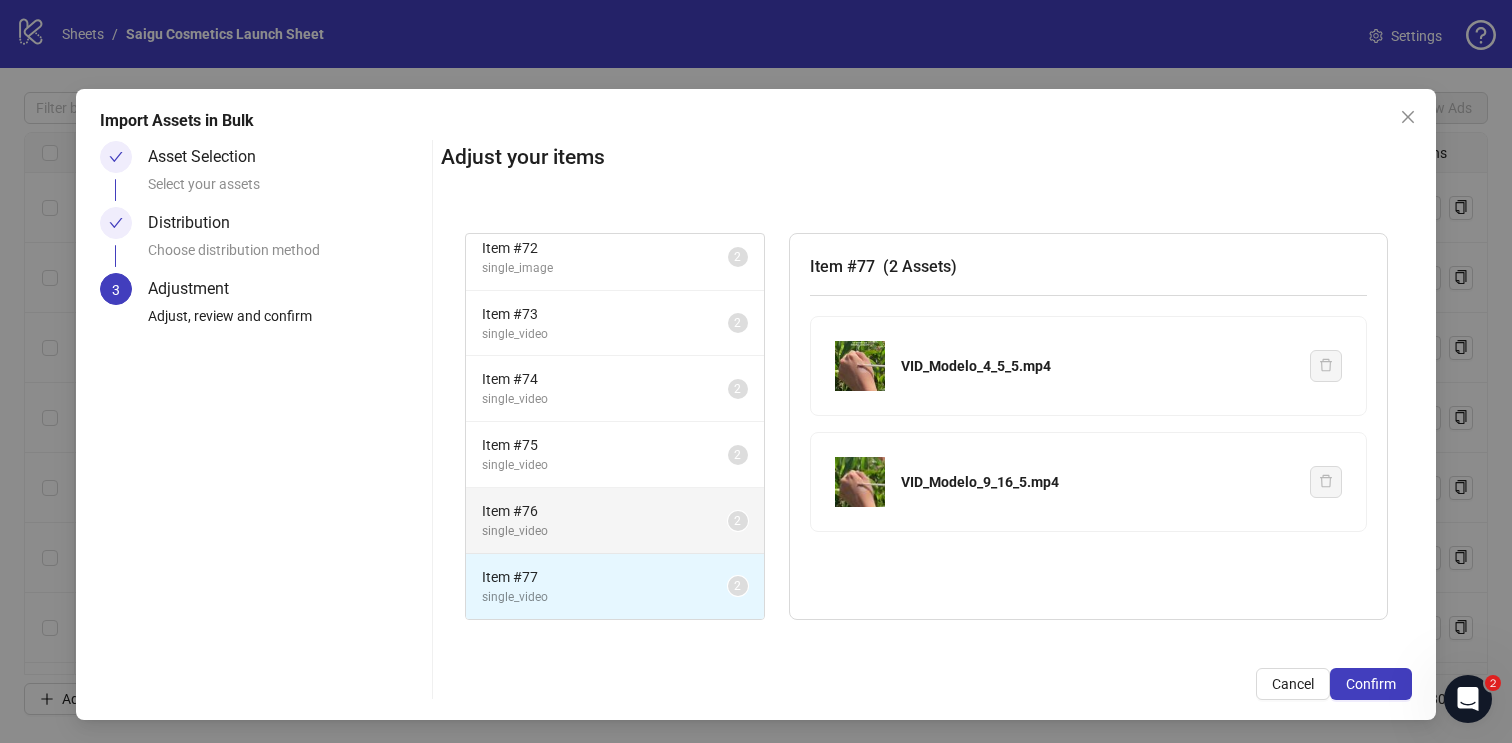 click on "single_video" at bounding box center (605, 531) 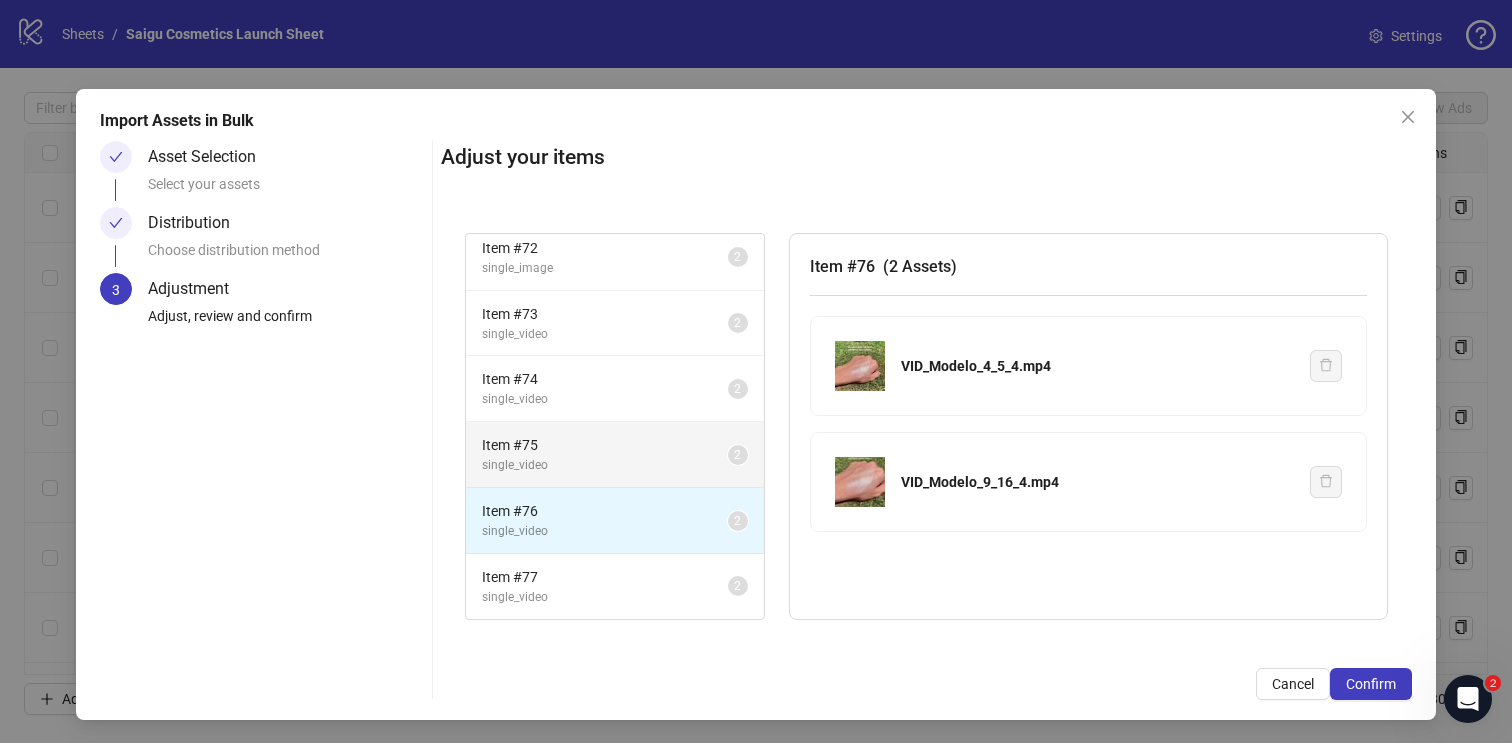 click on "Item # 75" at bounding box center (605, 445) 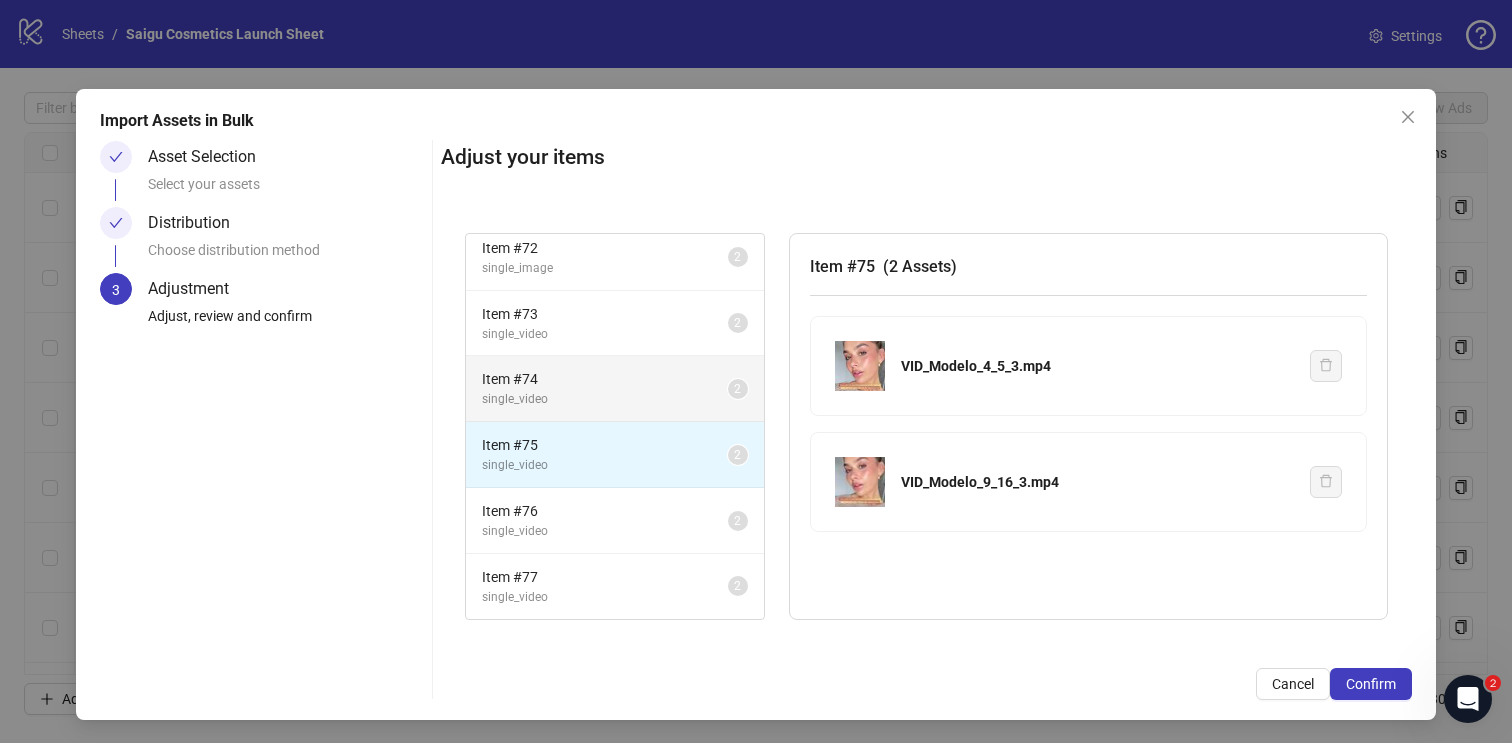 click on "Item # 74" at bounding box center [605, 379] 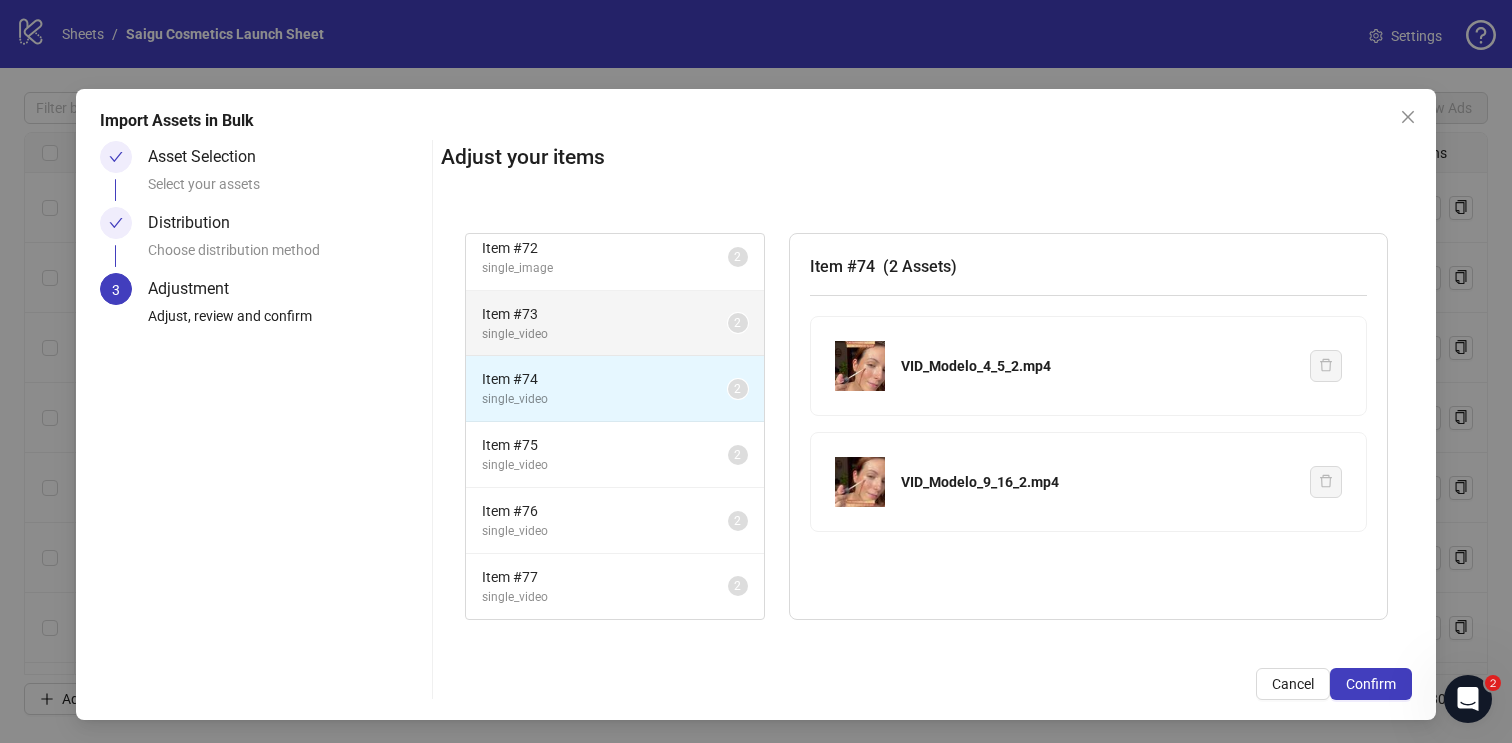 click on "Item # 73 single_video 2" at bounding box center [615, 324] 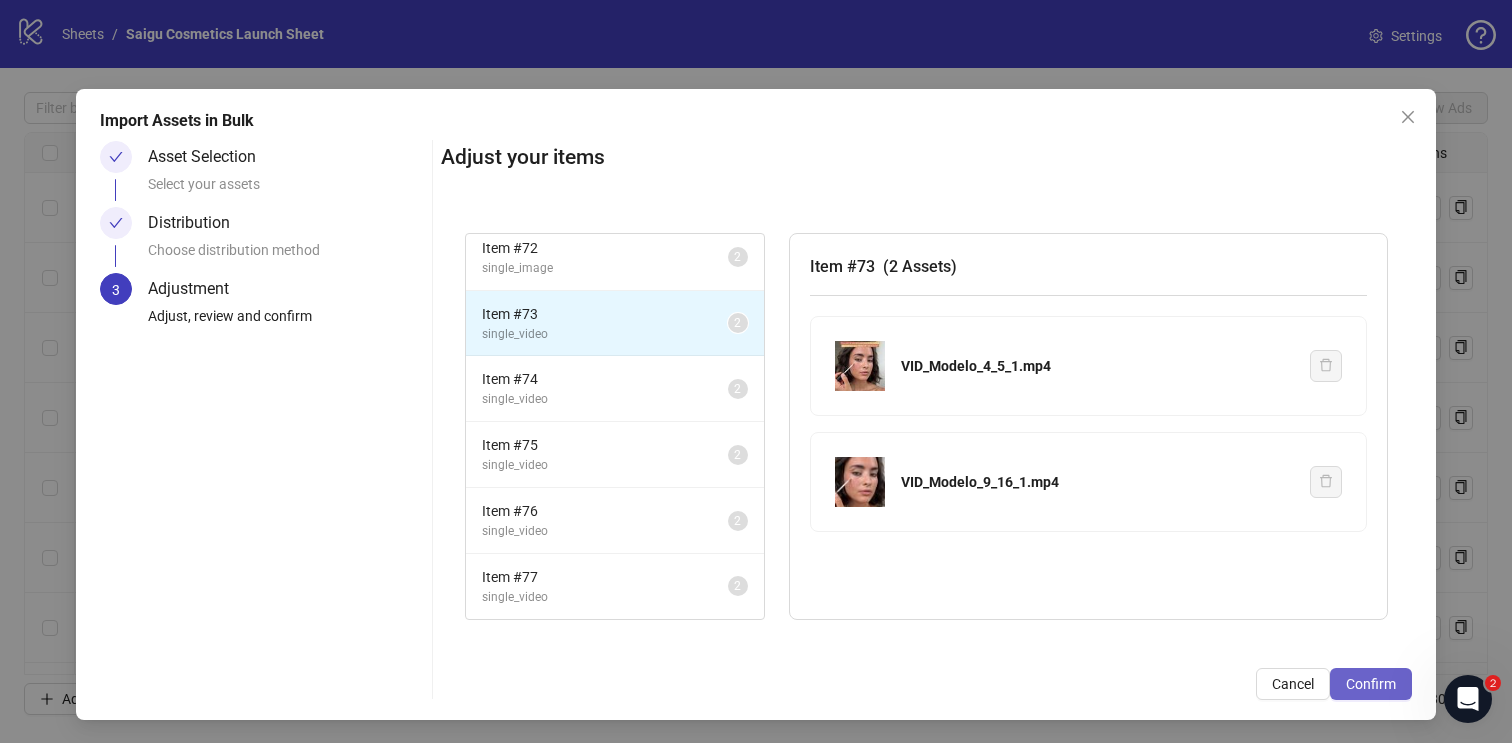 click on "Confirm" at bounding box center (1371, 684) 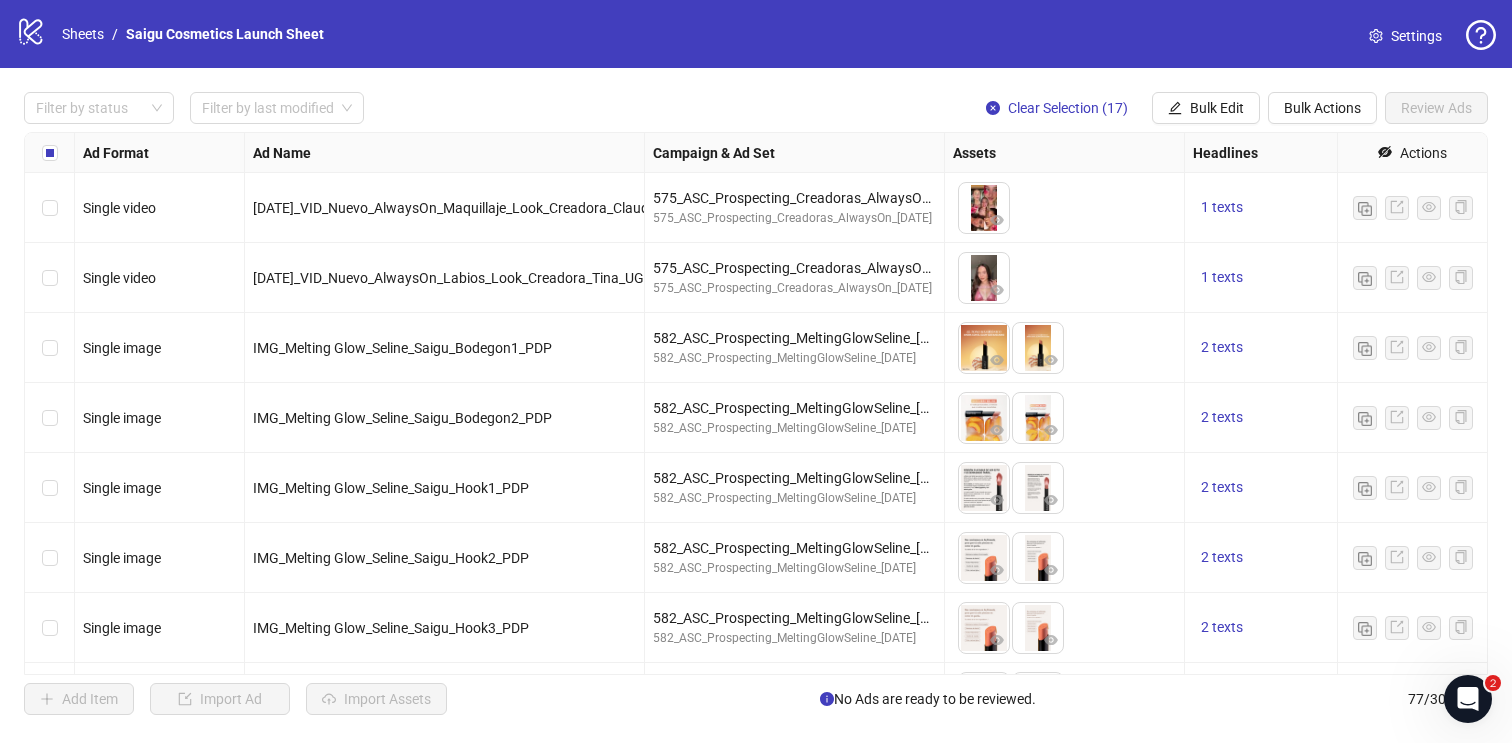 scroll, scrollTop: 501, scrollLeft: 0, axis: vertical 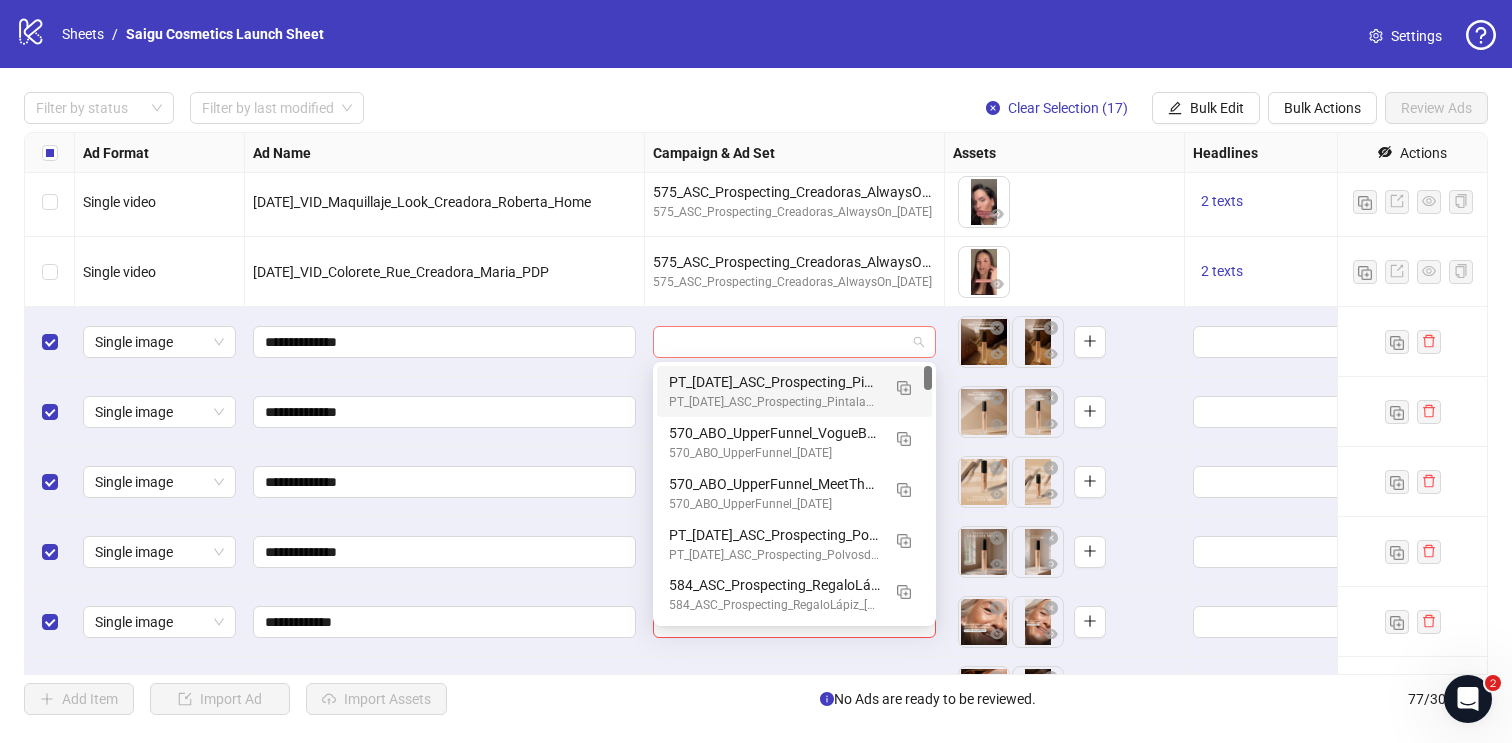 click at bounding box center (794, 342) 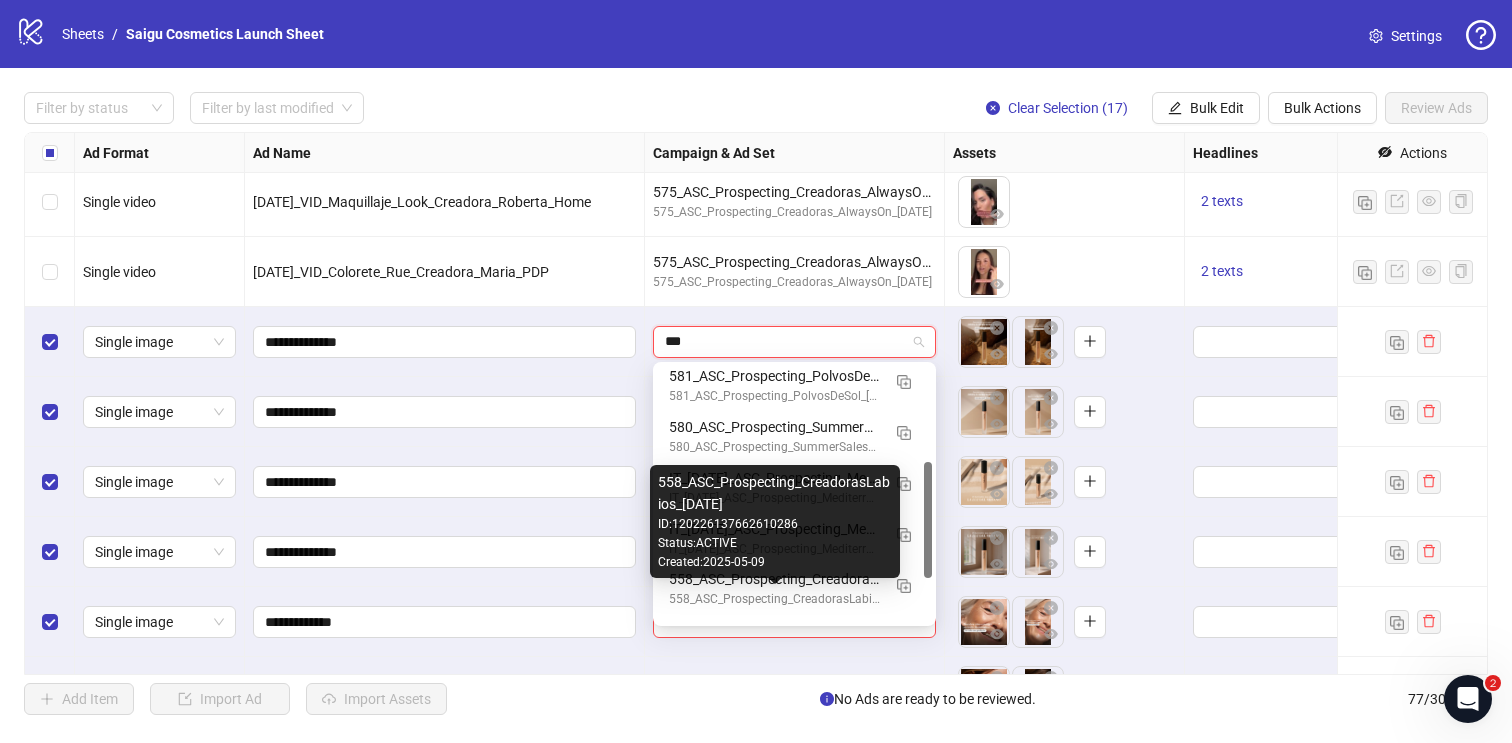 scroll, scrollTop: 0, scrollLeft: 0, axis: both 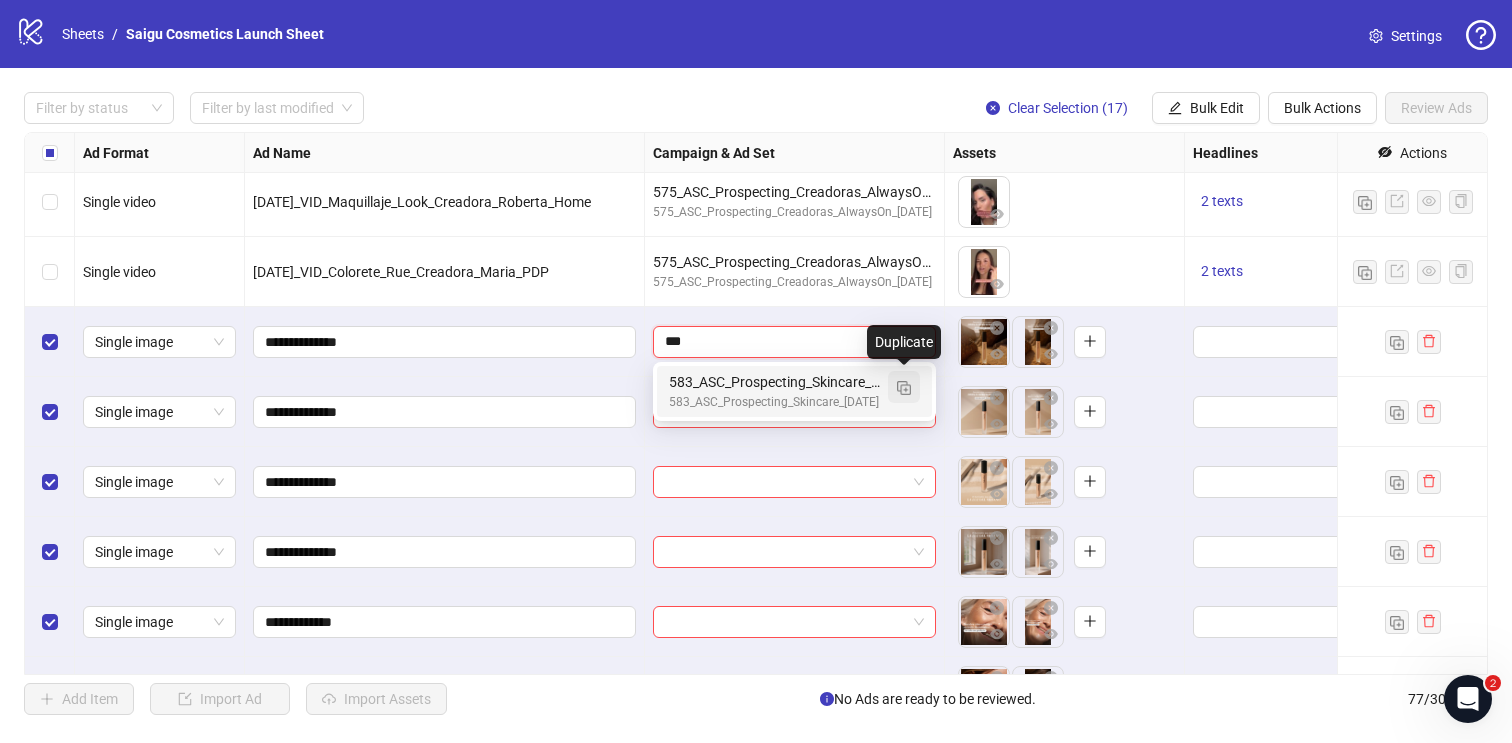 click at bounding box center (904, 388) 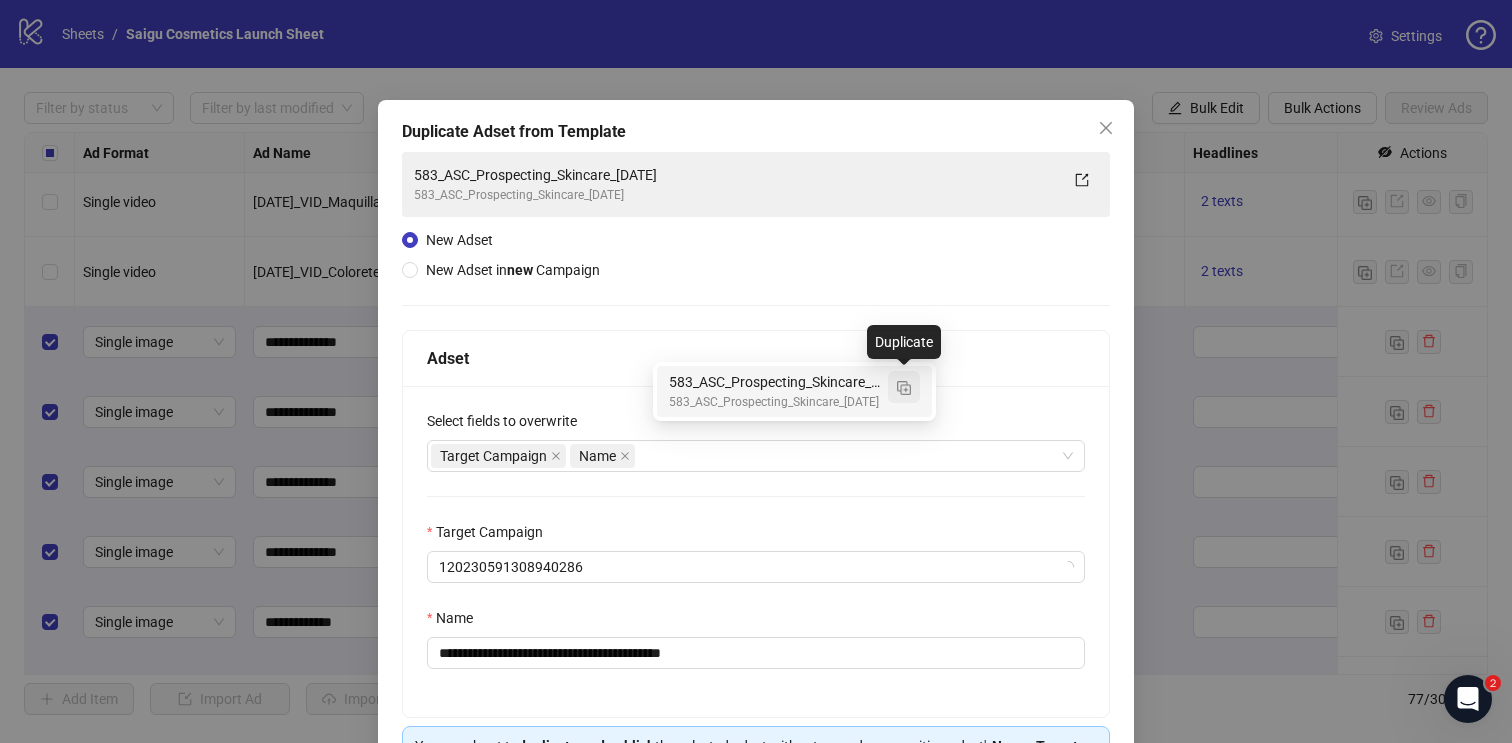 type on "***" 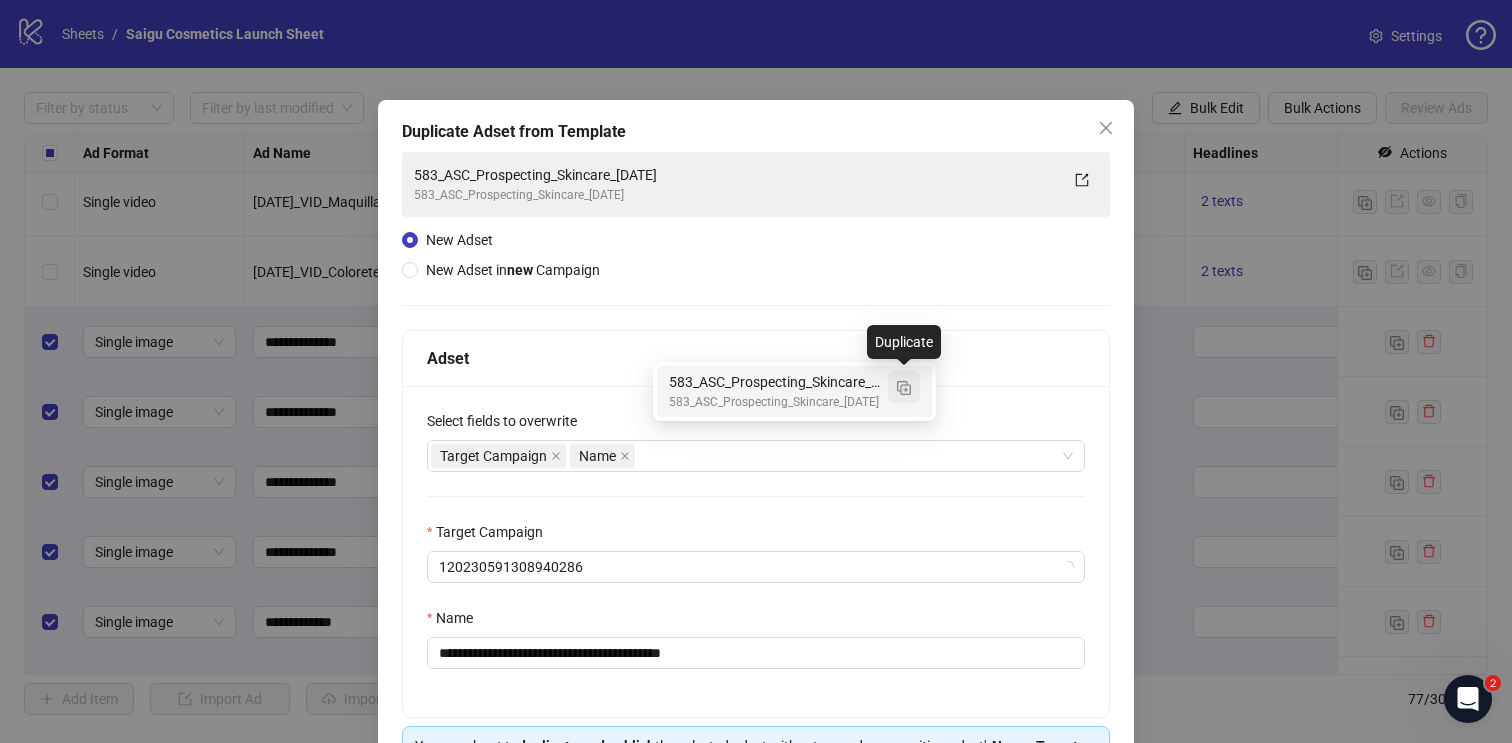type 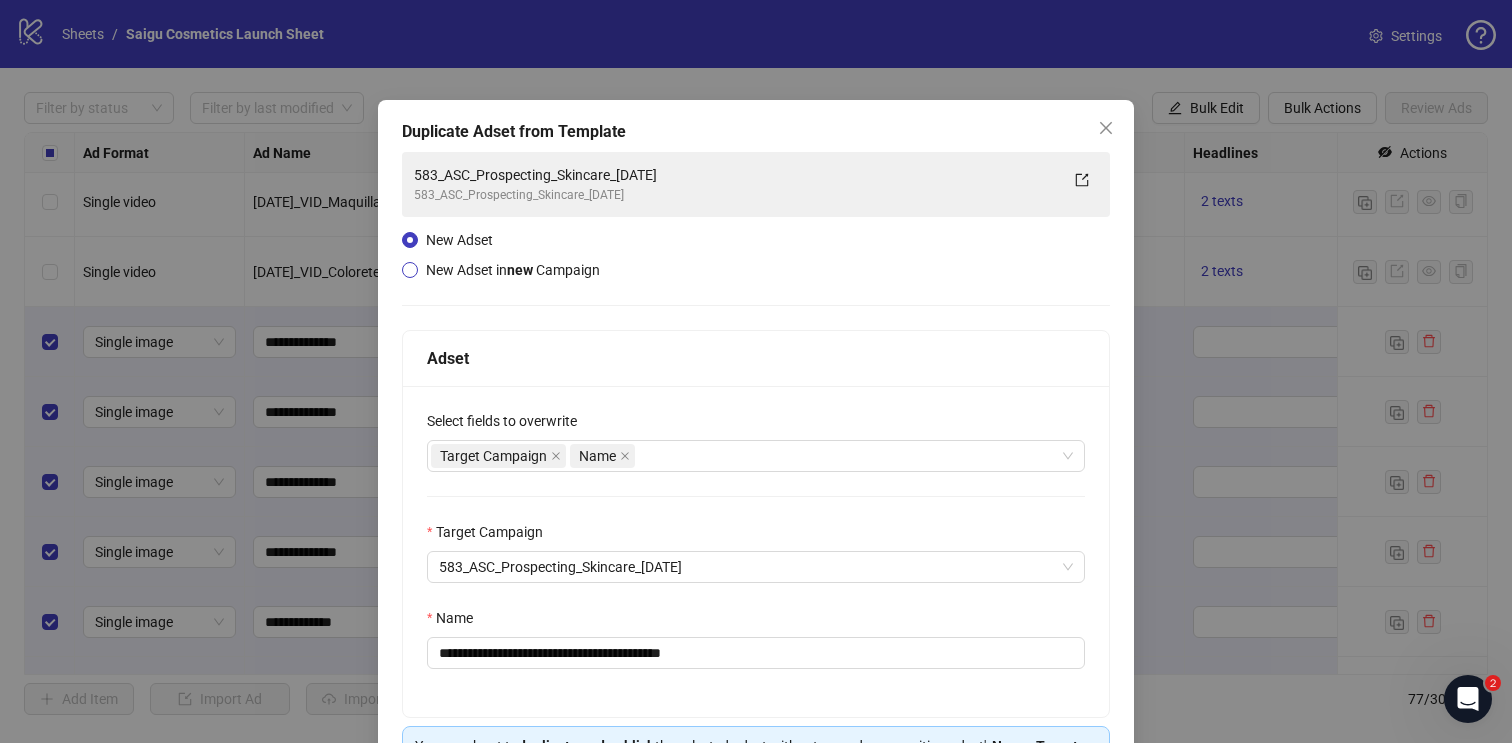 click on "New Adset in  new   Campaign" at bounding box center (513, 270) 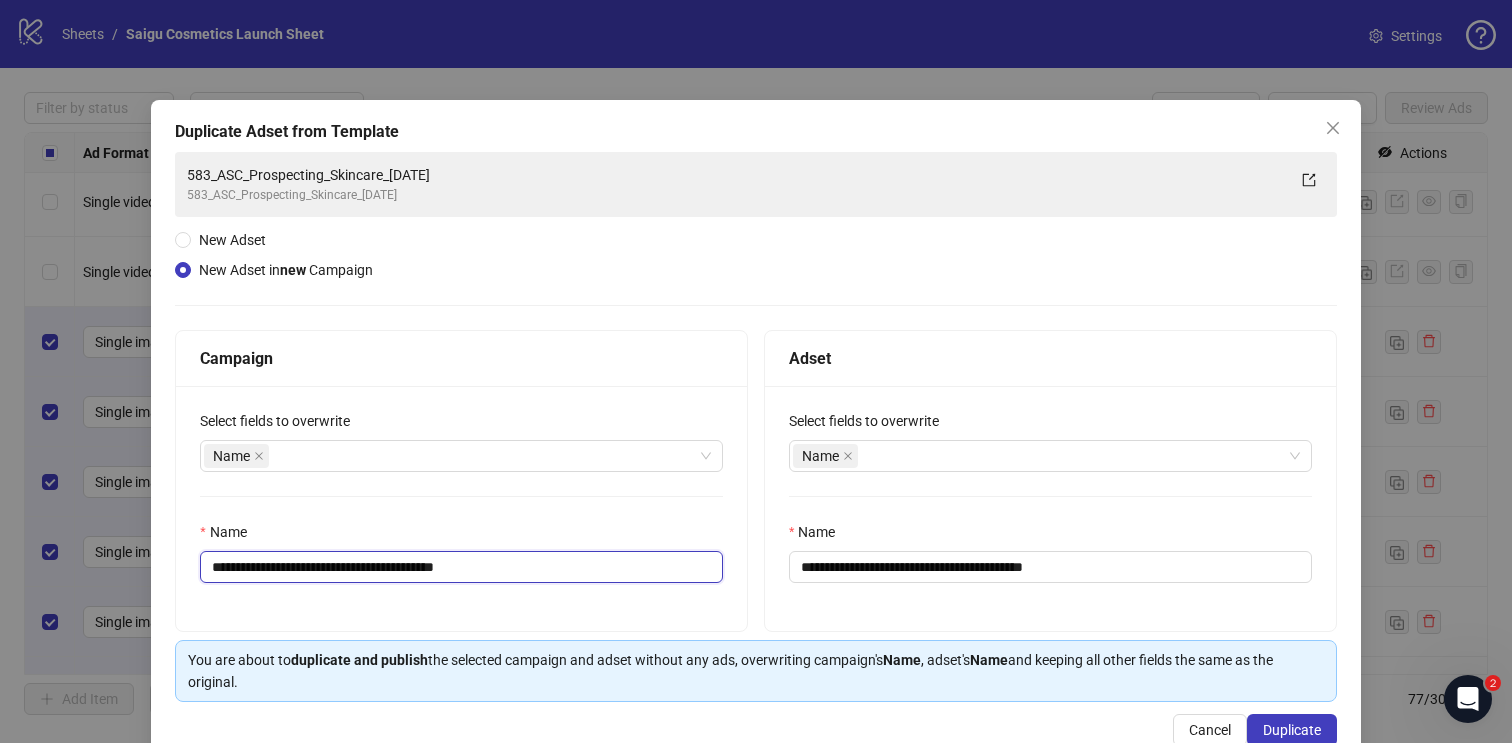 click on "**********" at bounding box center (461, 567) 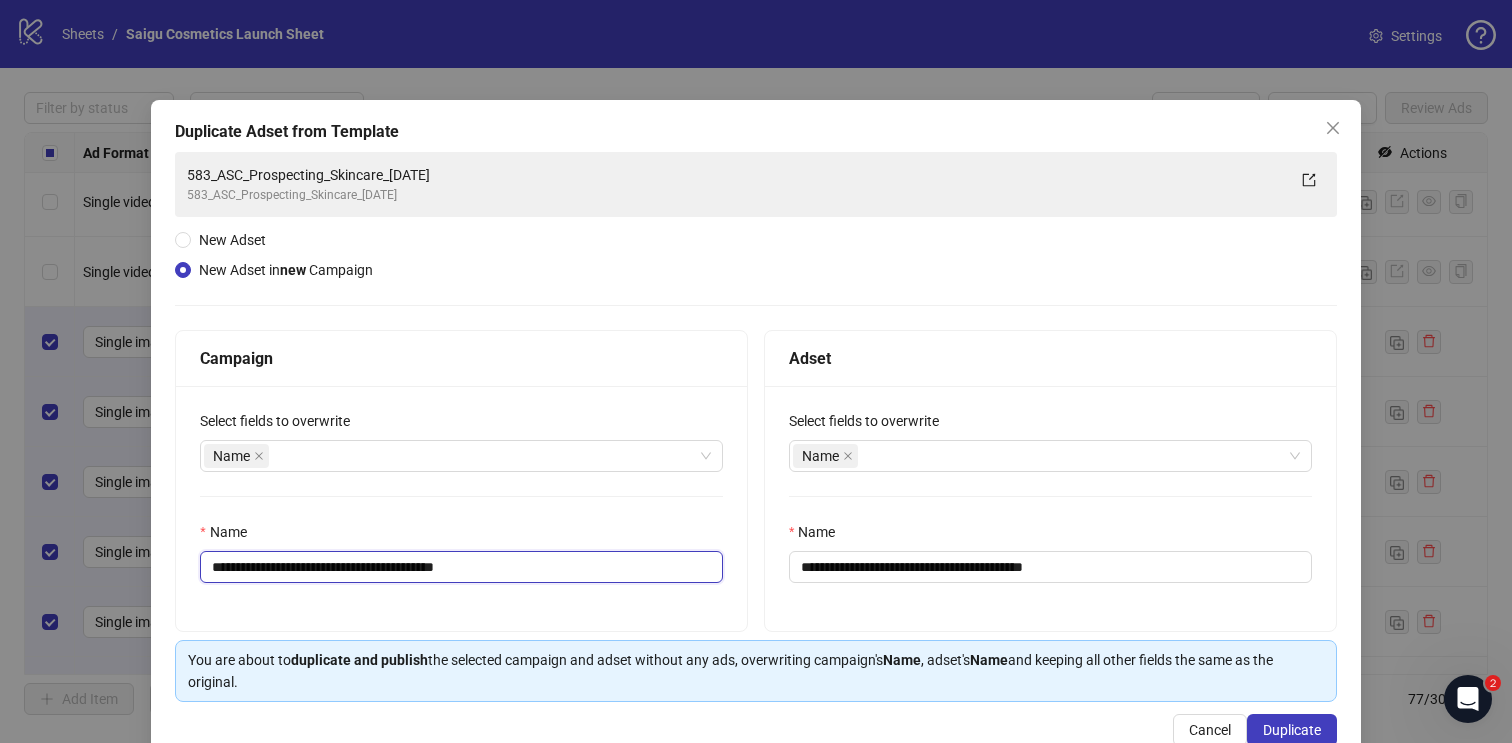 drag, startPoint x: 411, startPoint y: 568, endPoint x: 357, endPoint y: 564, distance: 54.147945 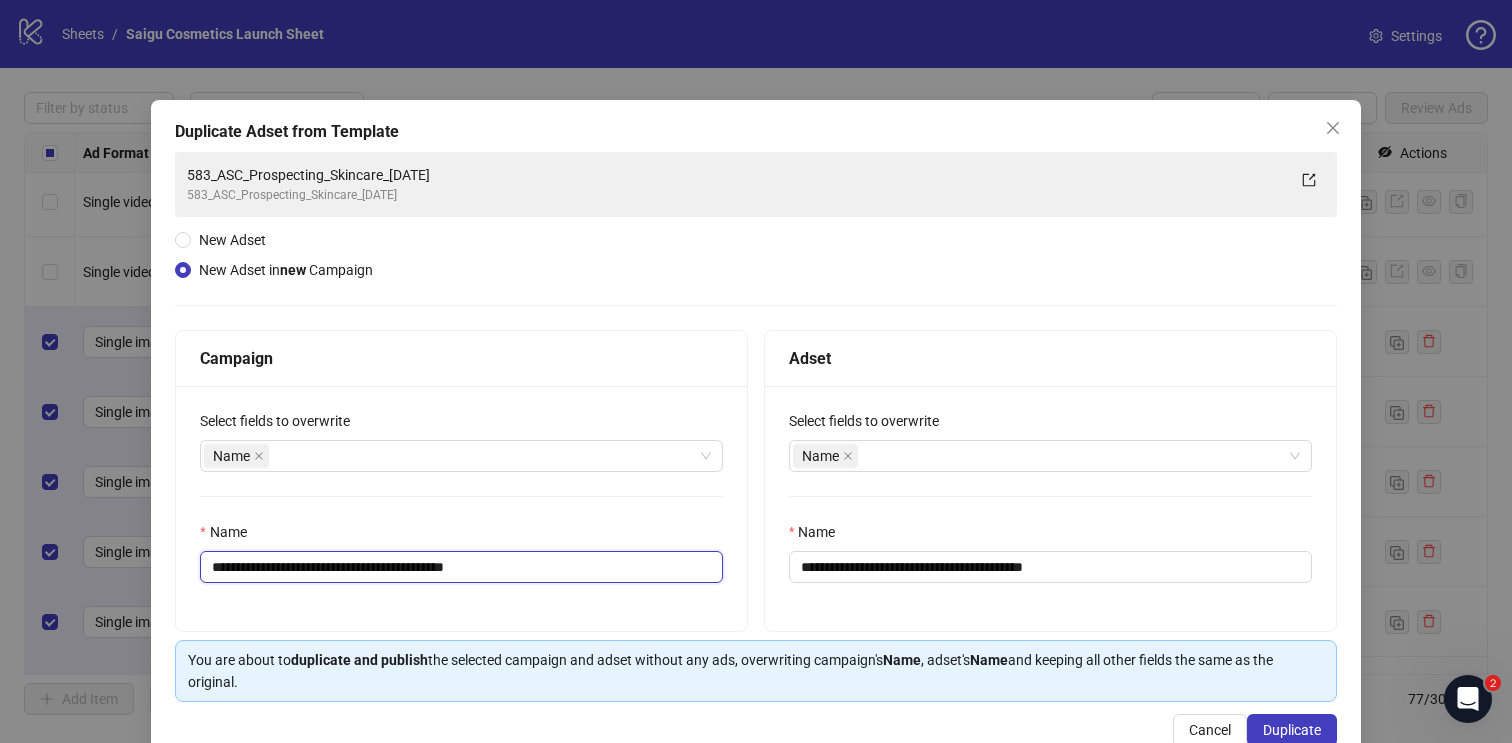 drag, startPoint x: 537, startPoint y: 565, endPoint x: 494, endPoint y: 558, distance: 43.56604 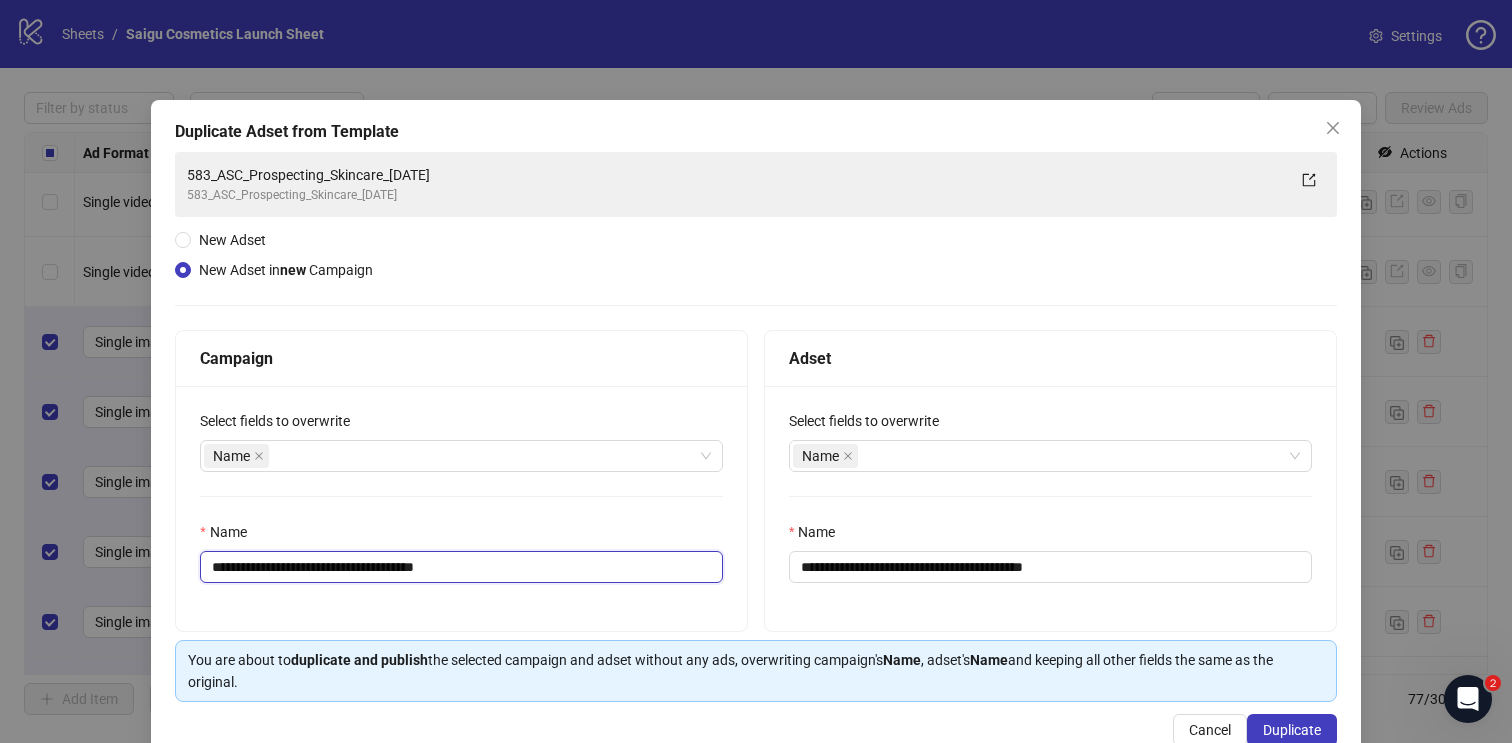 click on "**********" at bounding box center (461, 567) 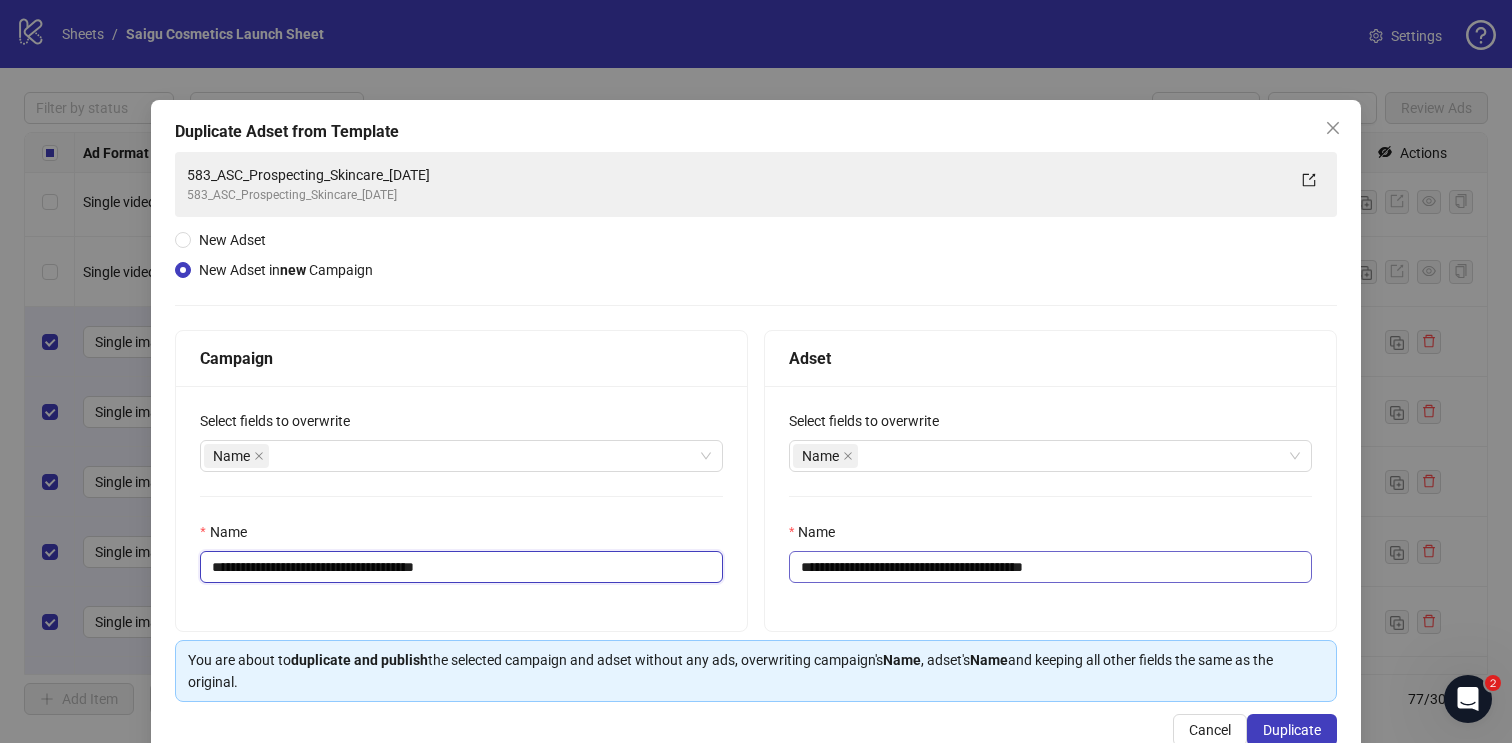 type on "**********" 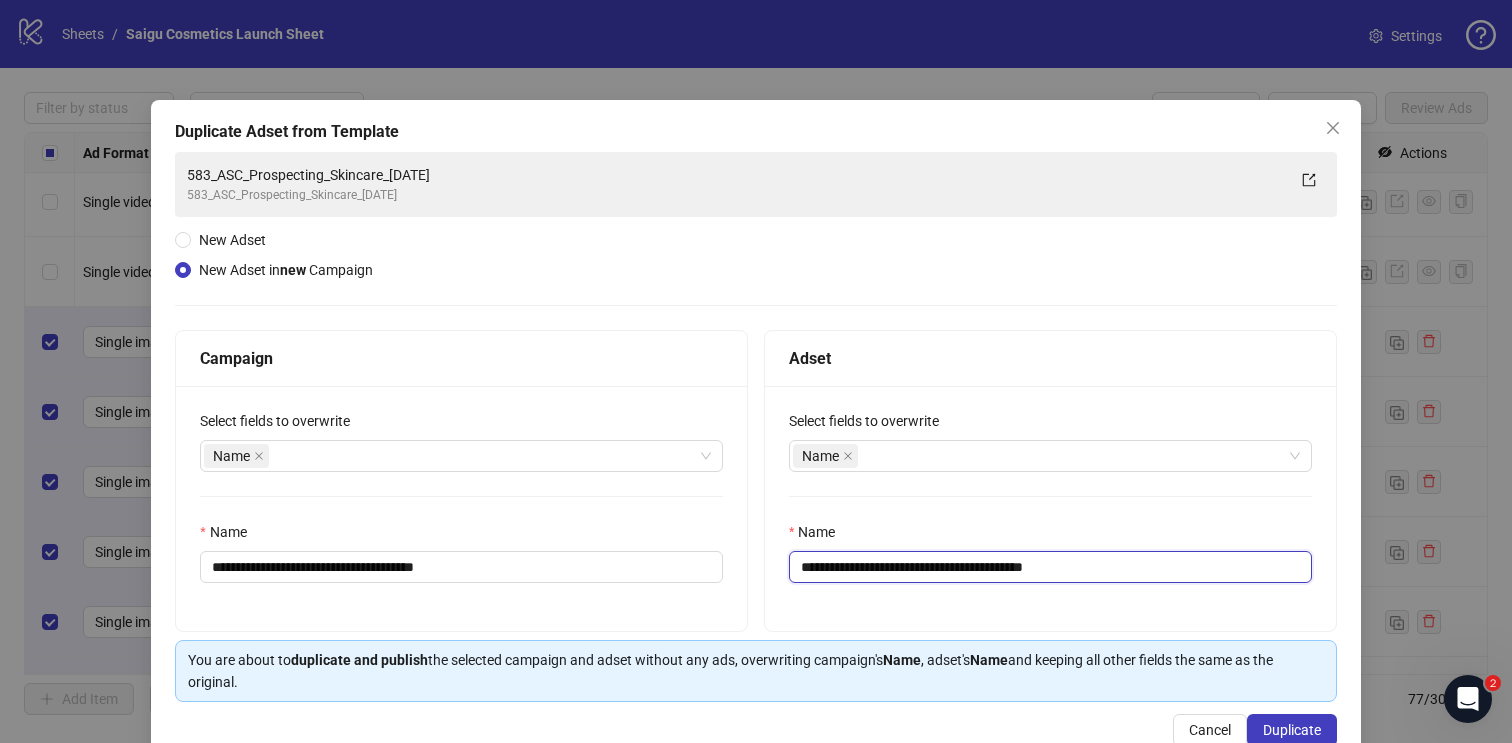 click on "**********" at bounding box center (1050, 567) 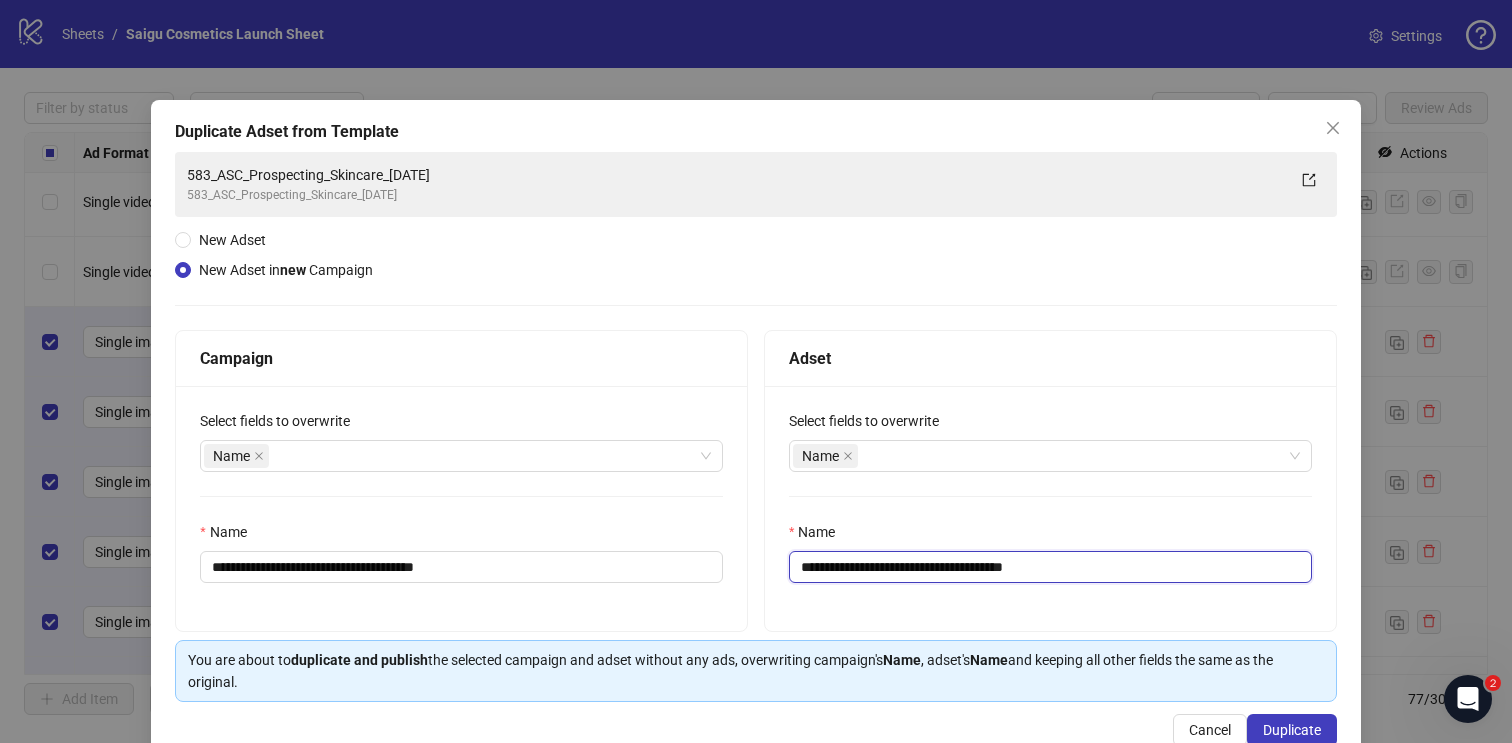 scroll, scrollTop: 47, scrollLeft: 0, axis: vertical 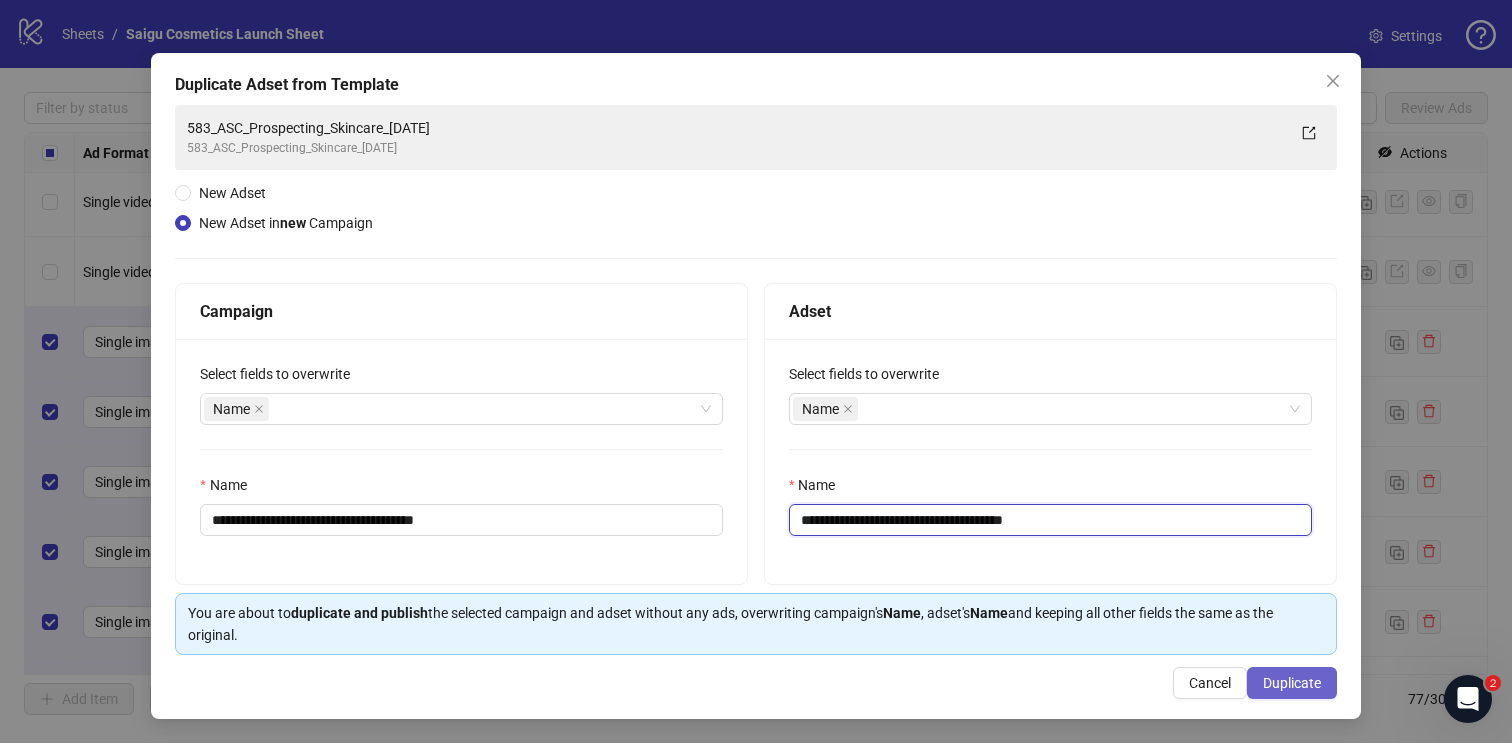 type on "**********" 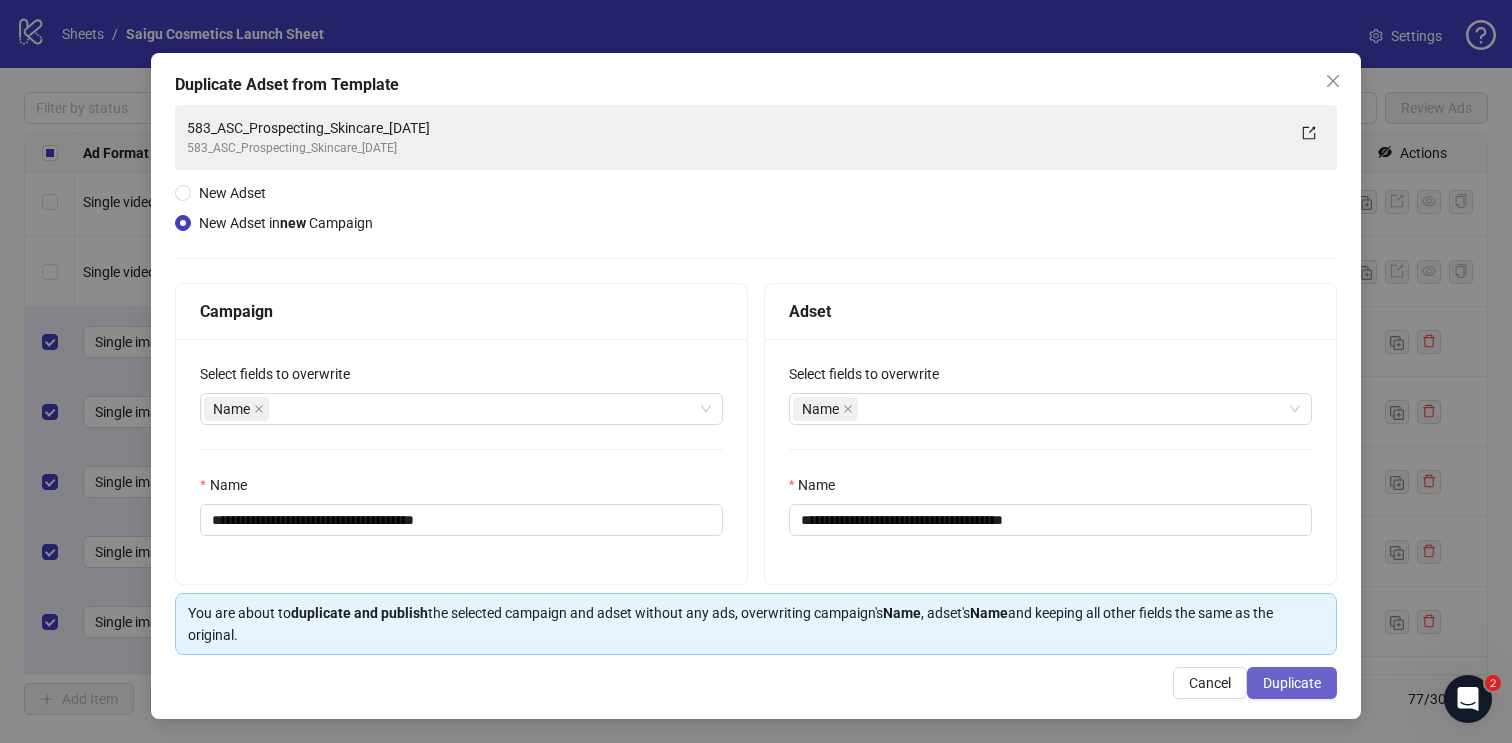 click on "Duplicate" at bounding box center [1292, 683] 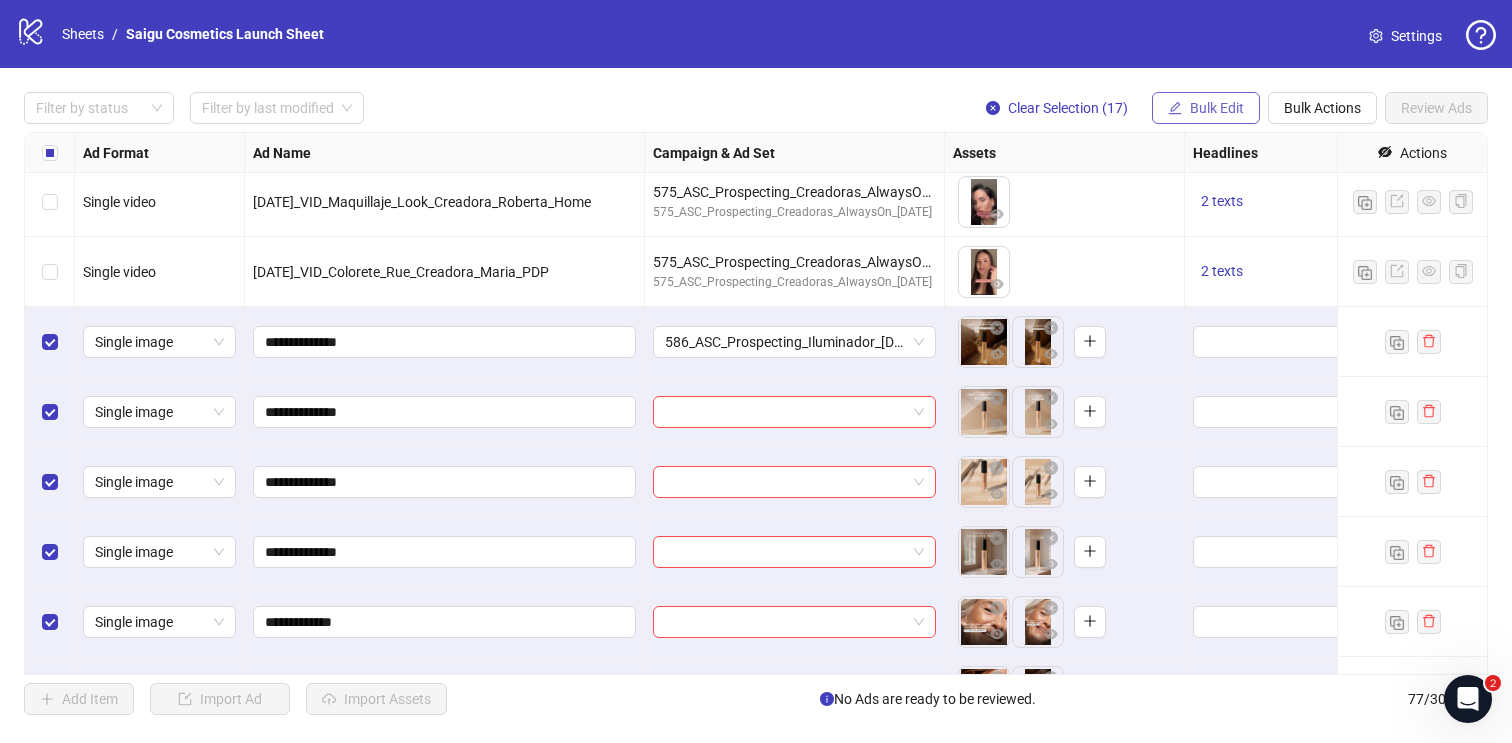 click on "Bulk Edit" at bounding box center [1217, 108] 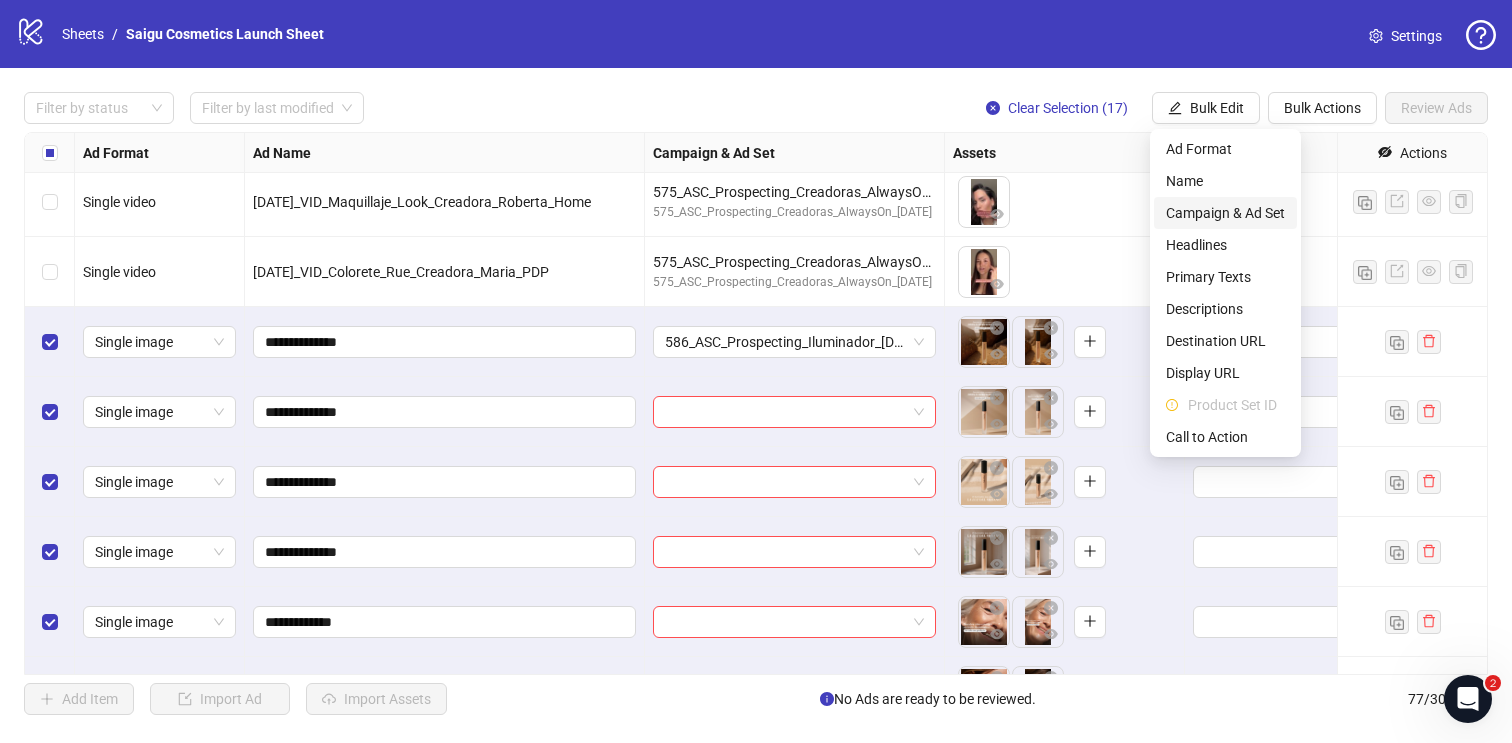 click on "Campaign & Ad Set" at bounding box center (1225, 213) 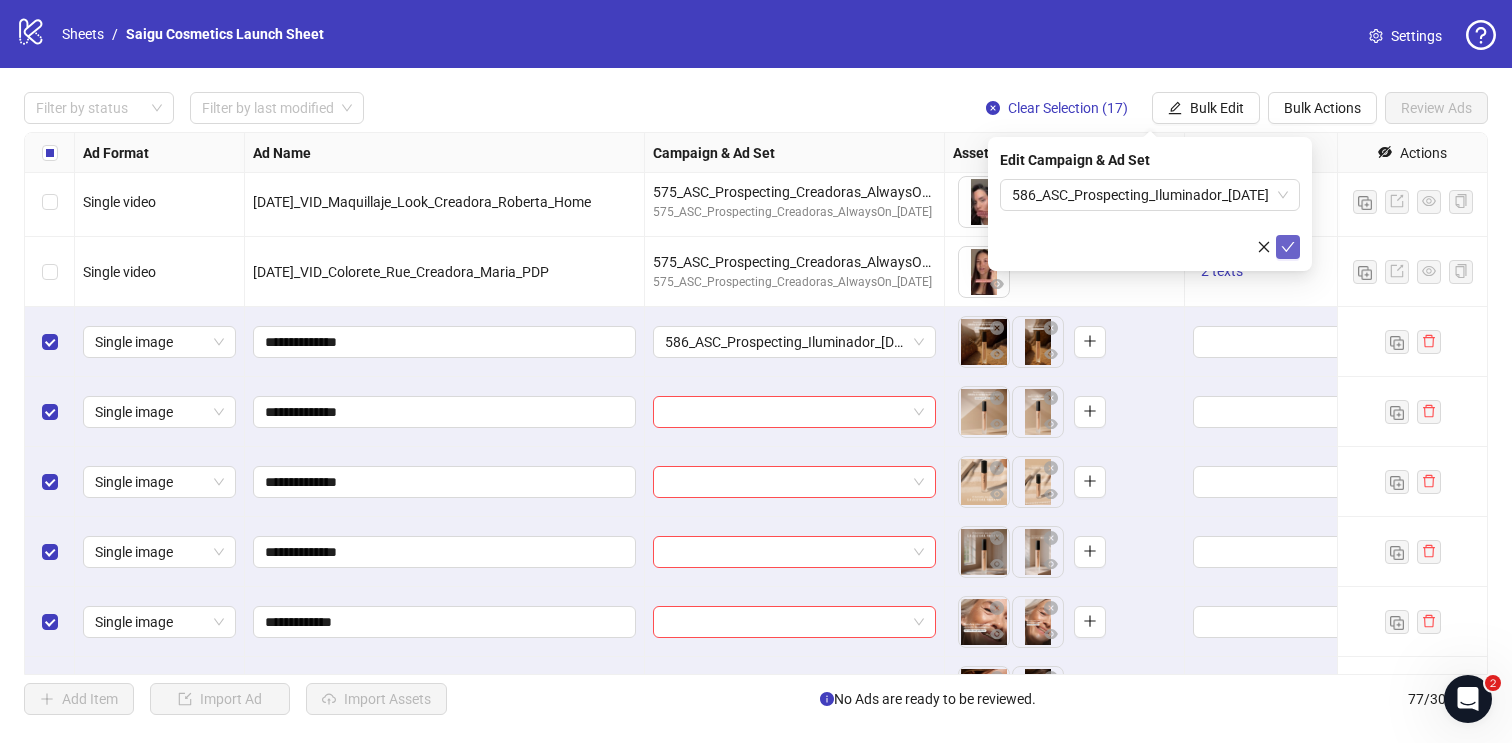 click 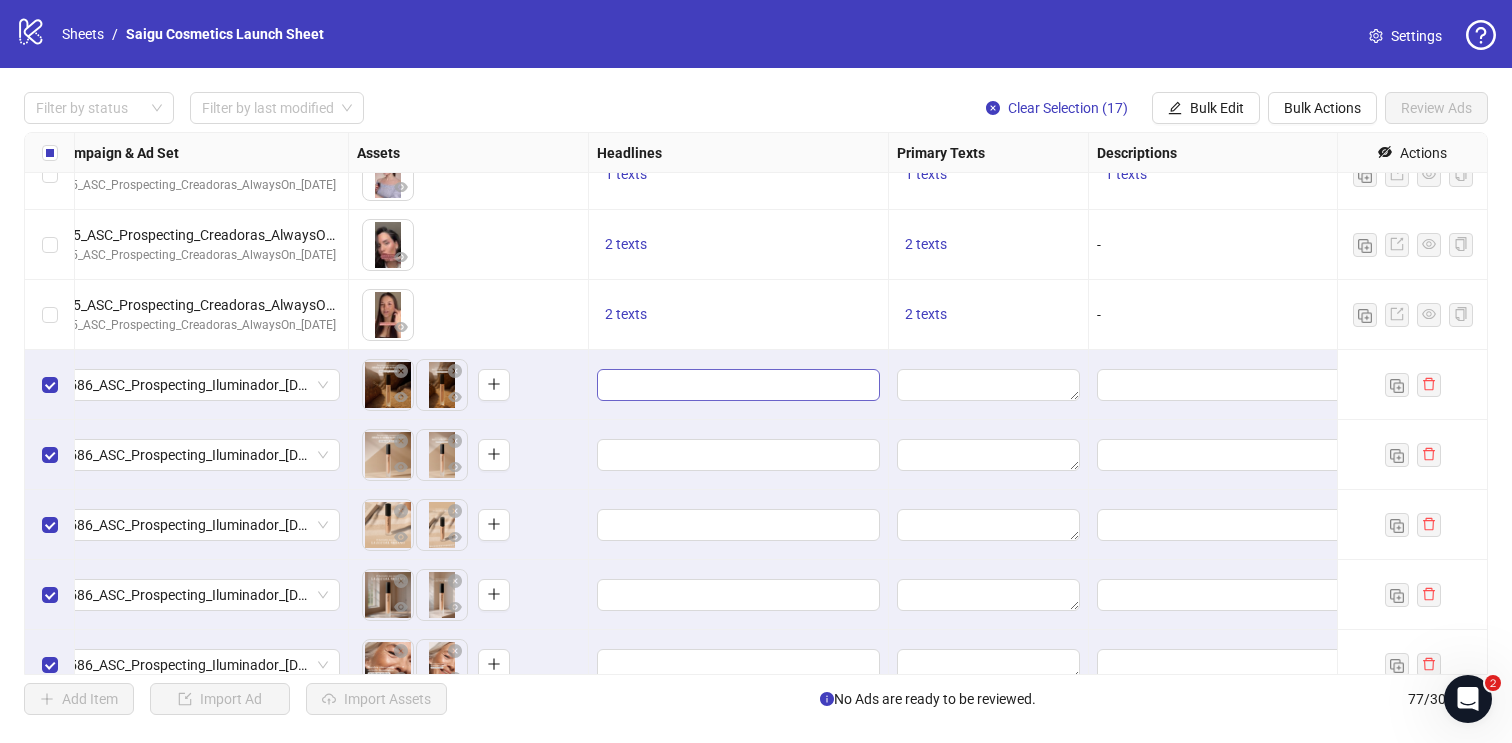 scroll, scrollTop: 4023, scrollLeft: 926, axis: both 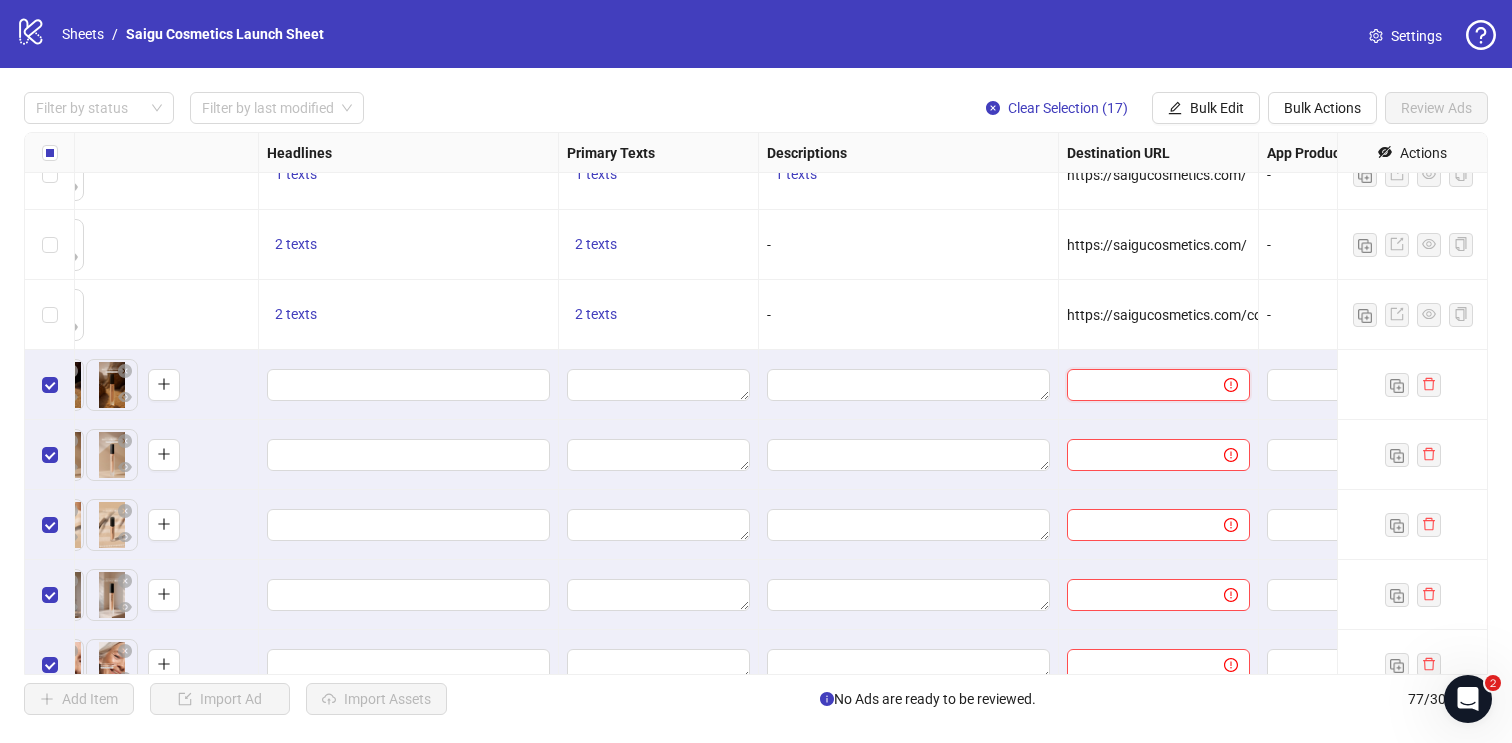 click at bounding box center (1137, 385) 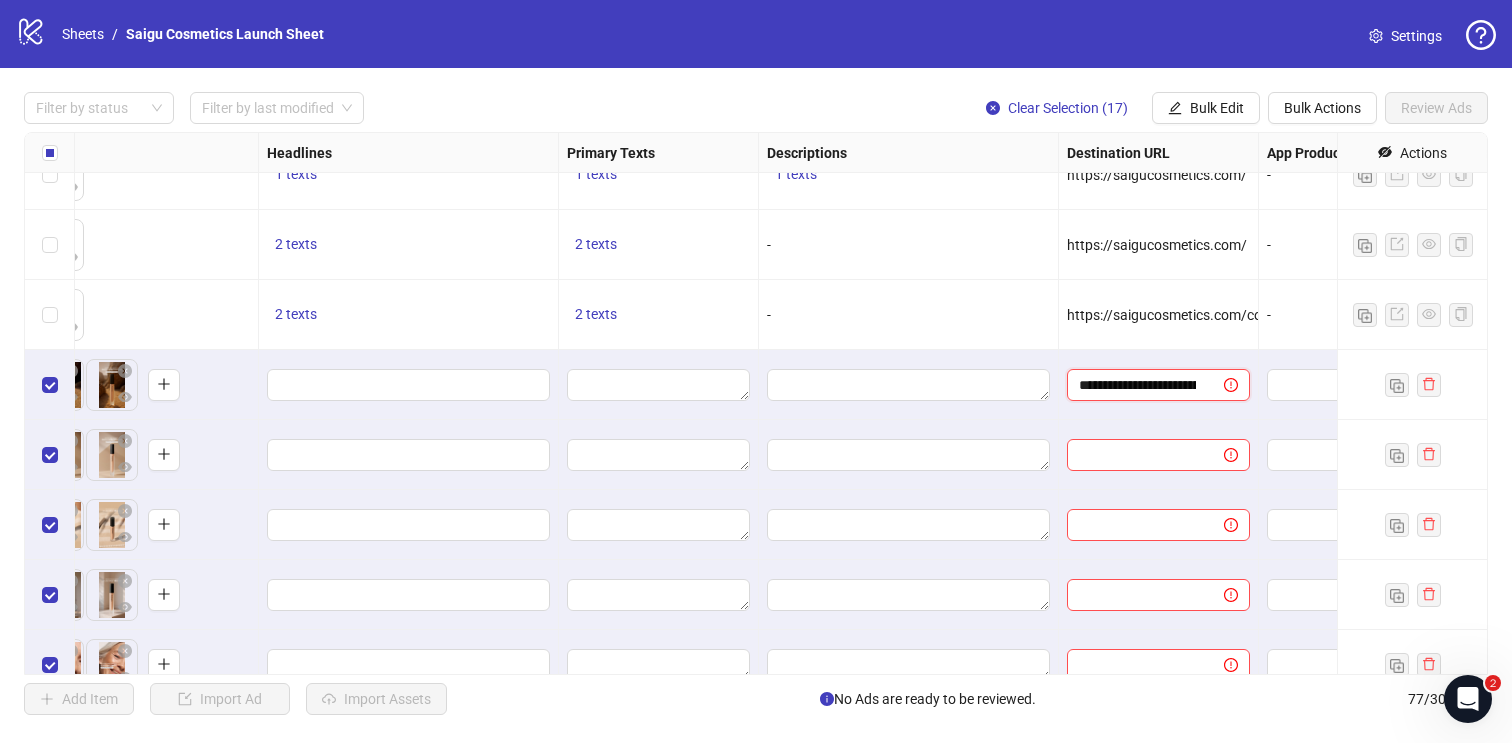 scroll, scrollTop: 0, scrollLeft: 177, axis: horizontal 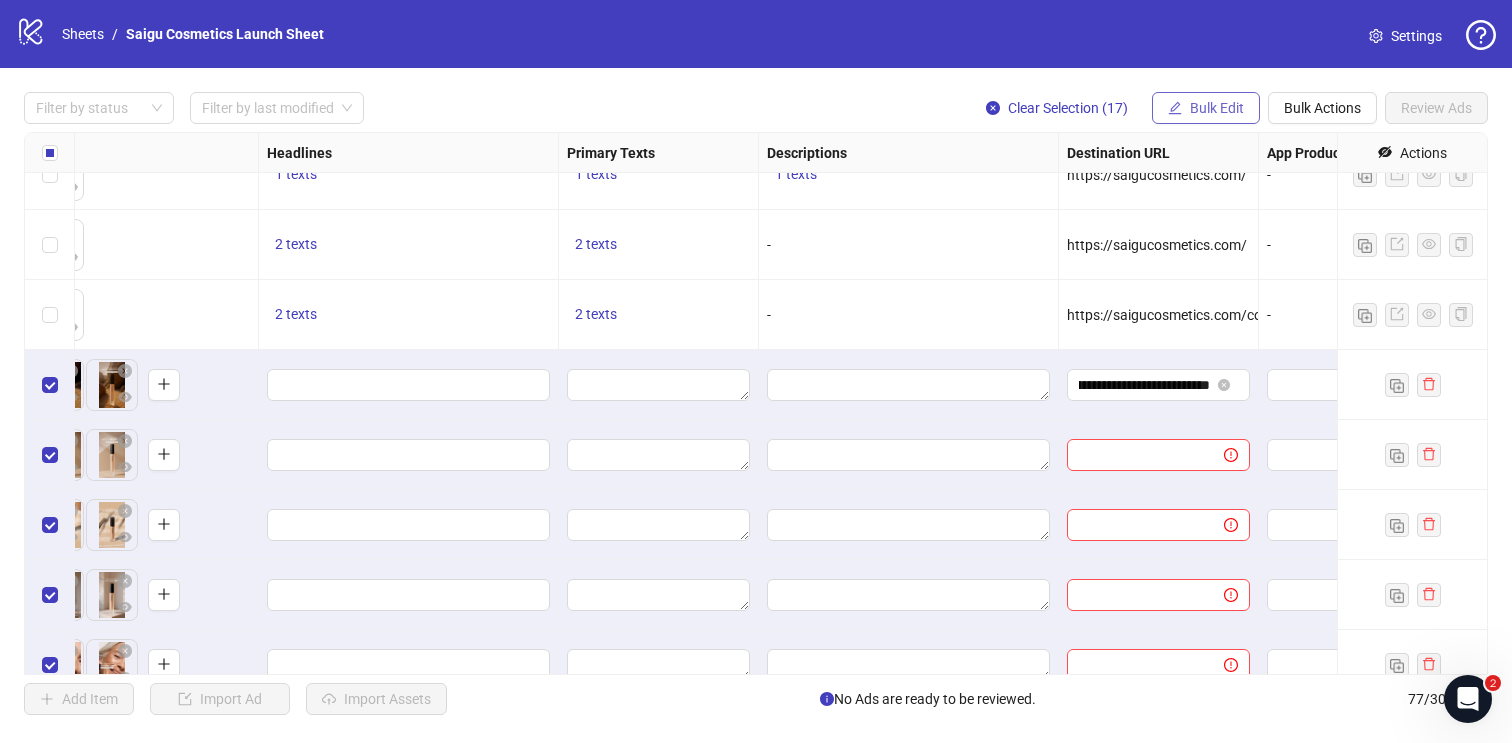 click on "Bulk Edit" at bounding box center (1217, 108) 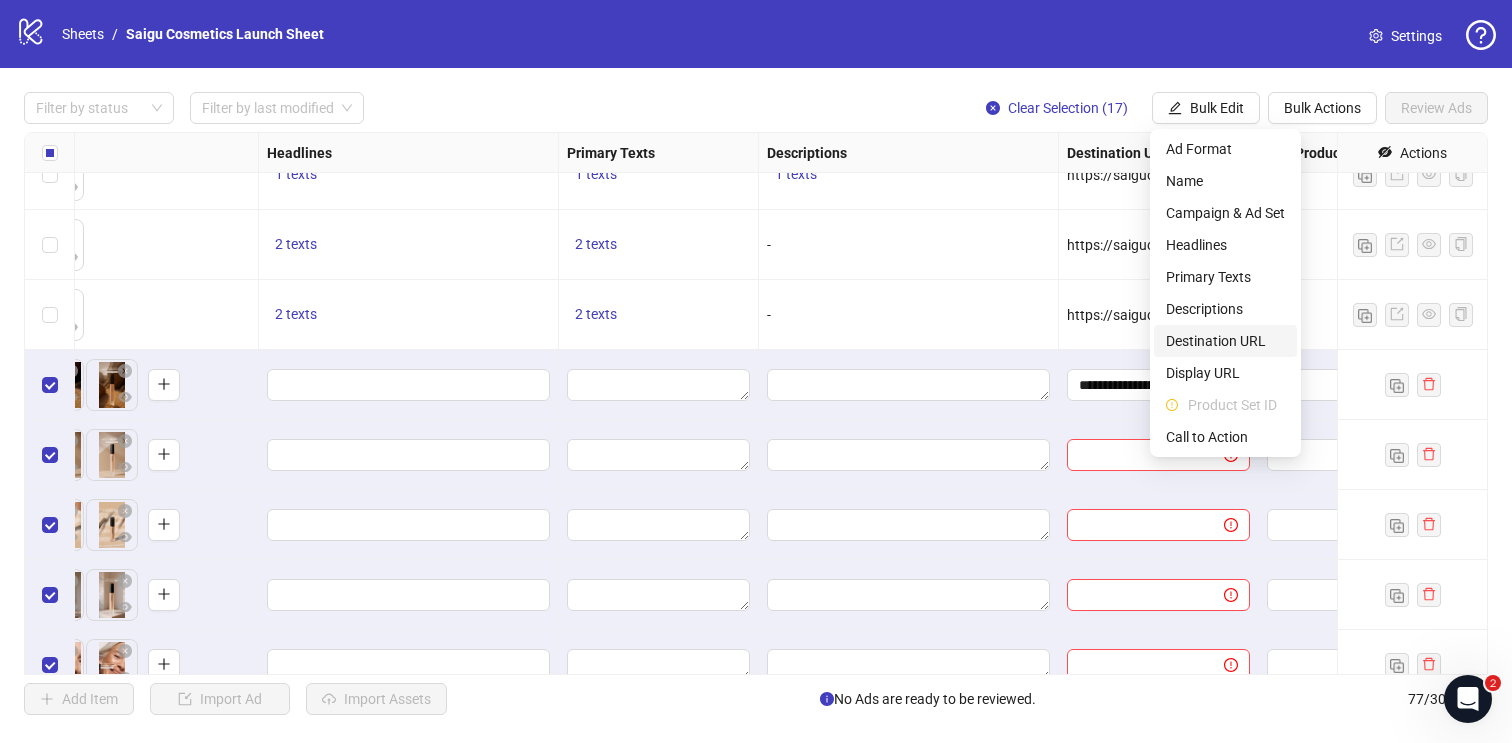 click on "Destination URL" at bounding box center [1225, 341] 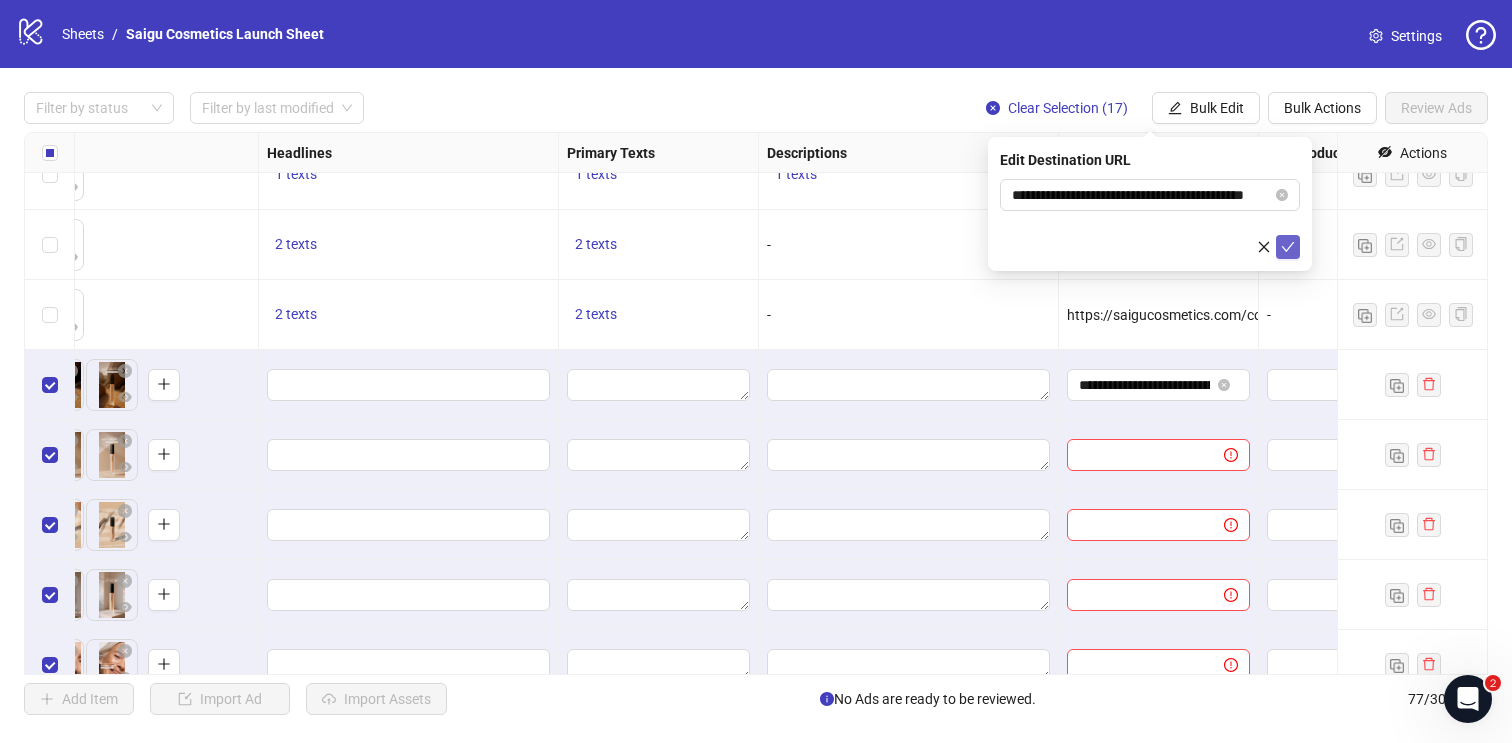 click 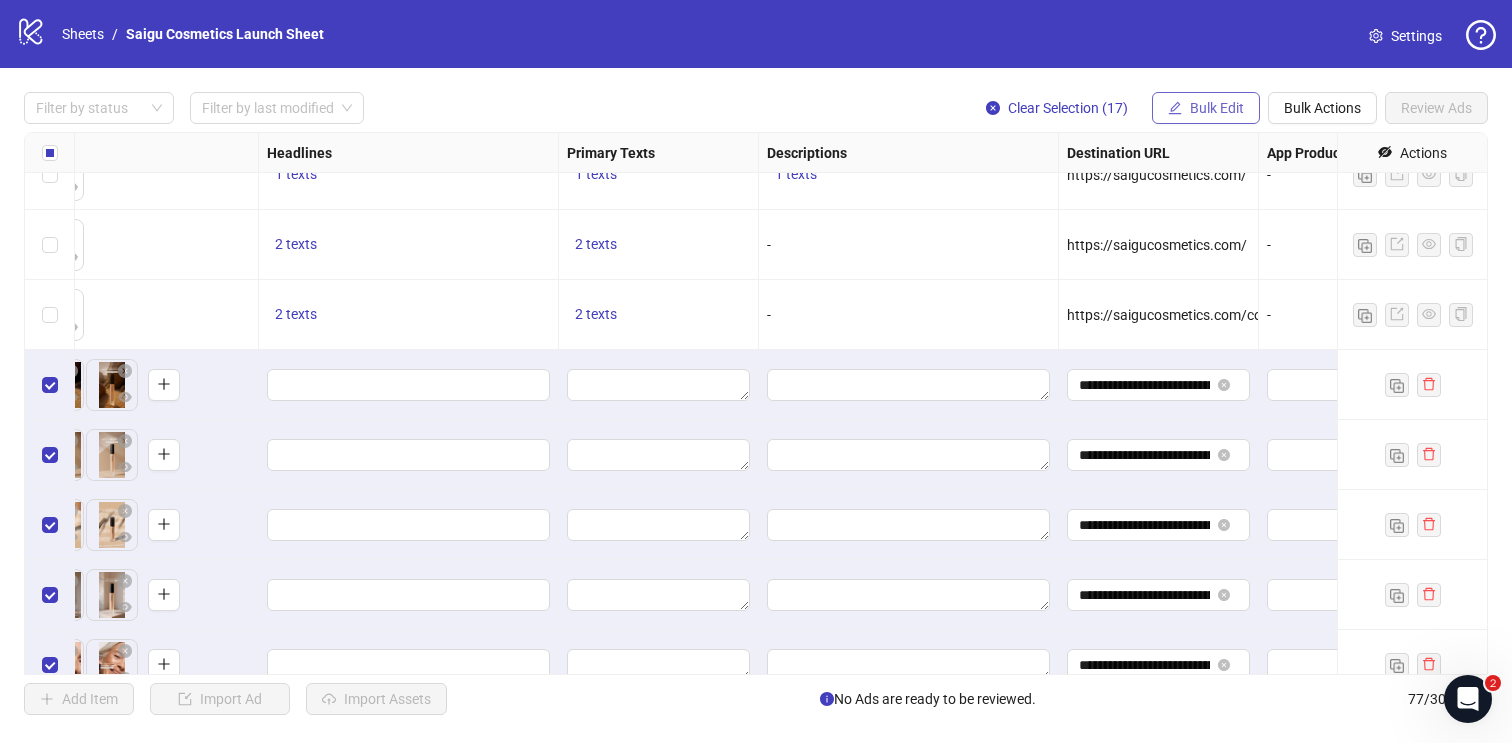 click on "Bulk Edit" at bounding box center [1206, 108] 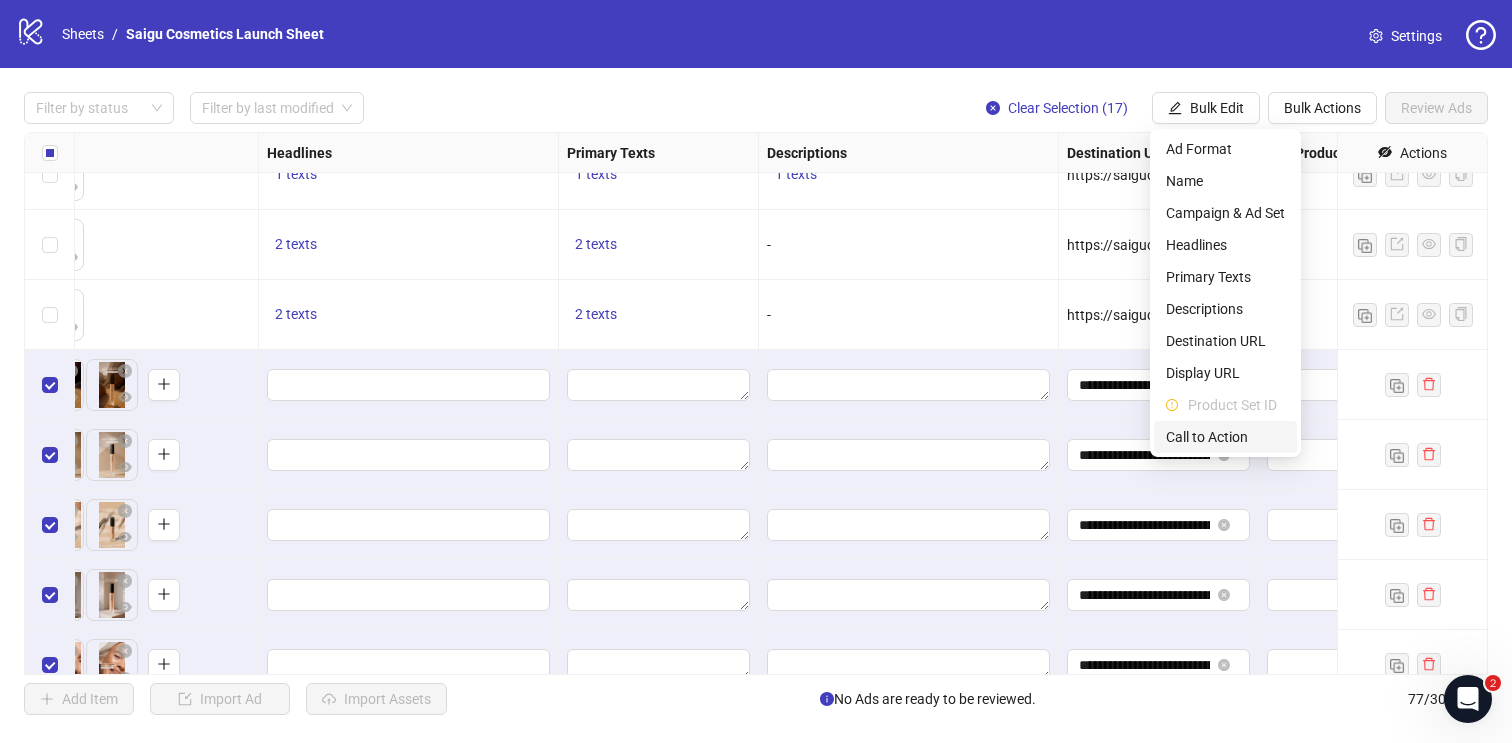 click on "Call to Action" at bounding box center [1225, 437] 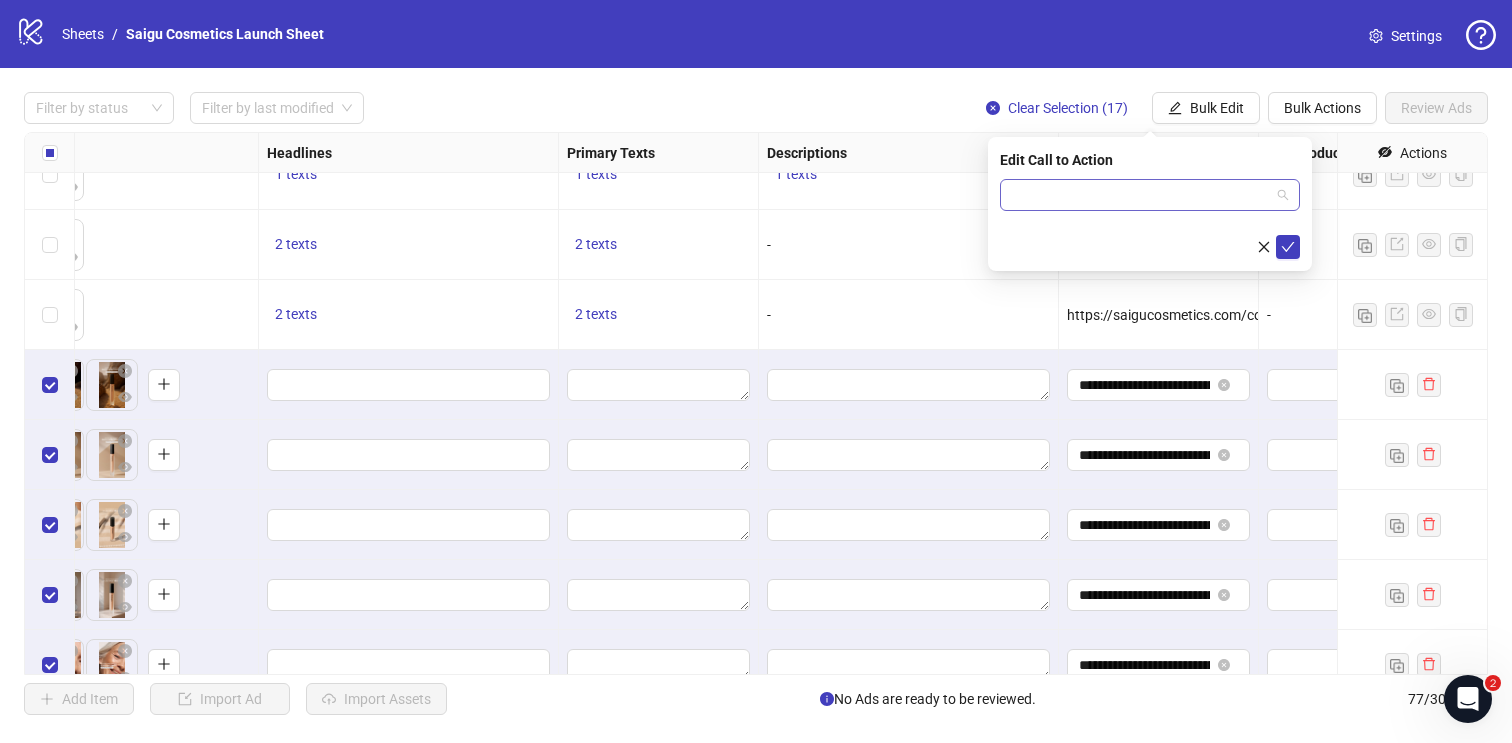 click at bounding box center (1141, 195) 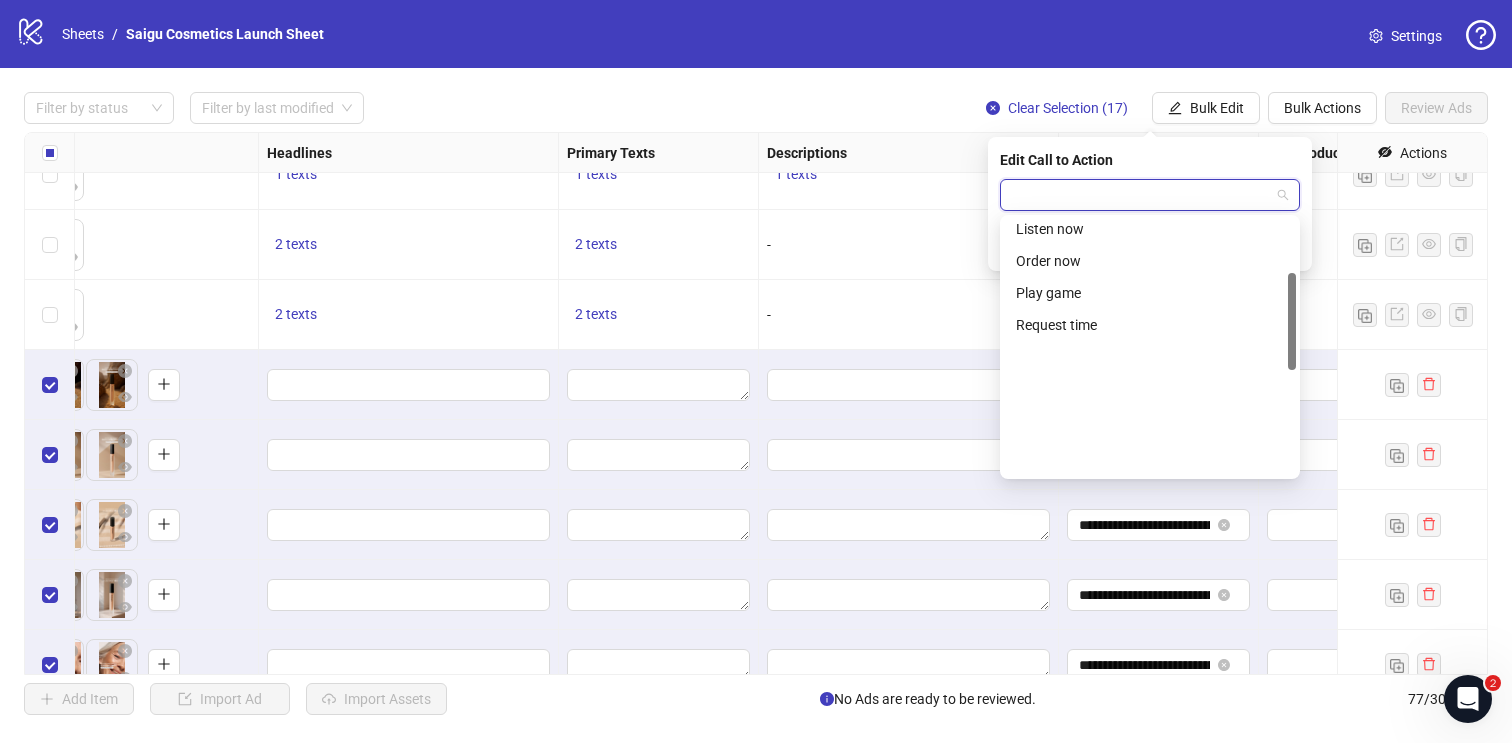 scroll, scrollTop: 416, scrollLeft: 0, axis: vertical 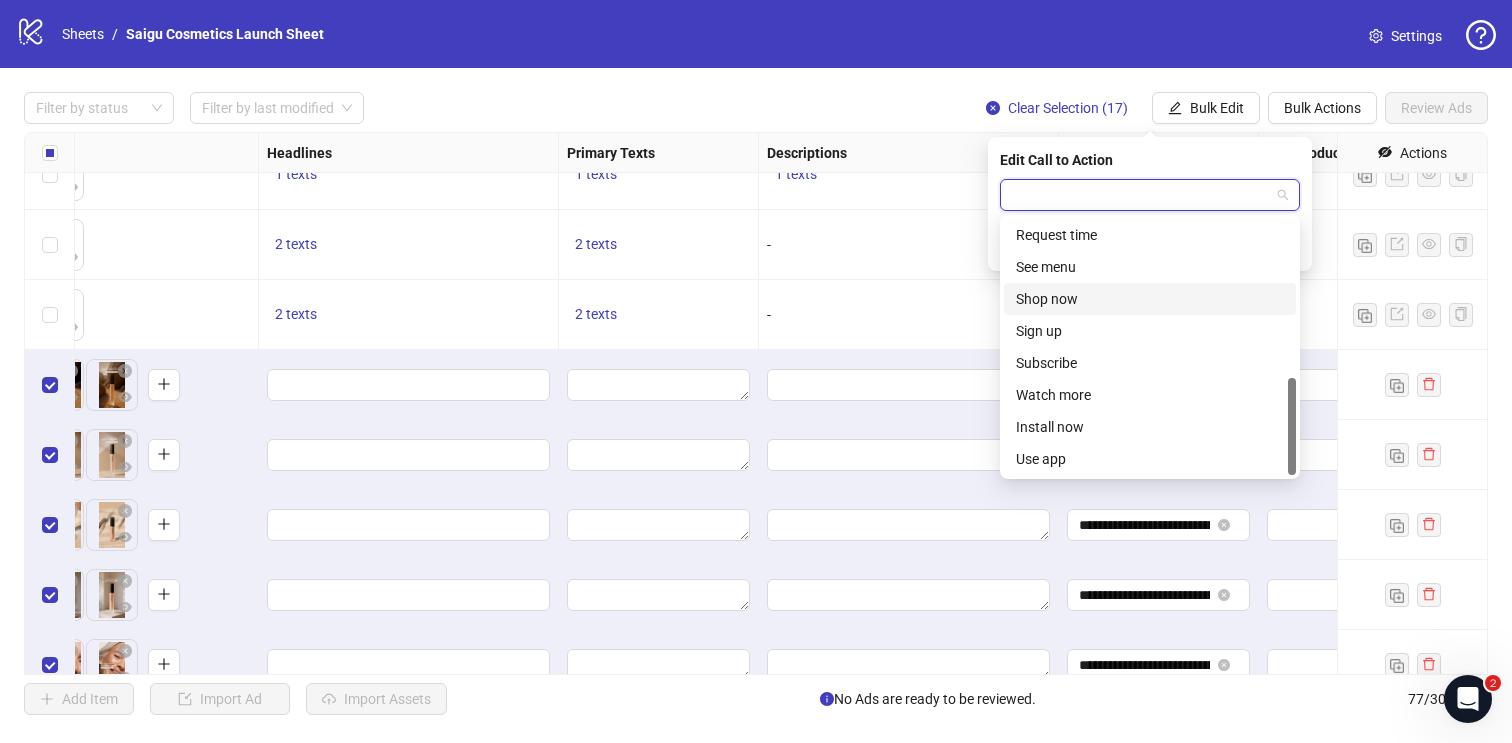 click on "Shop now" at bounding box center (1150, 299) 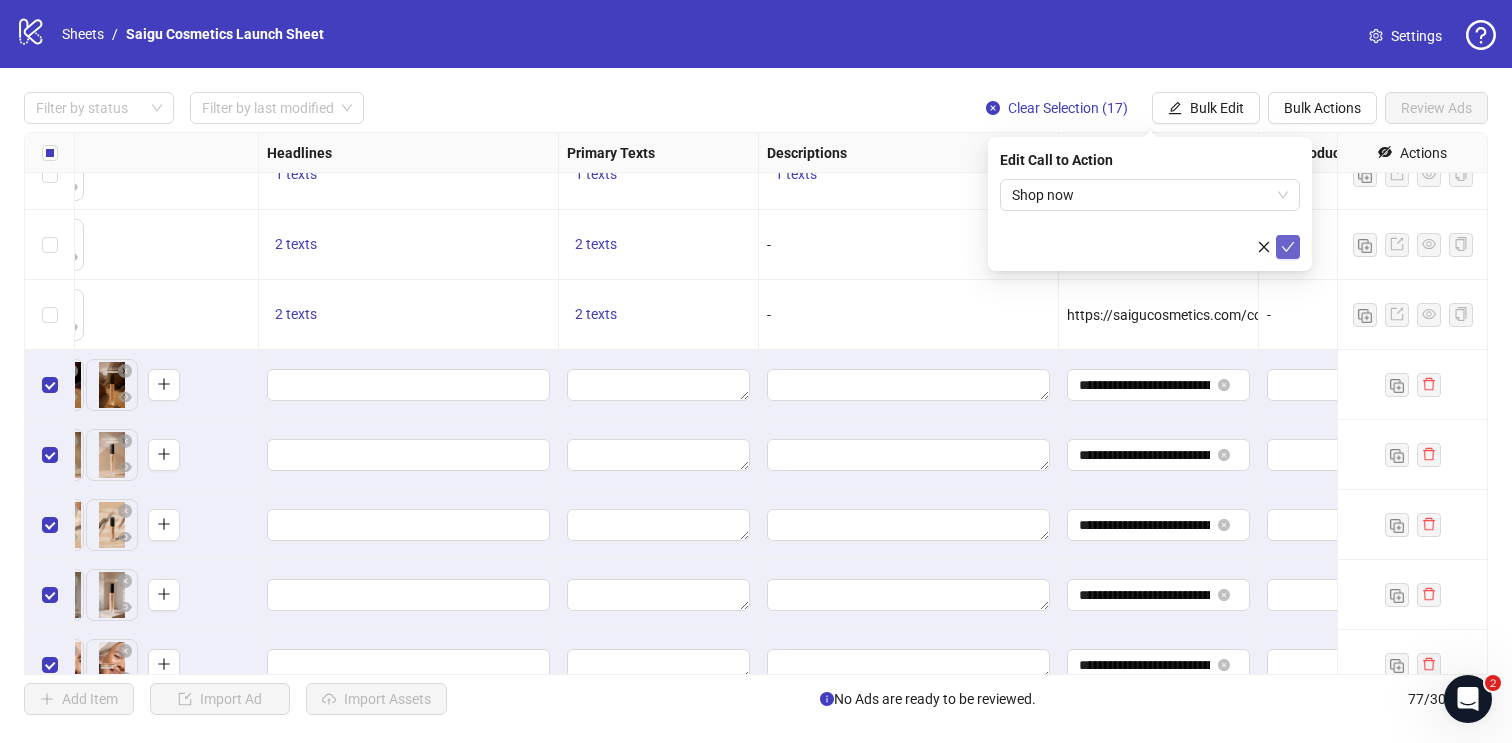 click 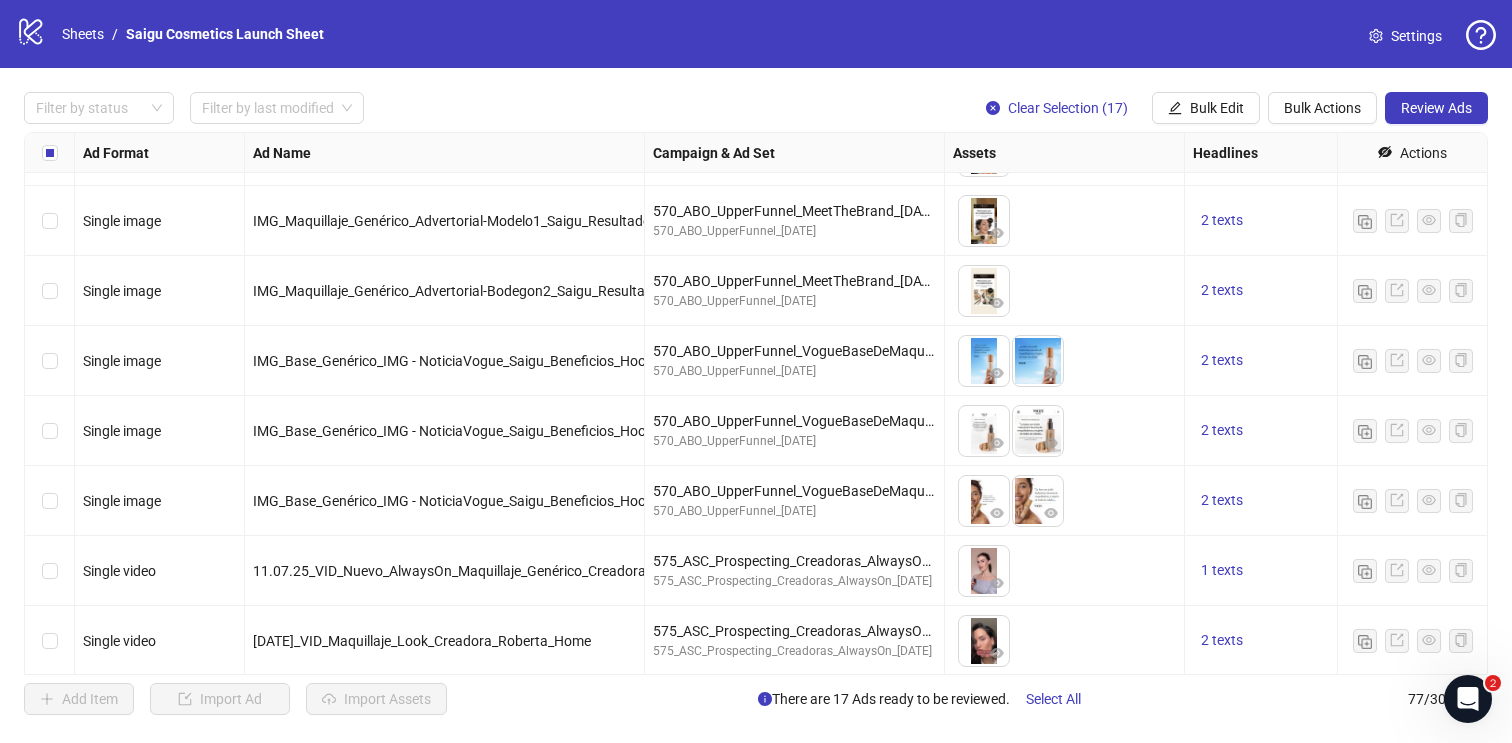 scroll, scrollTop: 3585, scrollLeft: 0, axis: vertical 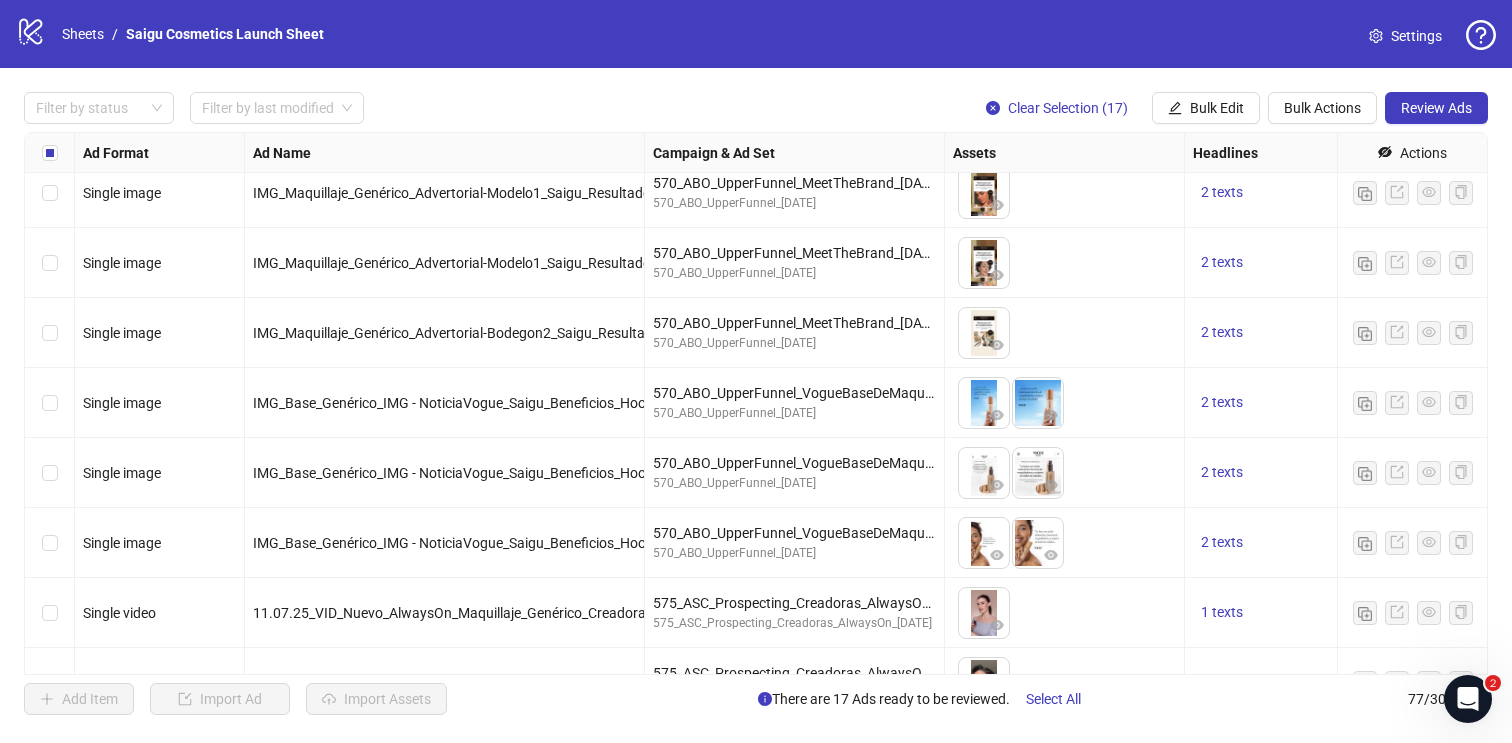 click on "IMG_Maquillaje_Genérico_Advertorial-Bodegon2_Saigu_Resultado_Hook1_10%_Advertorial_9.16.png" at bounding box center [564, 333] 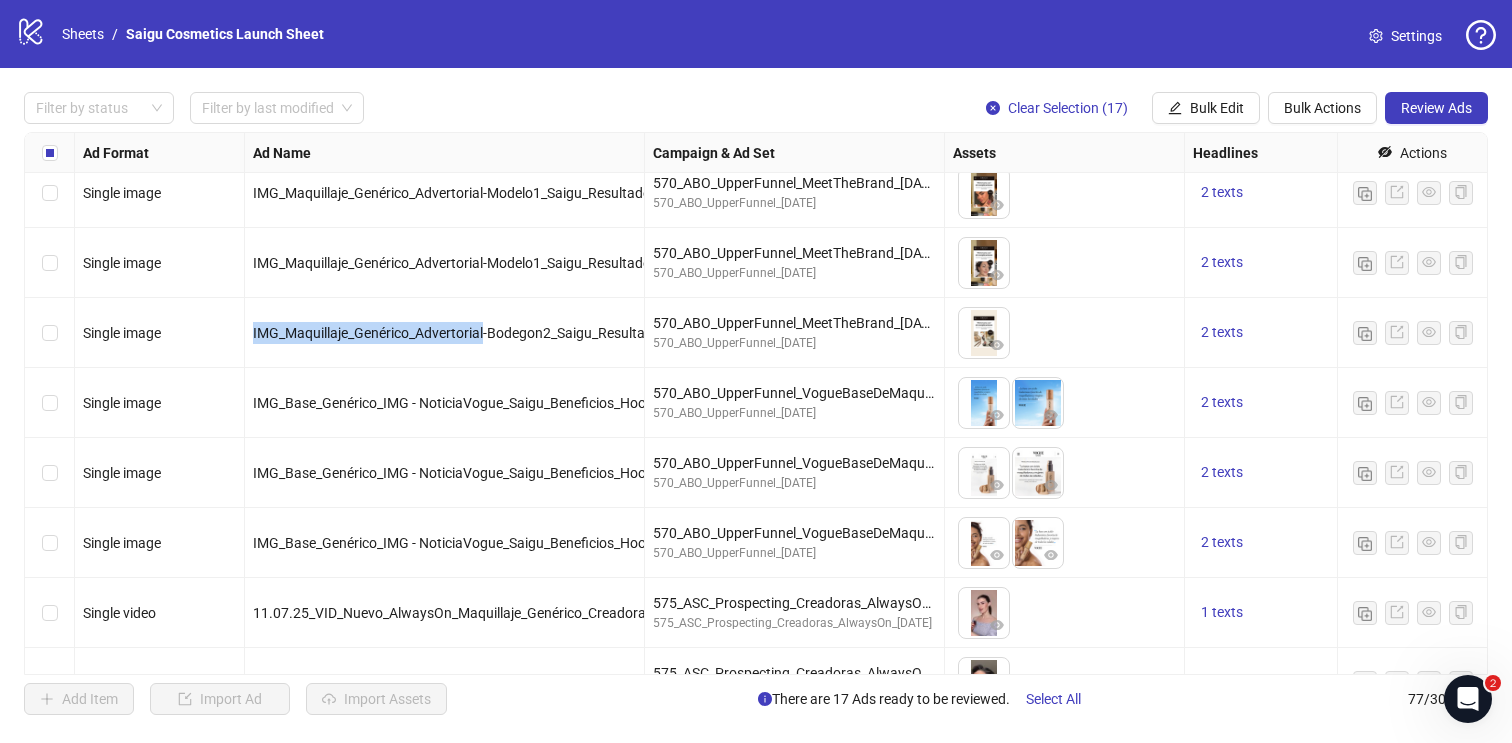 click on "IMG_Maquillaje_Genérico_Advertorial-Bodegon2_Saigu_Resultado_Hook1_10%_Advertorial_9.16.png" at bounding box center [564, 333] 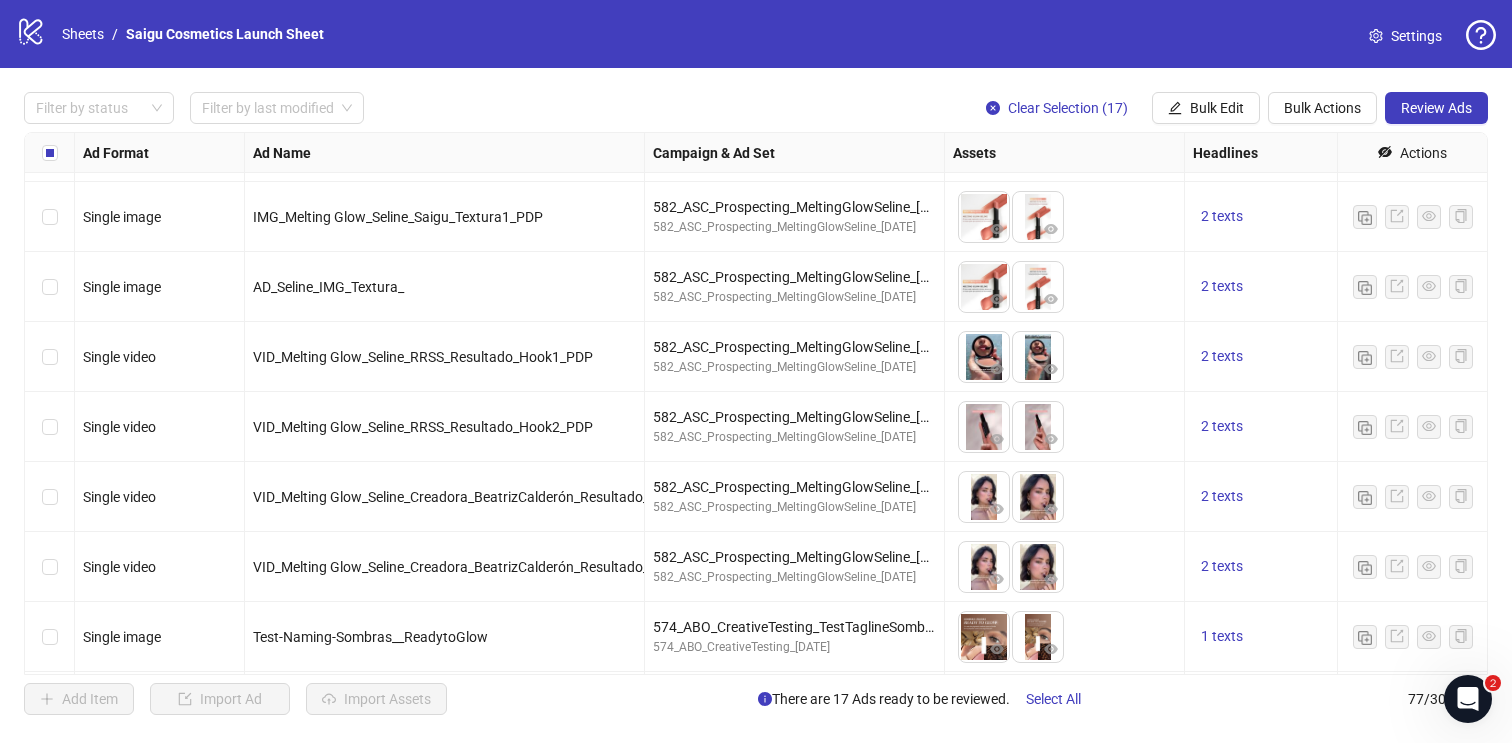 scroll, scrollTop: 760, scrollLeft: 0, axis: vertical 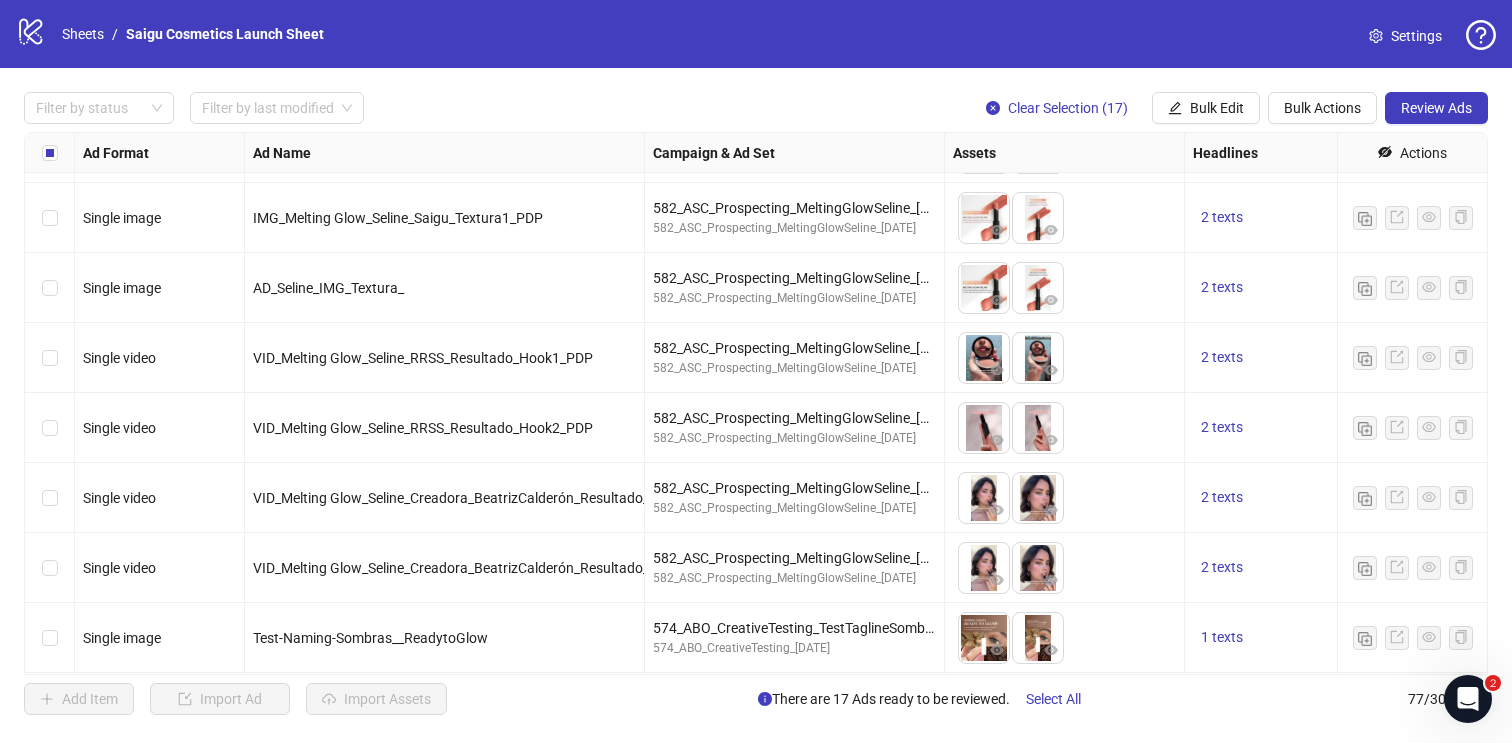 click on "IMG_Melting Glow_Seline_Saigu_Textura1_PDP" at bounding box center [398, 218] 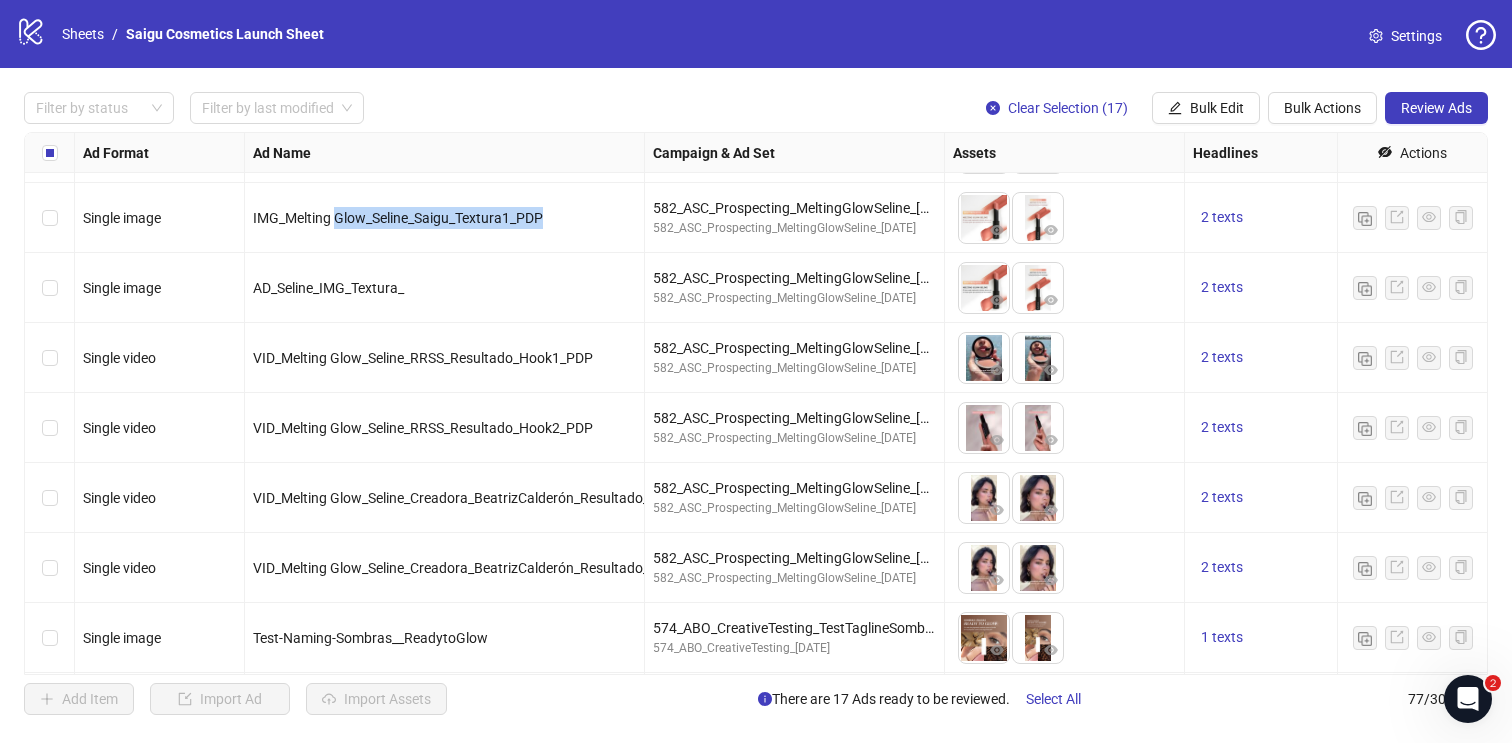 click on "IMG_Melting Glow_Seline_Saigu_Textura1_PDP" at bounding box center [398, 218] 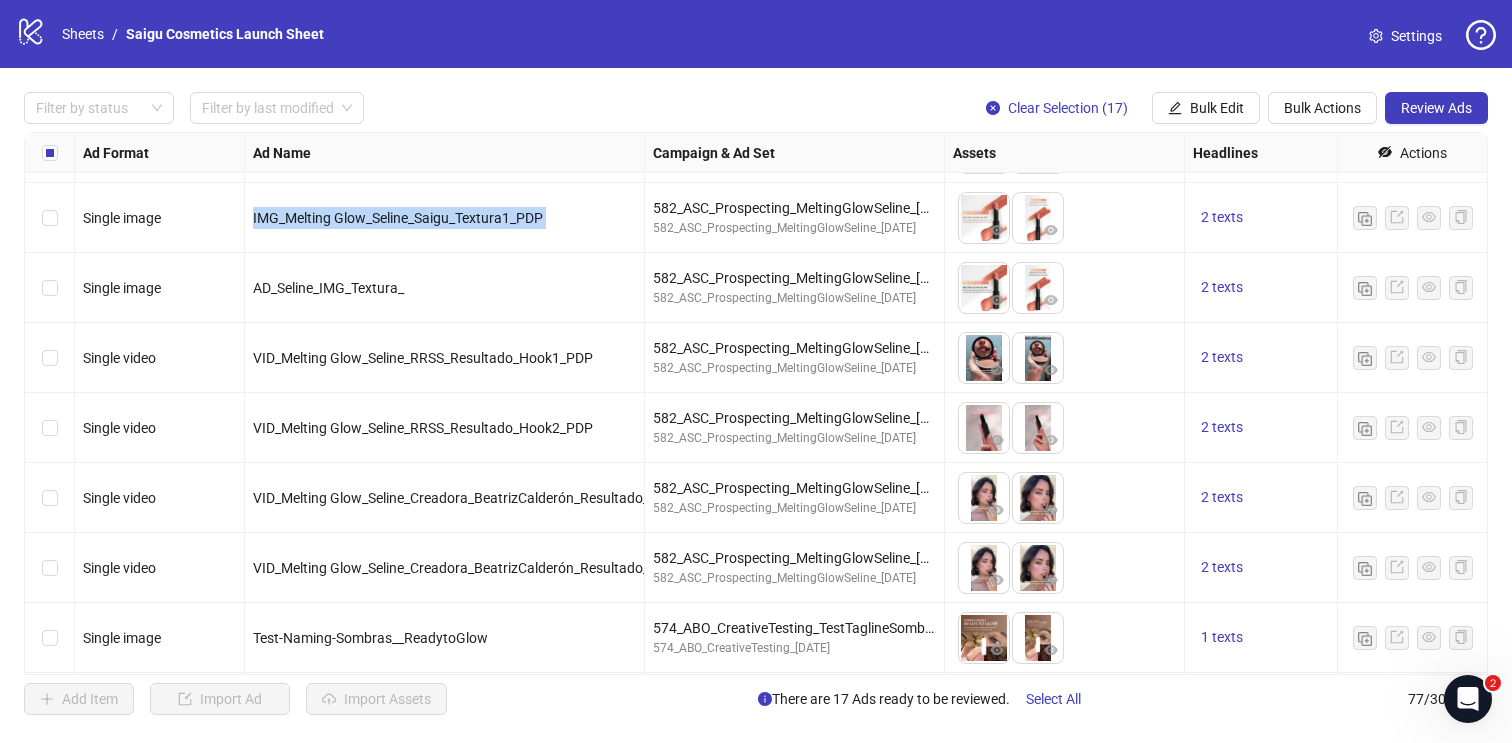 click on "IMG_Melting Glow_Seline_Saigu_Textura1_PDP" at bounding box center (398, 218) 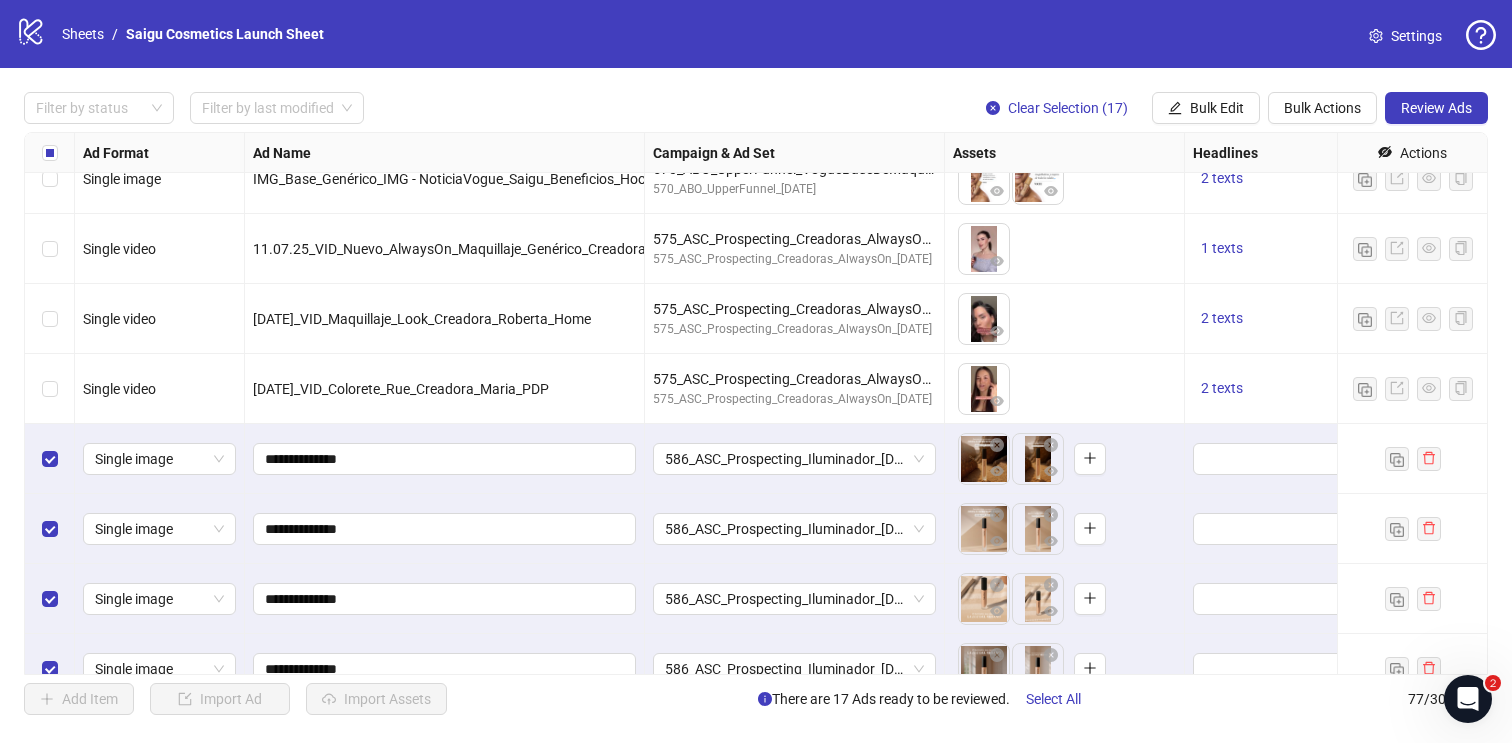 scroll, scrollTop: 4010, scrollLeft: 0, axis: vertical 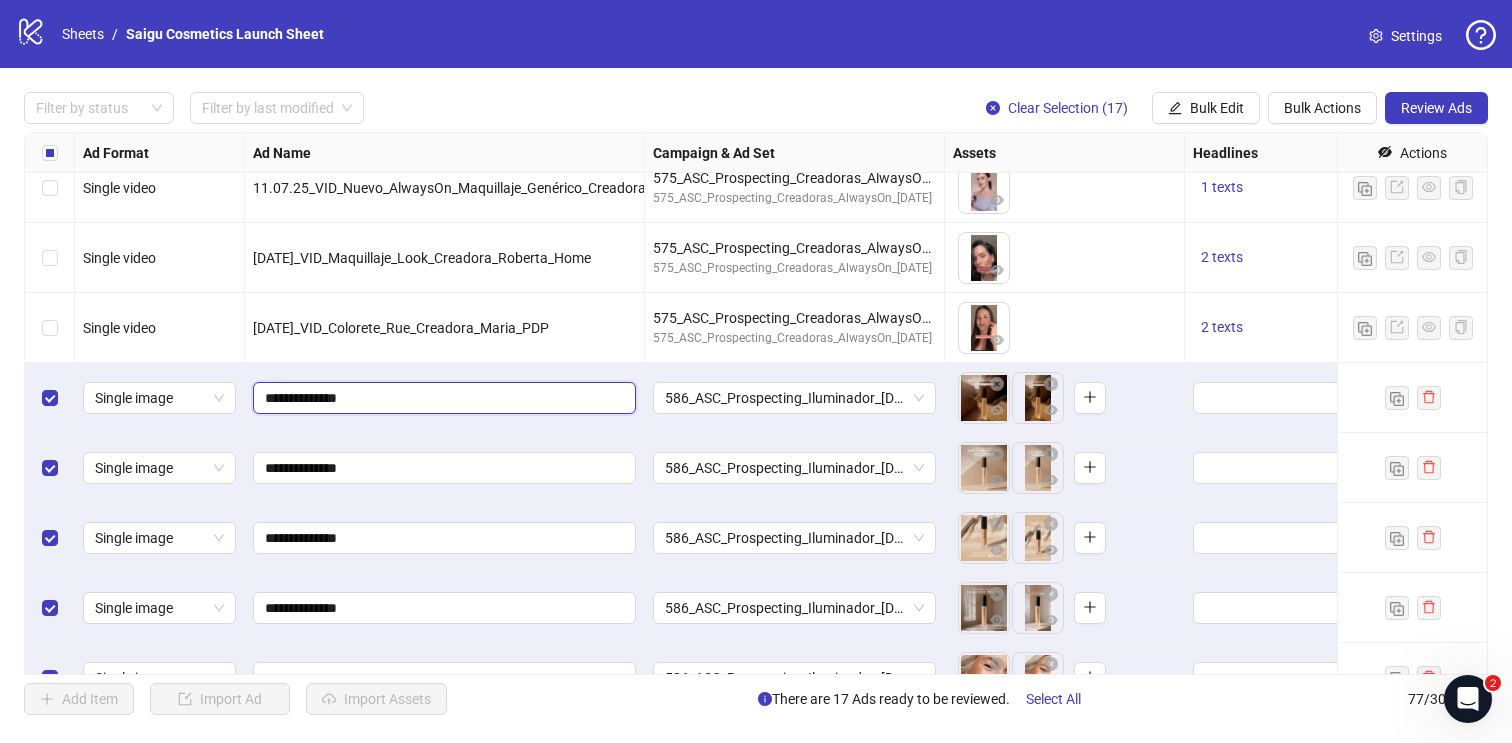 click on "**********" at bounding box center [442, 398] 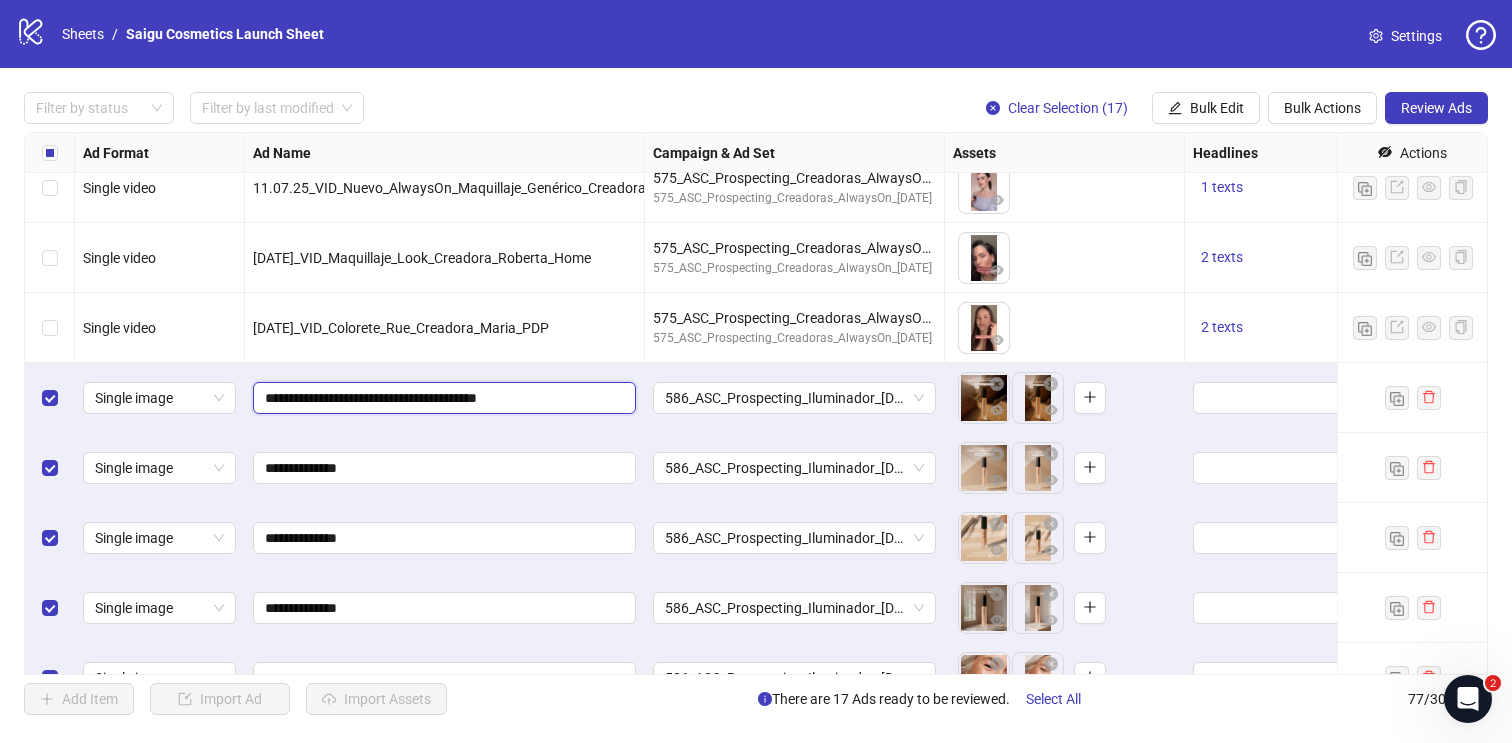 drag, startPoint x: 376, startPoint y: 396, endPoint x: 302, endPoint y: 391, distance: 74.168724 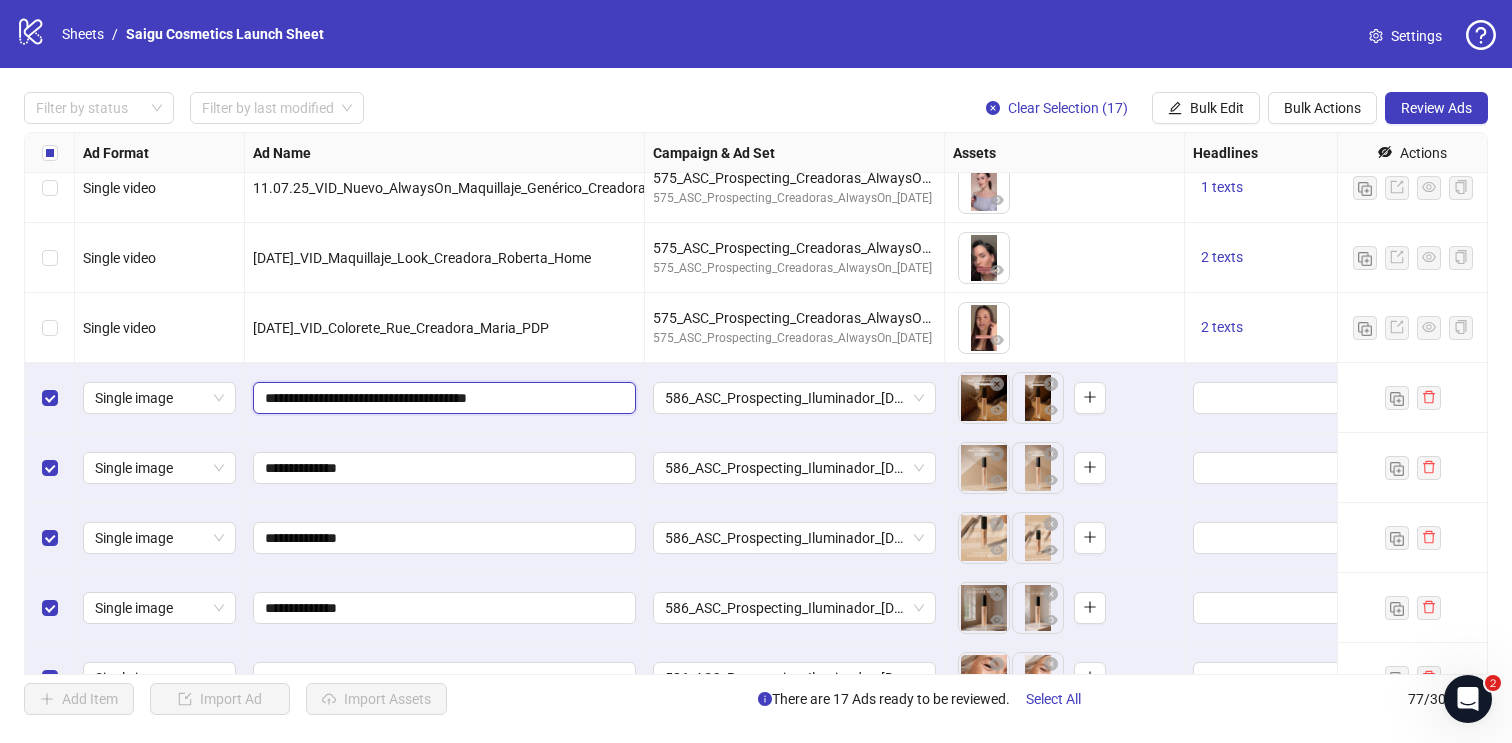 click on "**********" at bounding box center [442, 398] 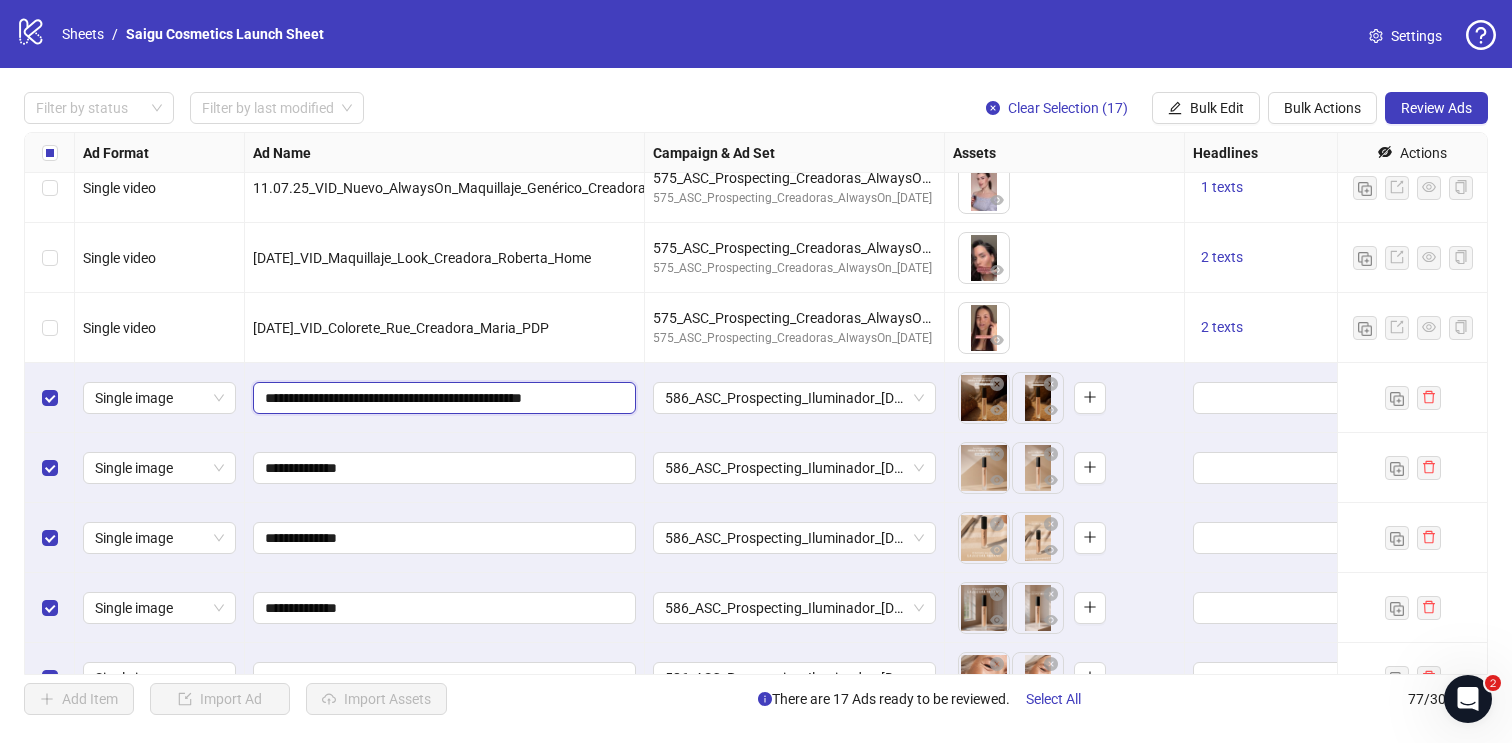 drag, startPoint x: 486, startPoint y: 393, endPoint x: 447, endPoint y: 391, distance: 39.051247 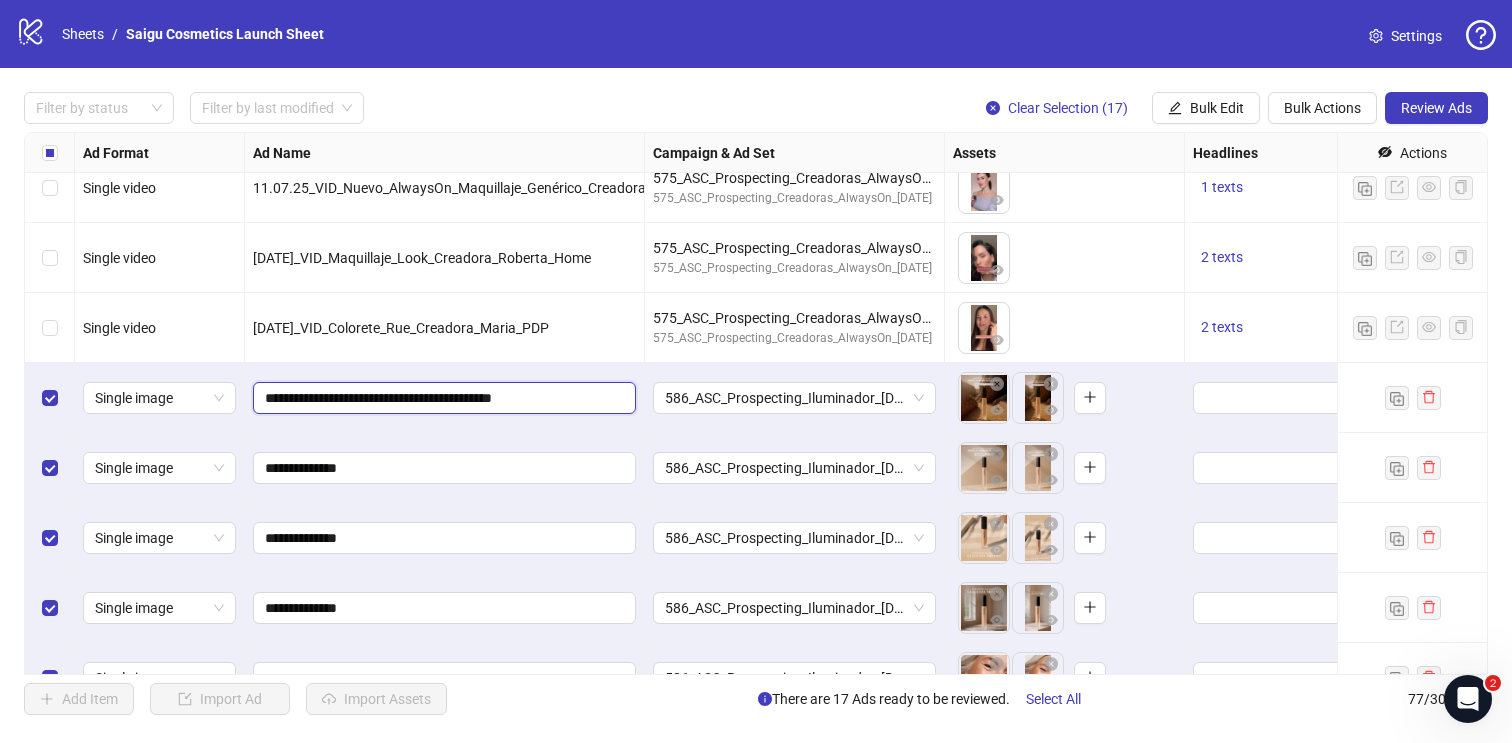 drag, startPoint x: 548, startPoint y: 392, endPoint x: 456, endPoint y: 391, distance: 92.00543 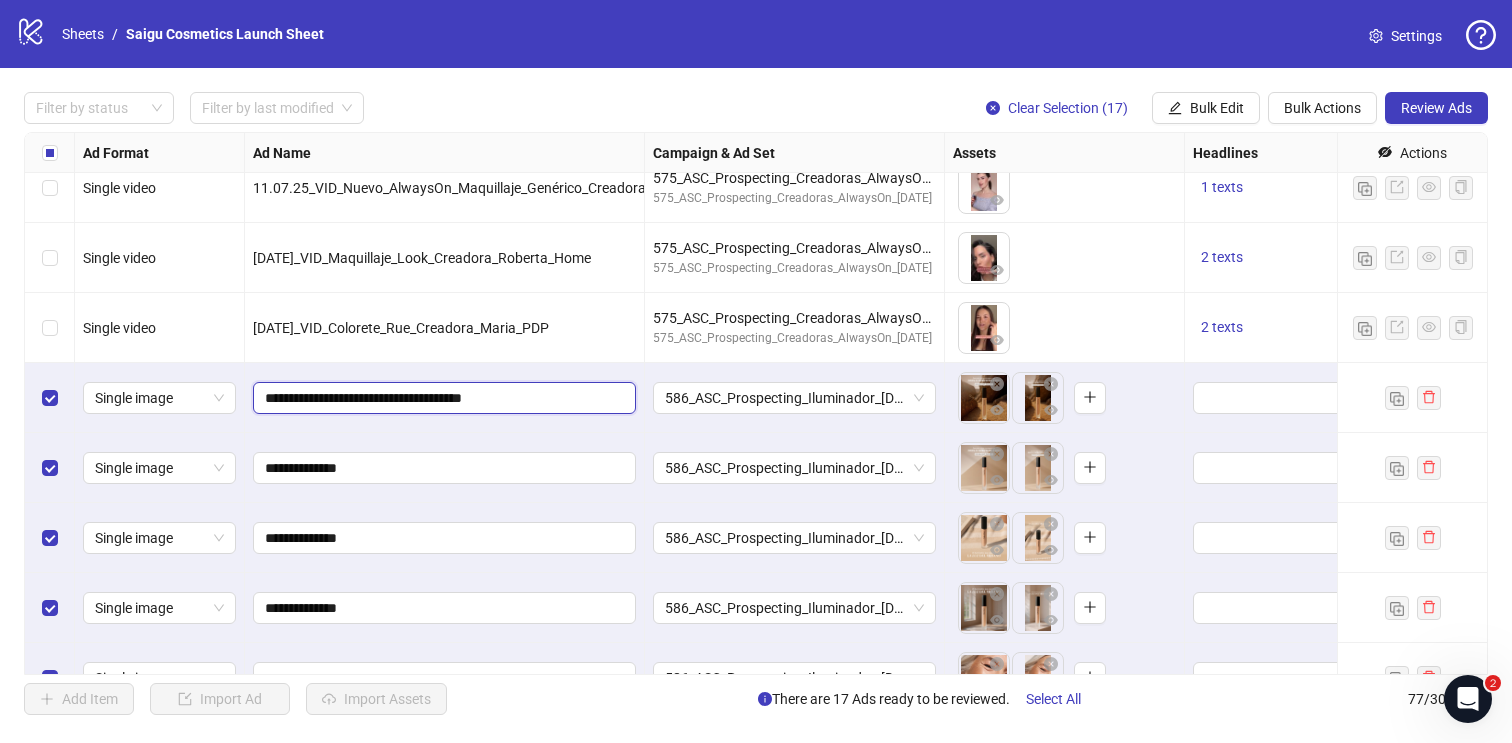 click on "**********" at bounding box center [442, 398] 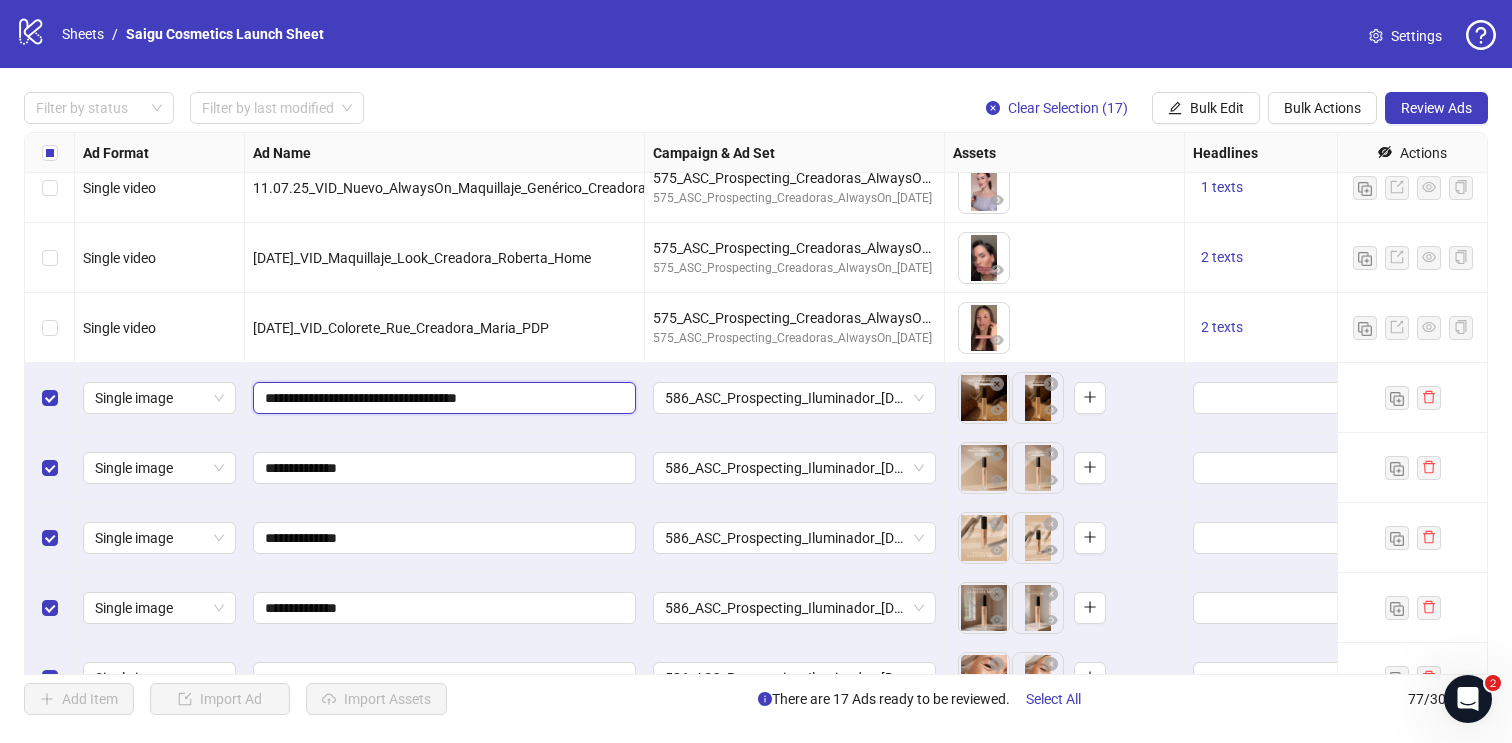 click on "**********" at bounding box center [442, 398] 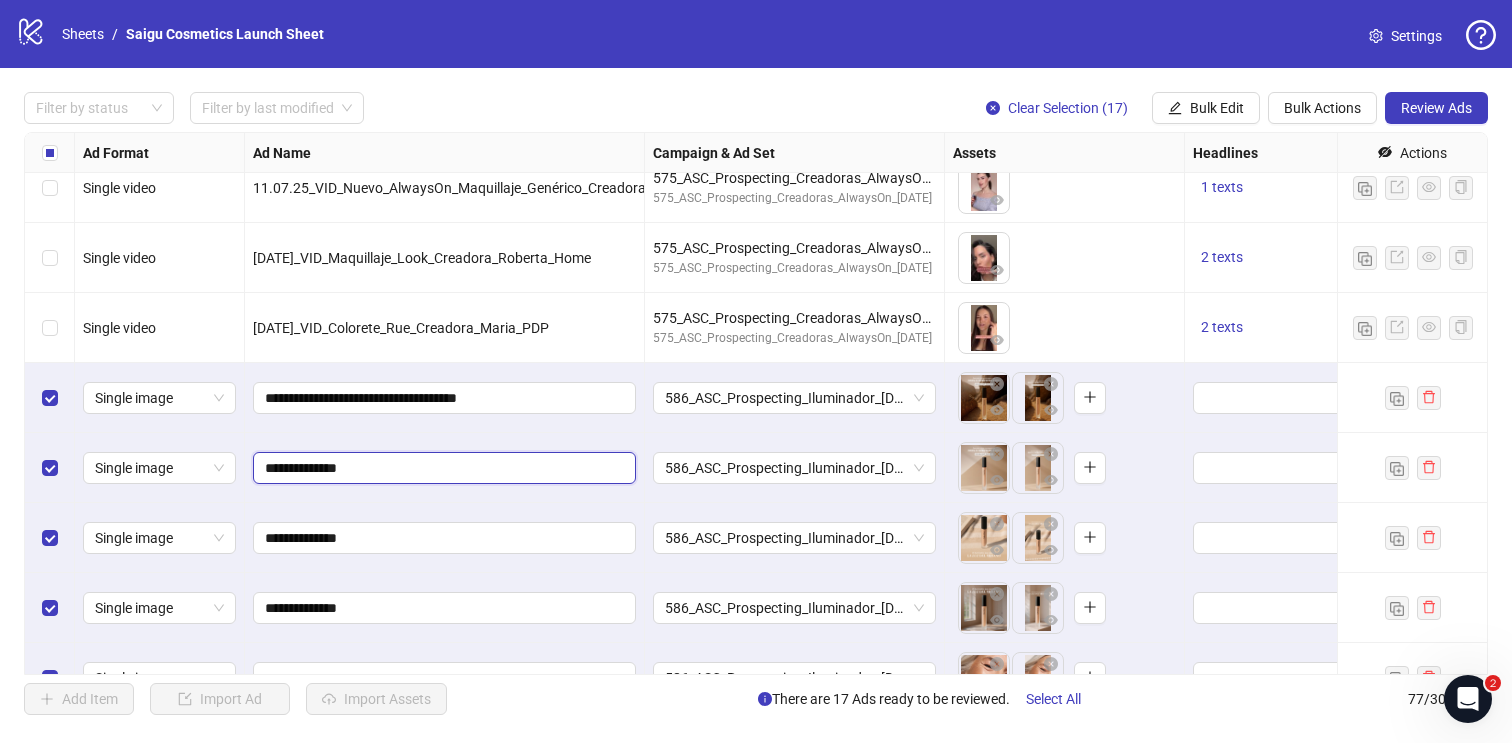 click on "**********" at bounding box center [442, 468] 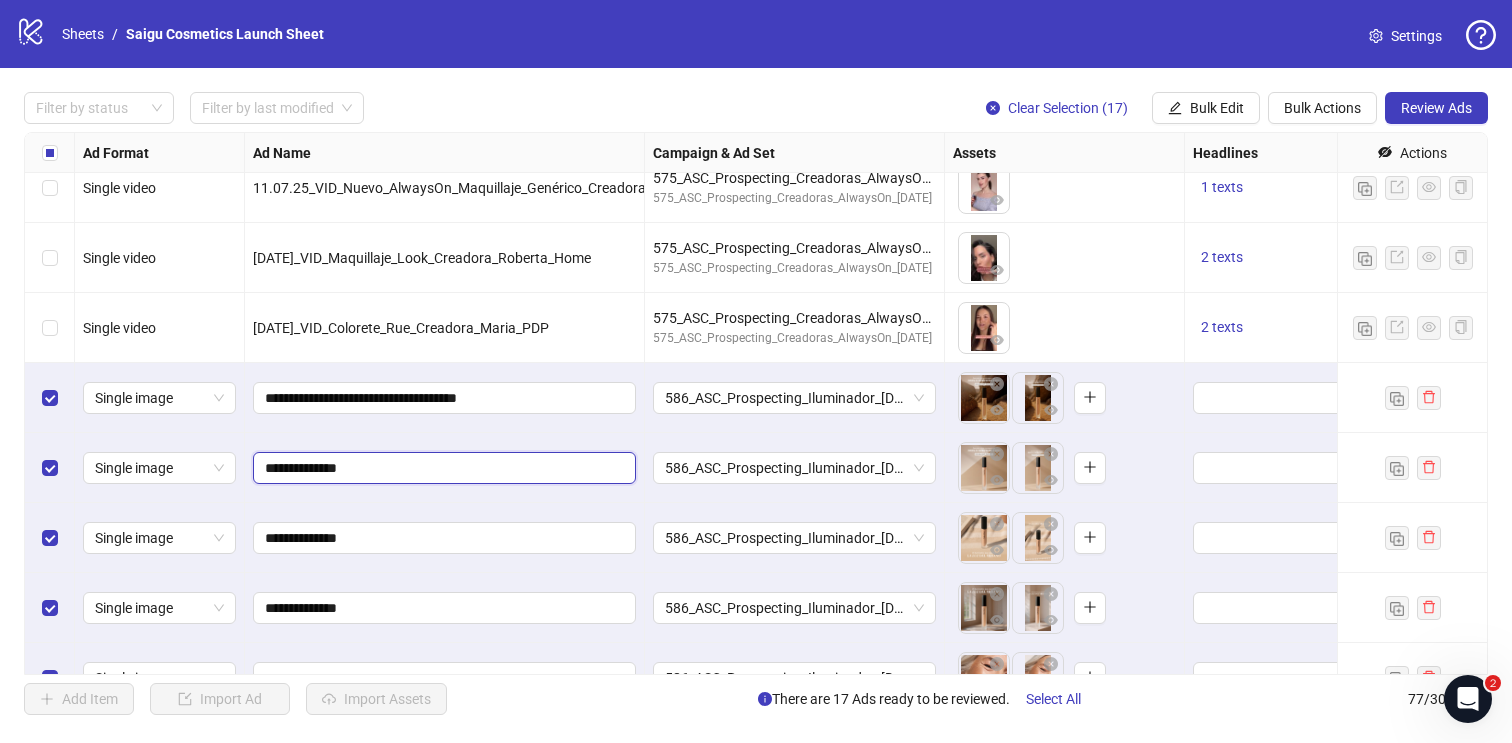 click on "**********" at bounding box center [442, 468] 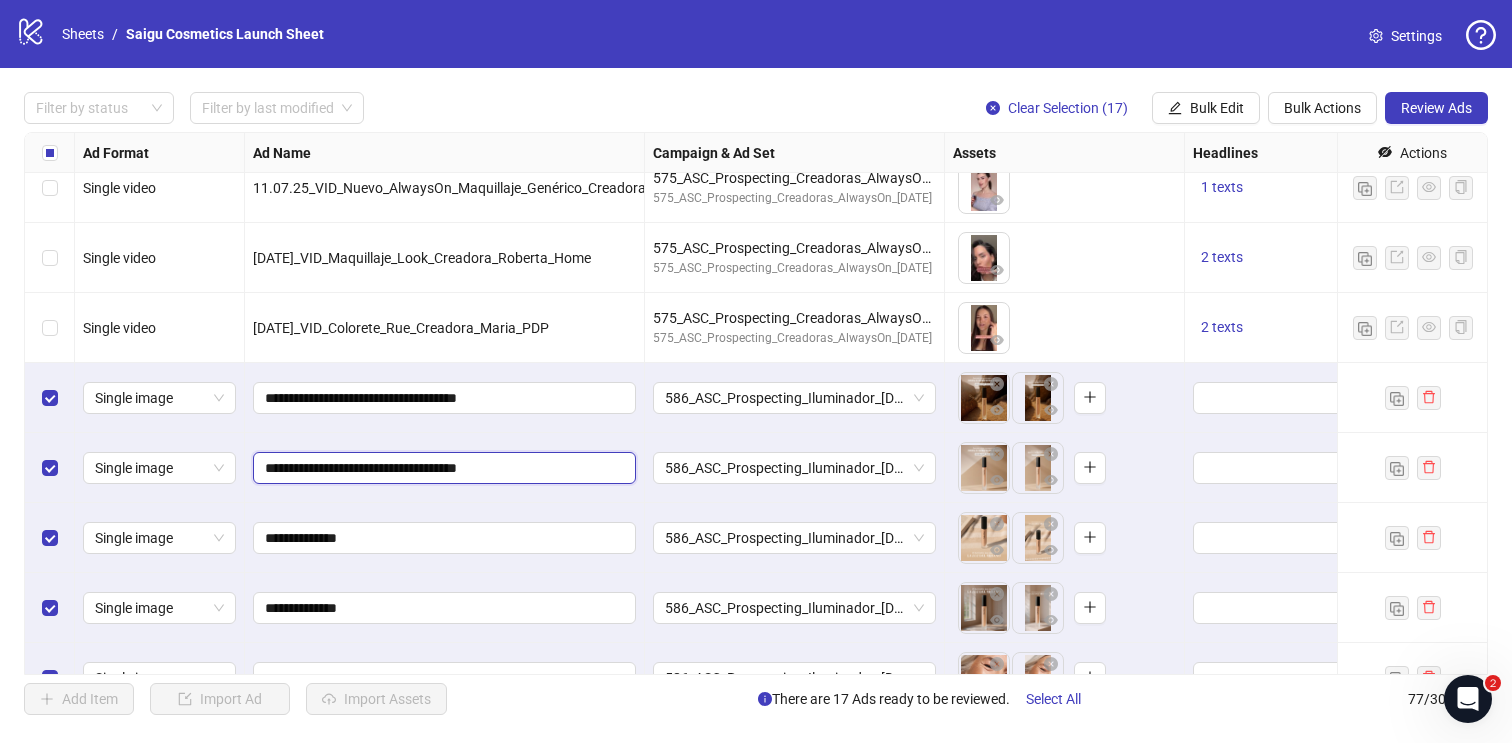 drag, startPoint x: 511, startPoint y: 462, endPoint x: 594, endPoint y: 435, distance: 87.28116 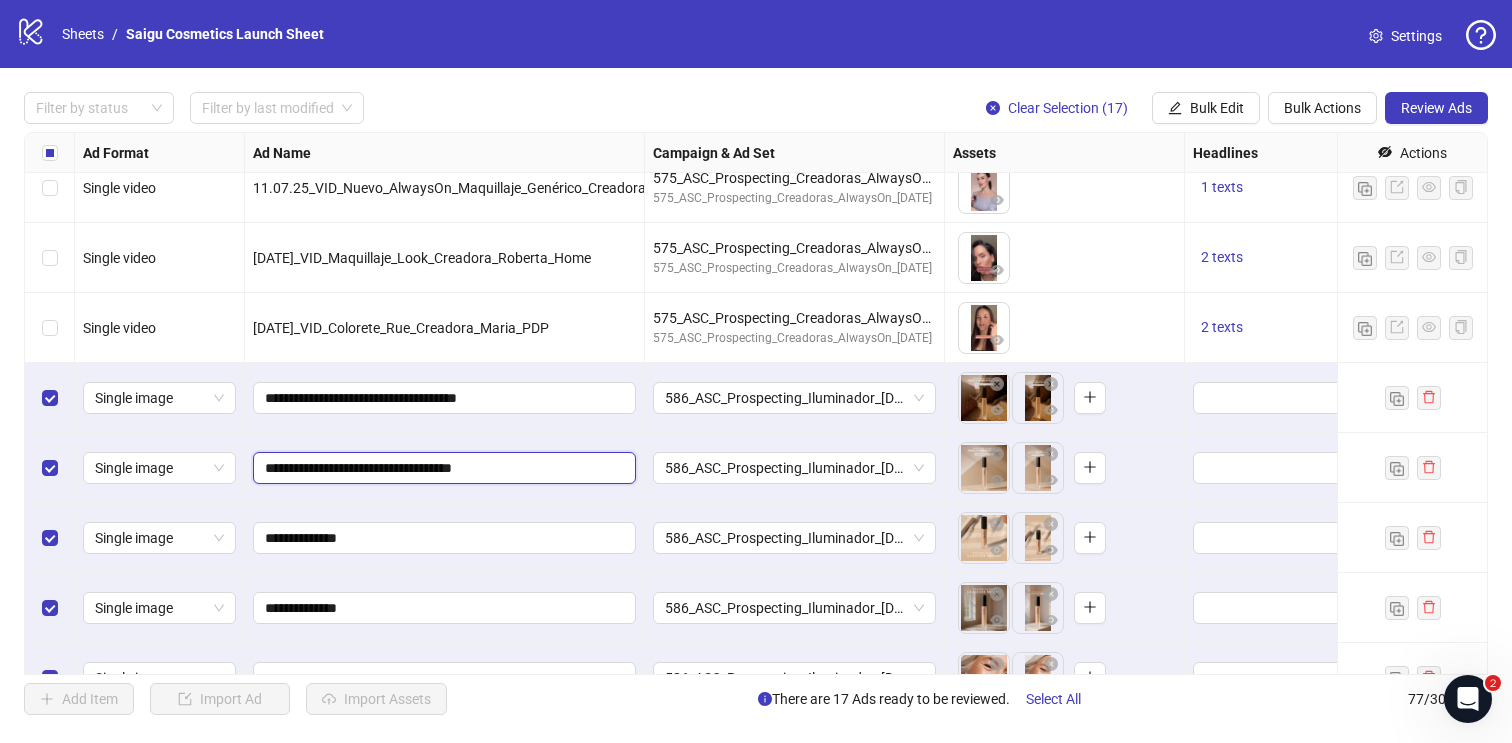 type on "**********" 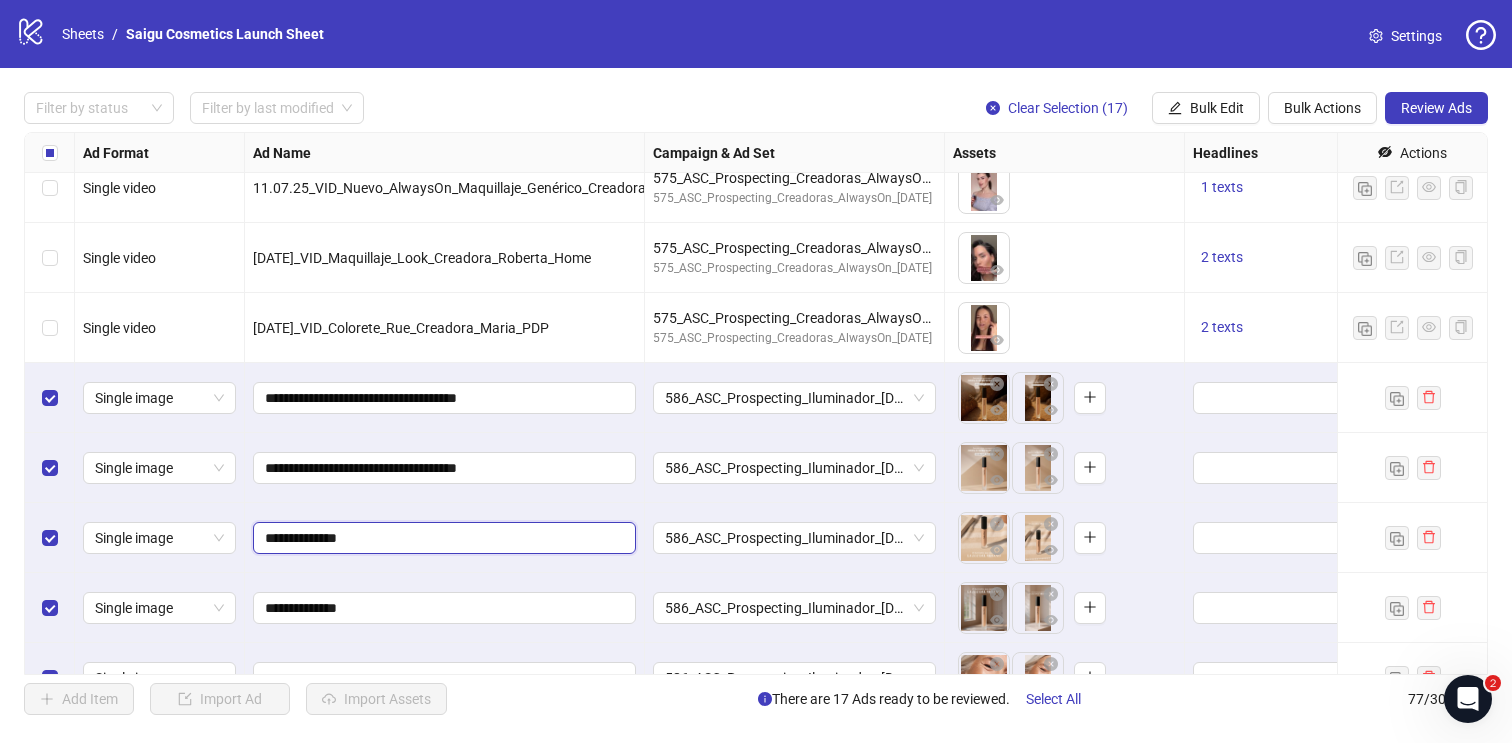 click on "**********" at bounding box center (442, 538) 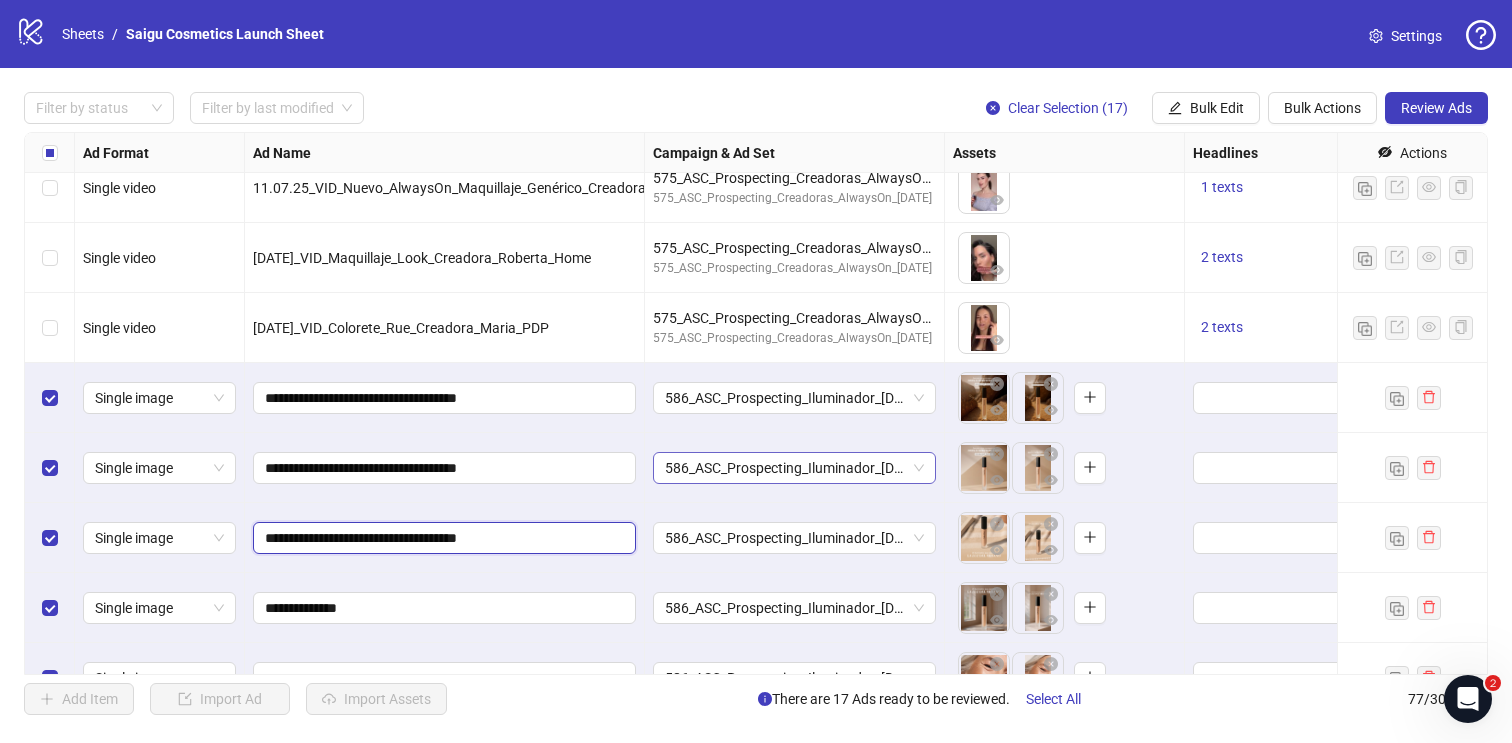 drag, startPoint x: 507, startPoint y: 533, endPoint x: 675, endPoint y: 472, distance: 178.73164 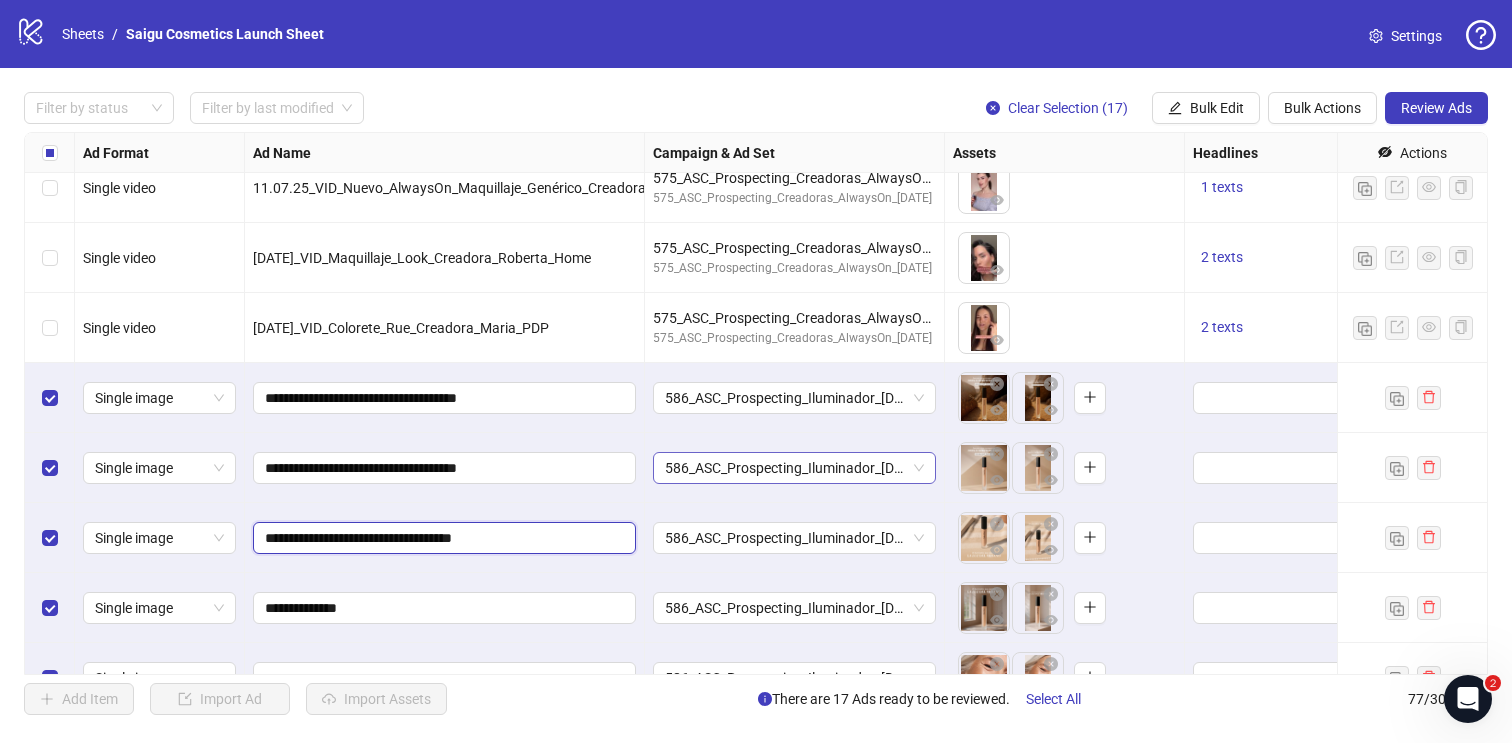type on "**********" 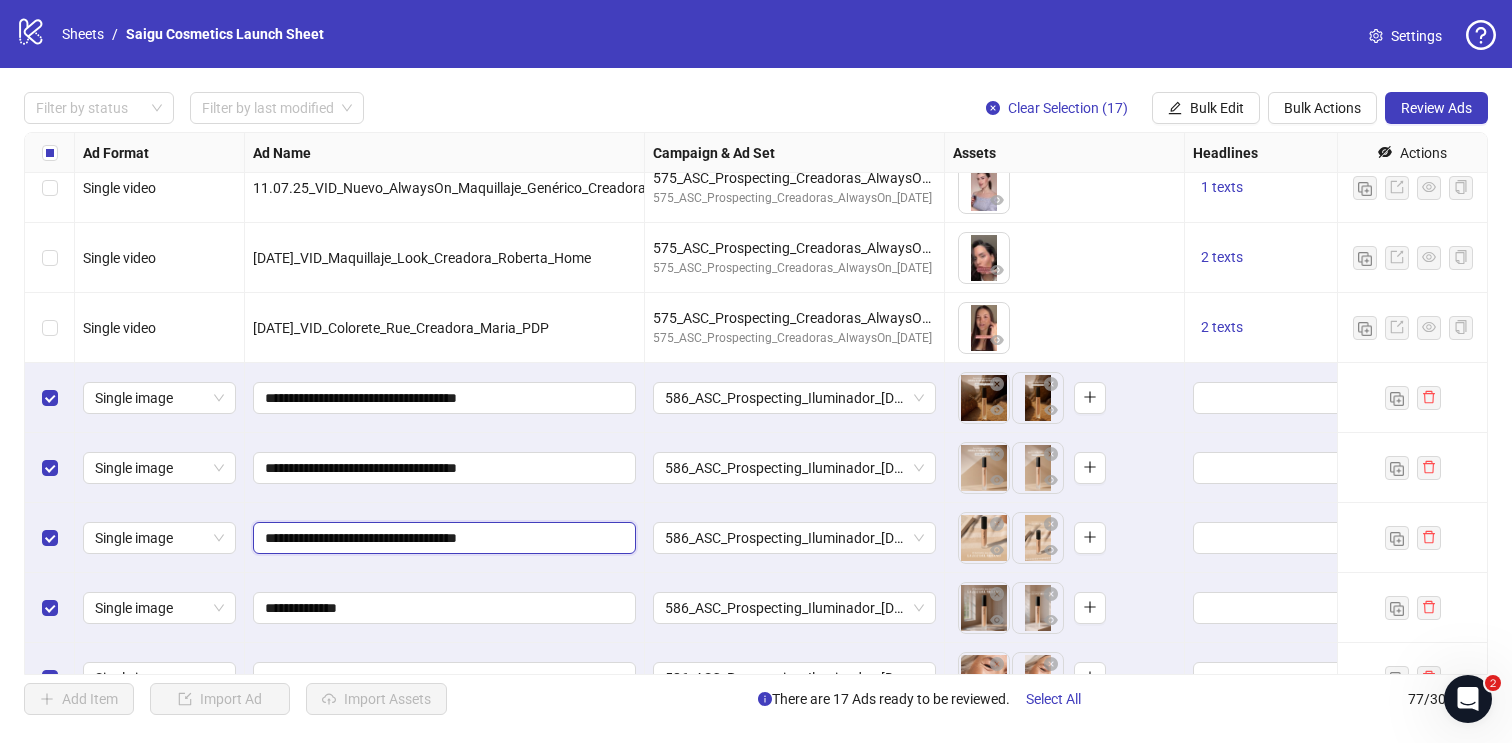 click on "**********" at bounding box center (442, 538) 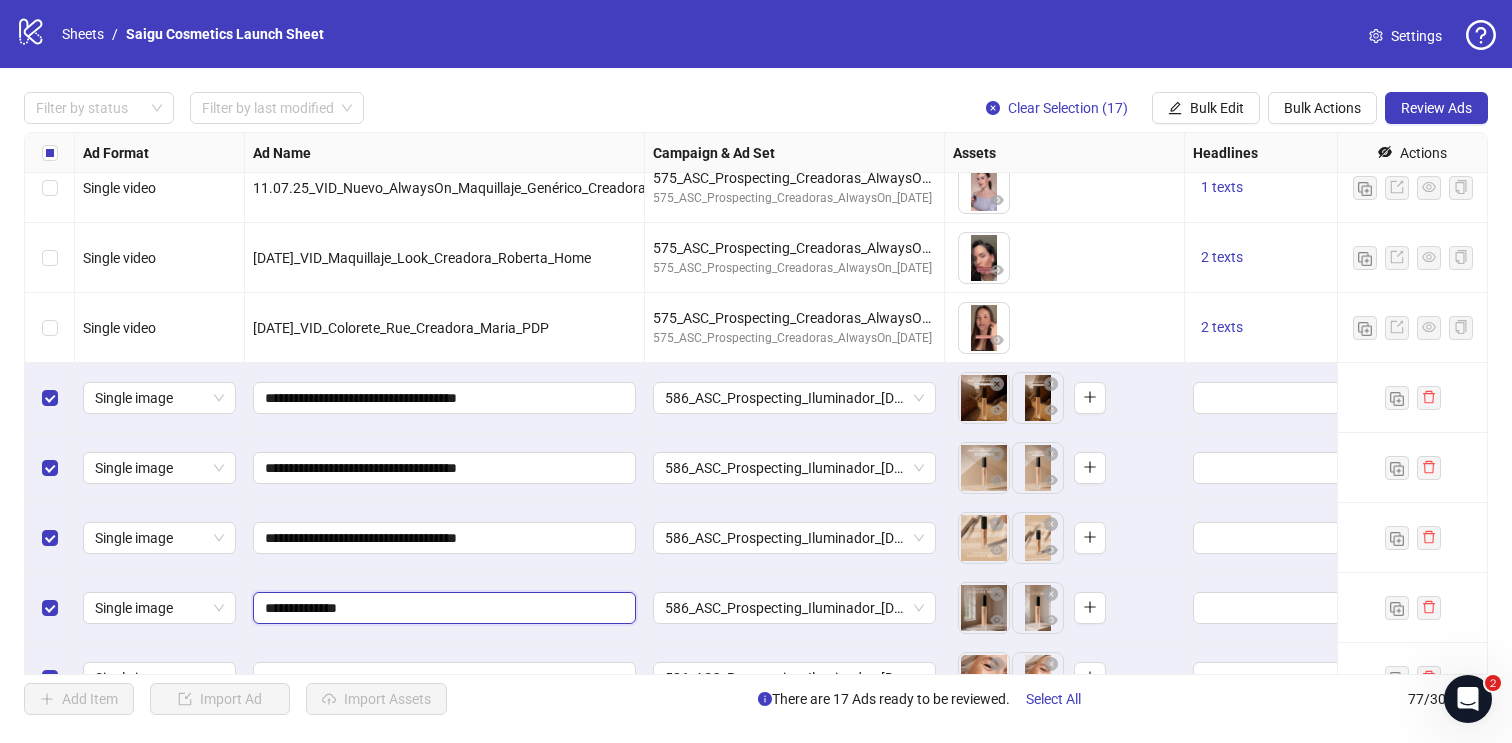 click on "**********" at bounding box center [442, 608] 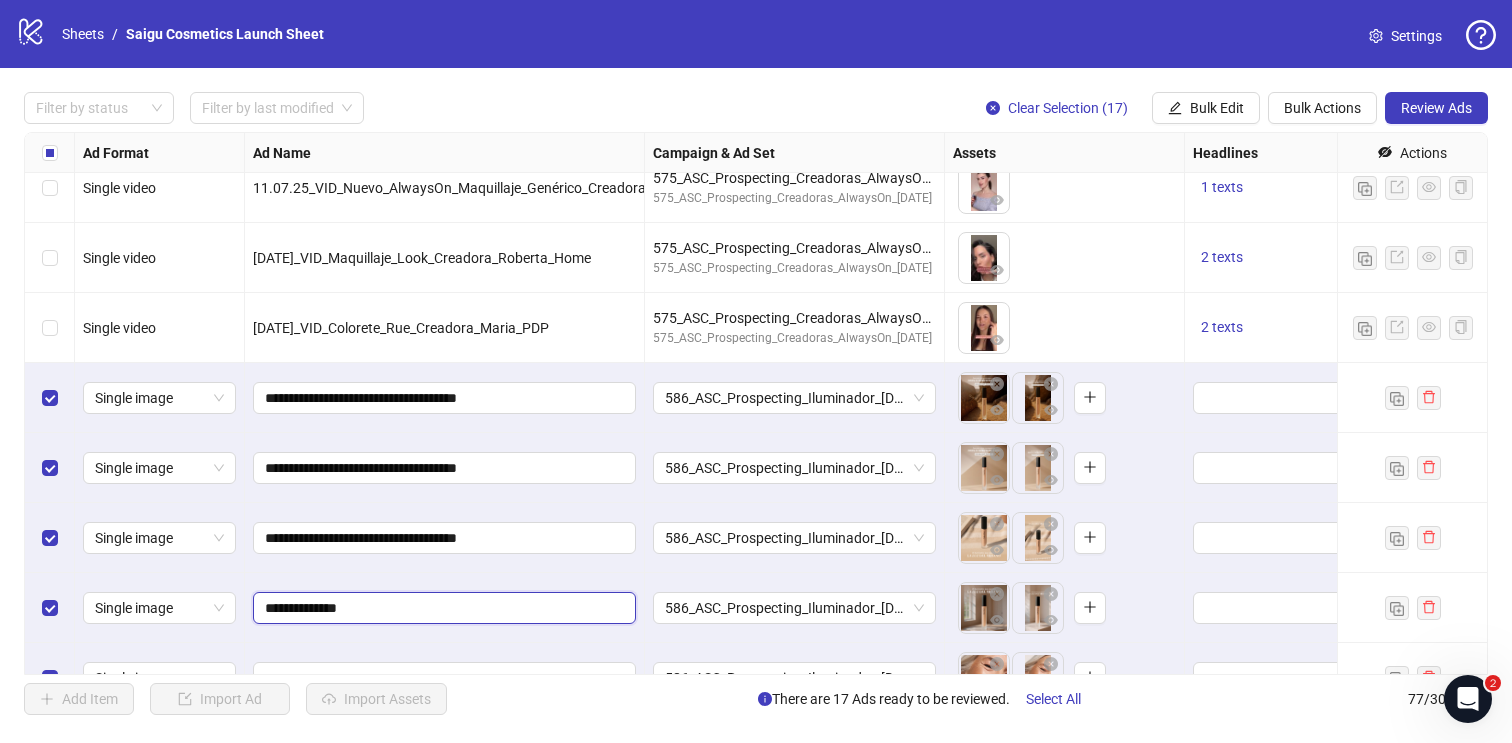 click on "**********" at bounding box center [442, 608] 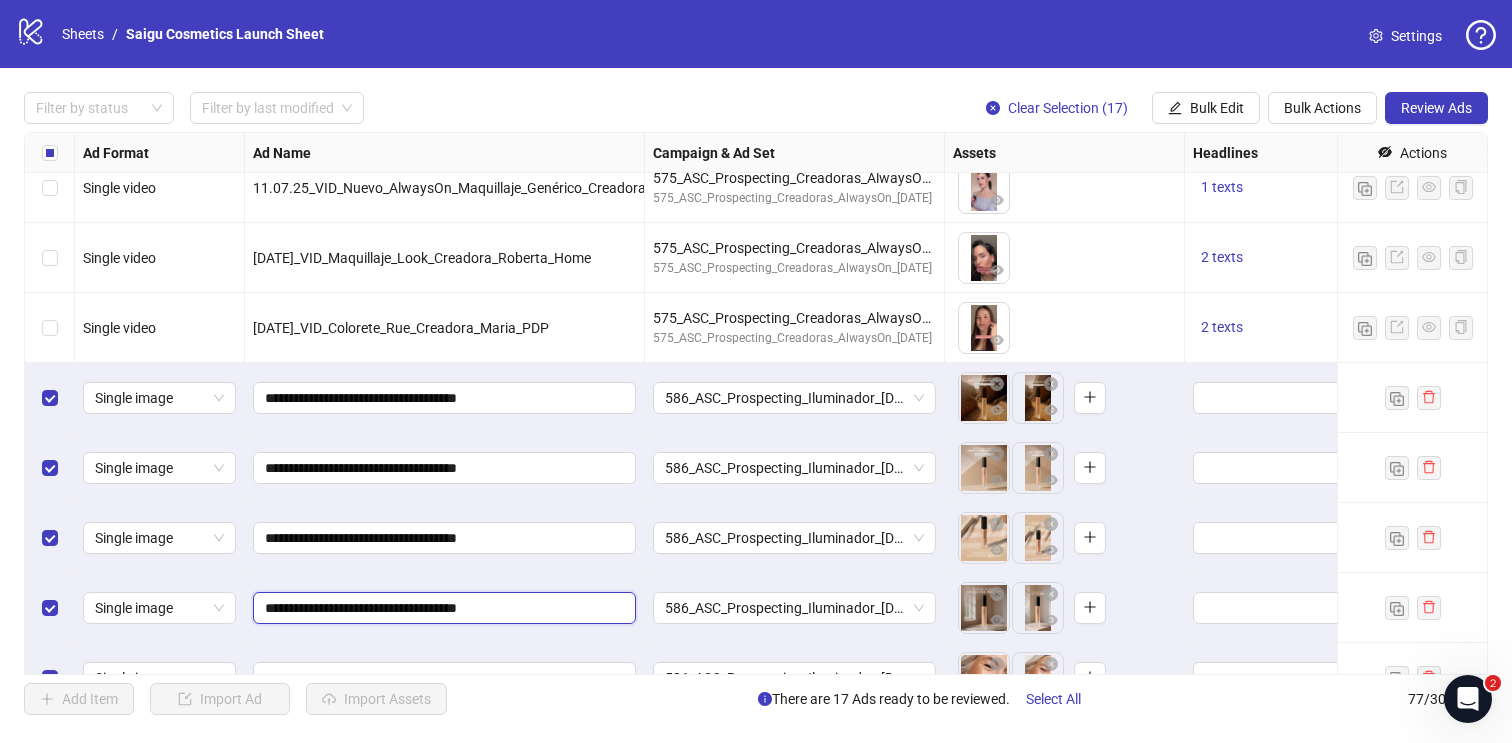 scroll, scrollTop: 4229, scrollLeft: 0, axis: vertical 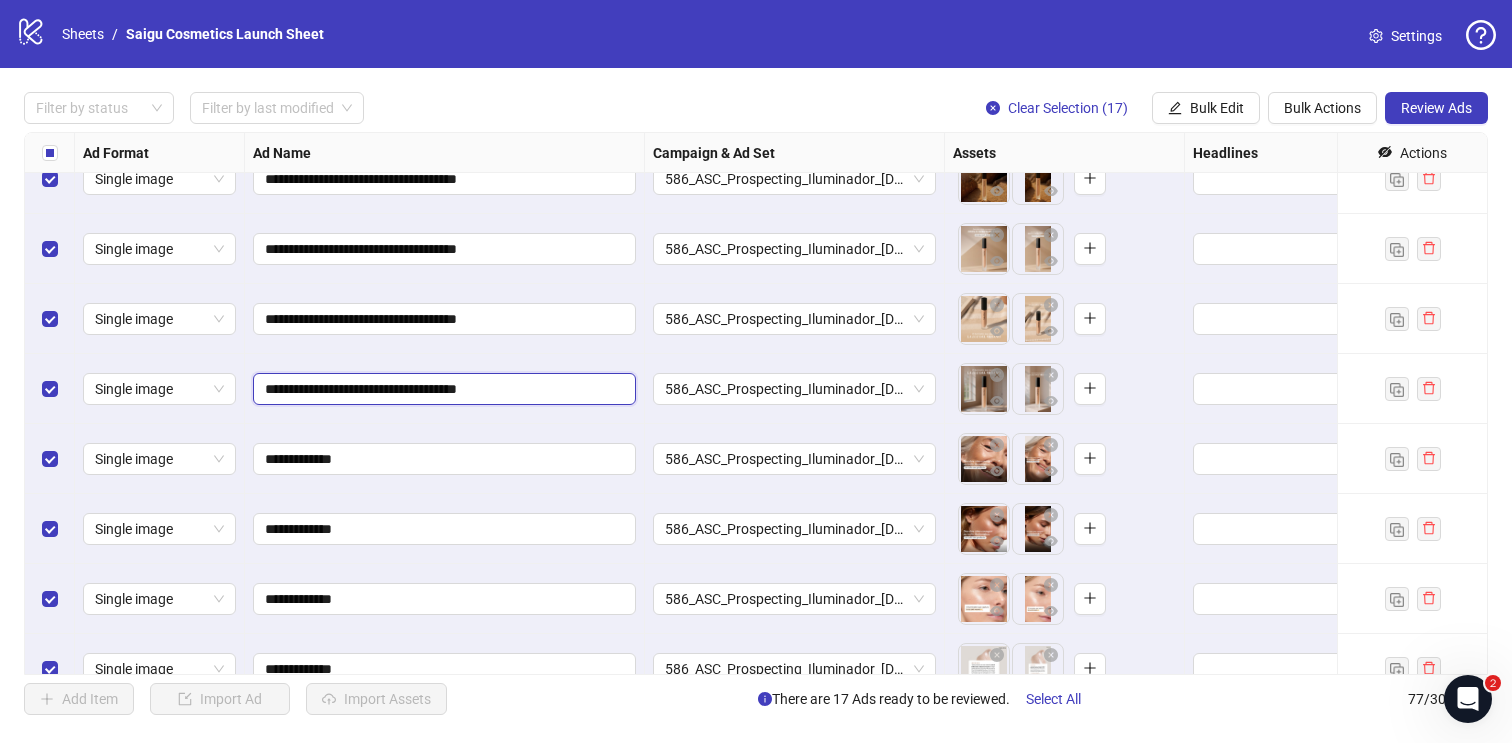 click on "**********" at bounding box center (442, 389) 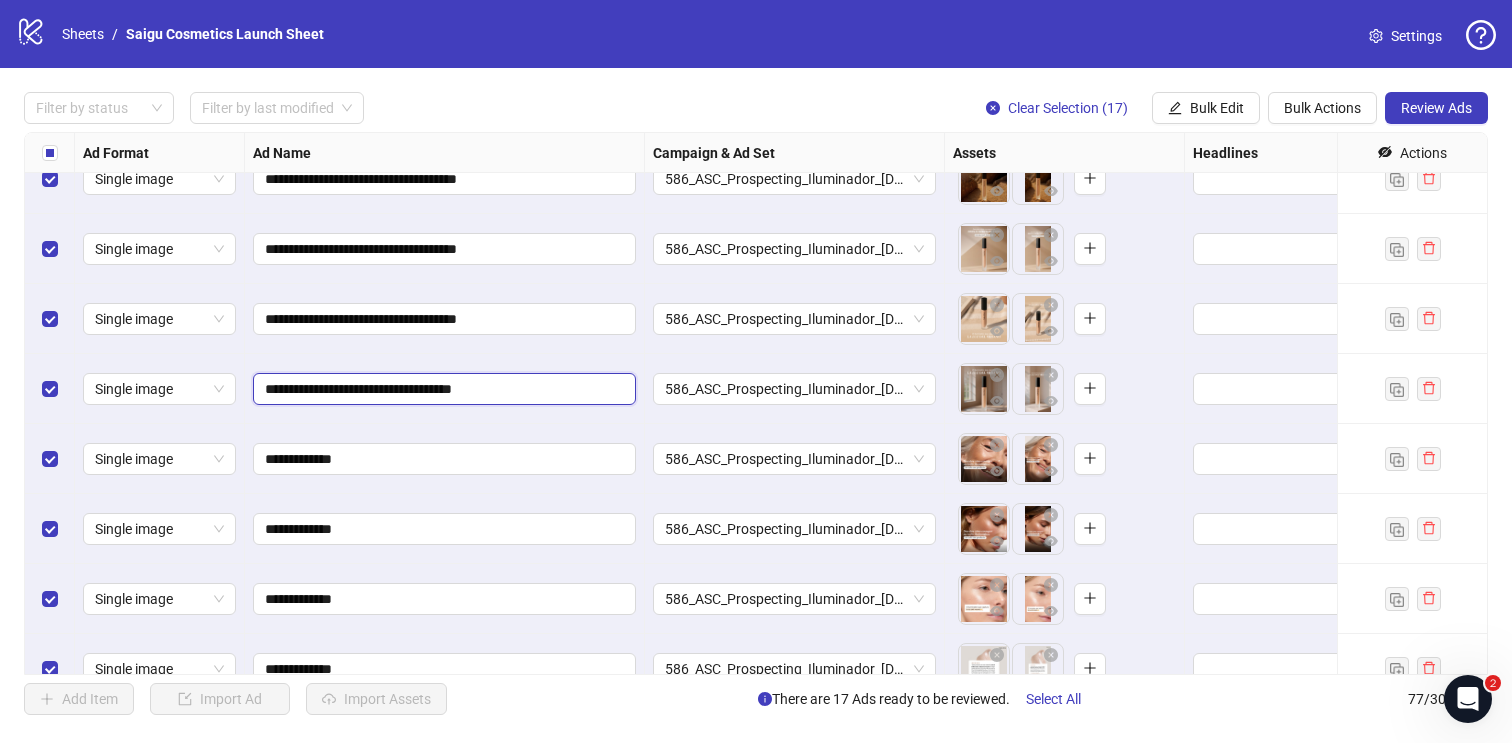 type on "**********" 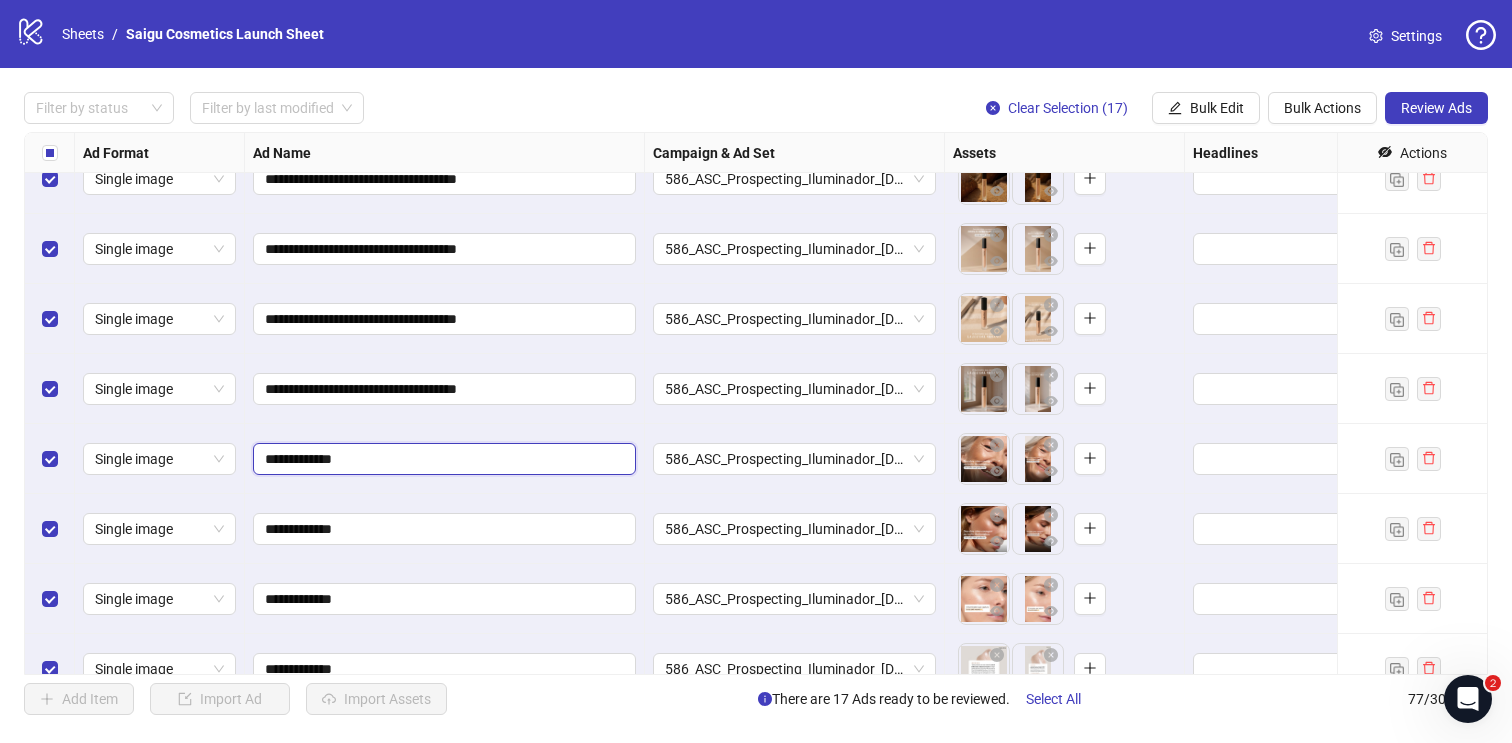 click on "**********" at bounding box center (442, 459) 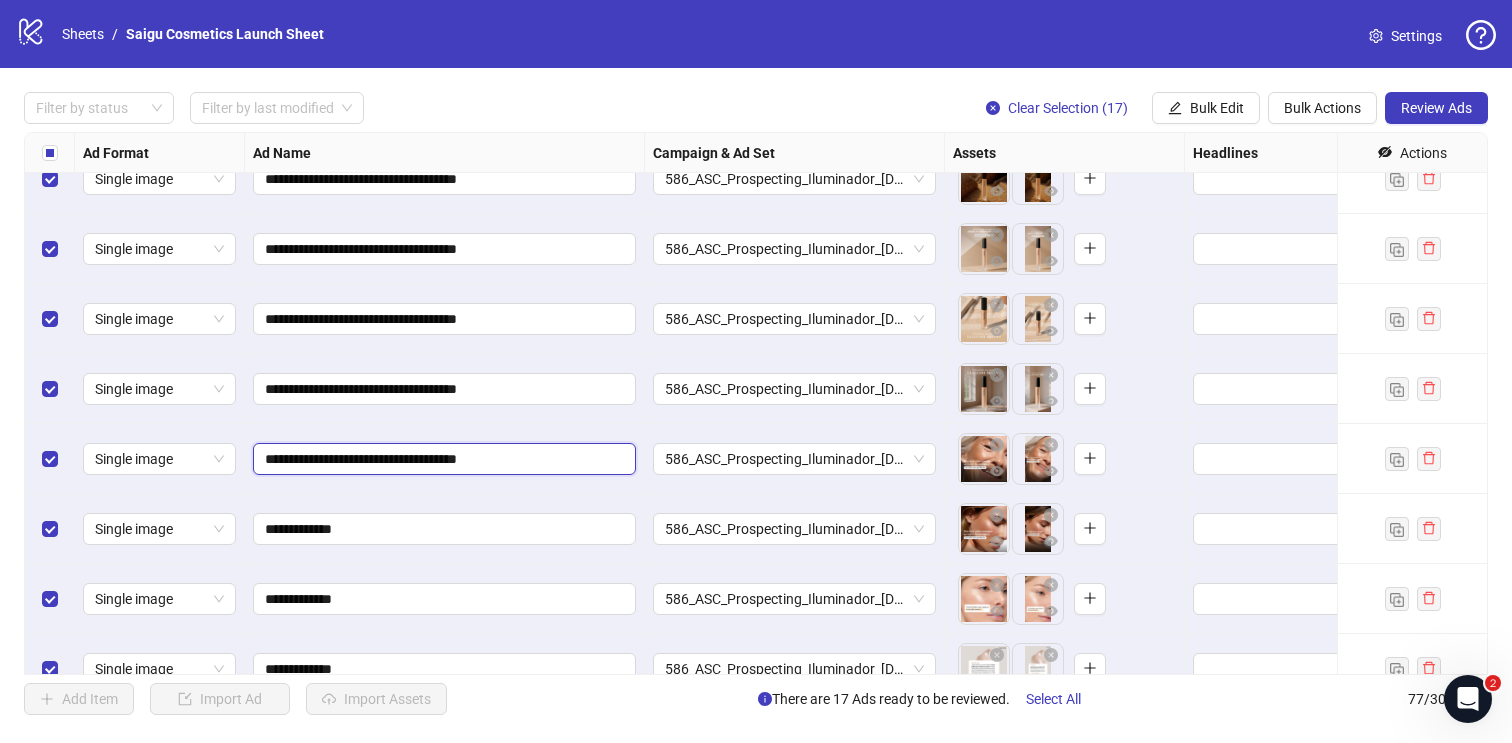 drag, startPoint x: 509, startPoint y: 457, endPoint x: 447, endPoint y: 456, distance: 62.008064 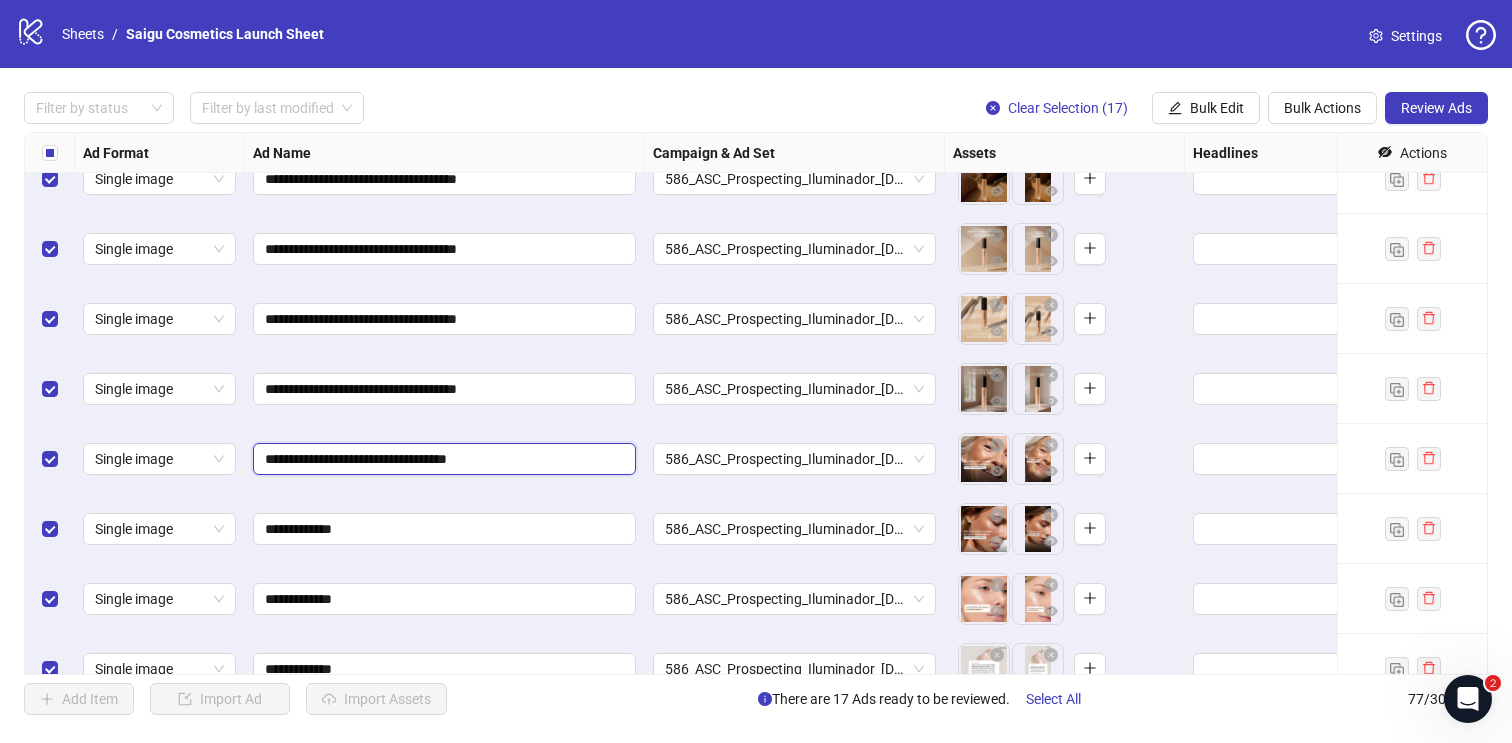 type on "**********" 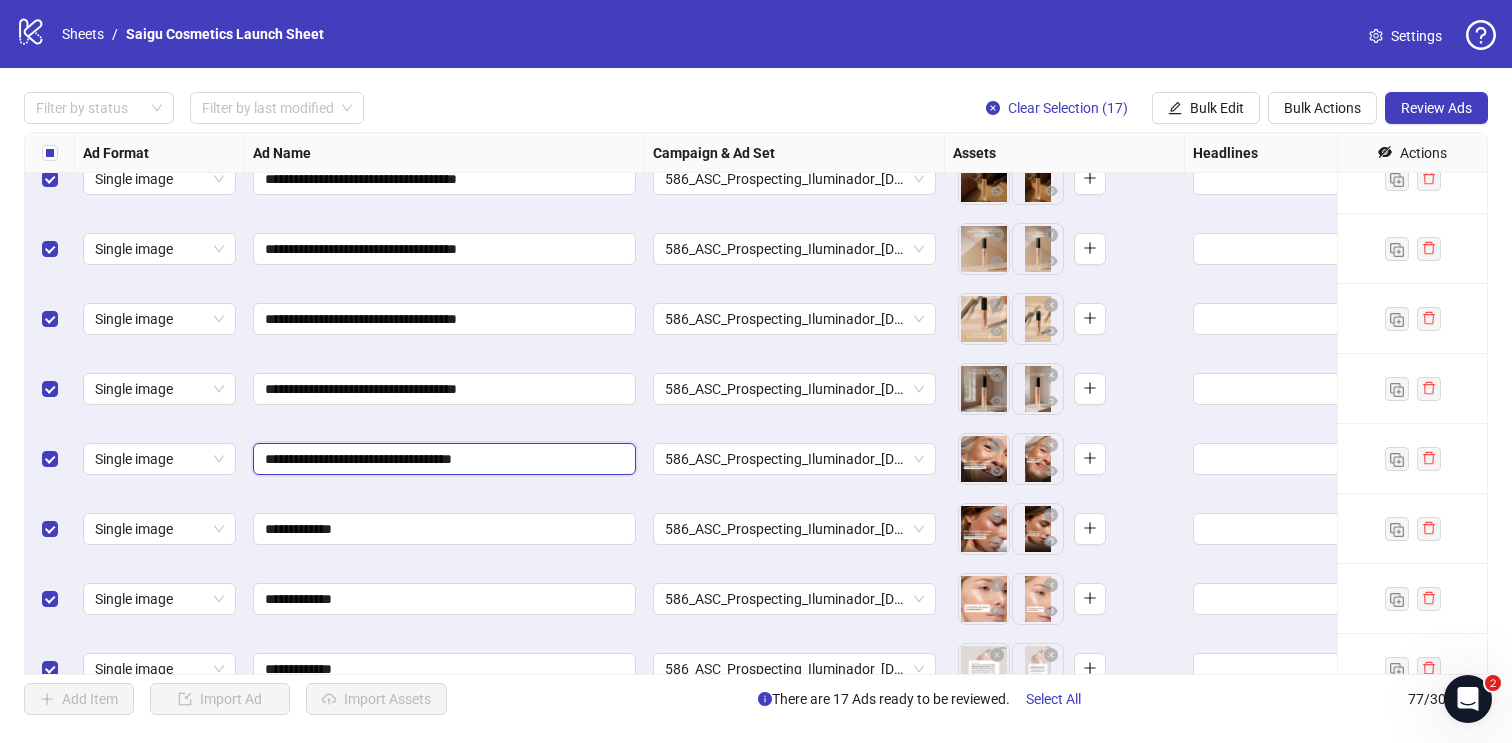 click on "**********" at bounding box center [442, 459] 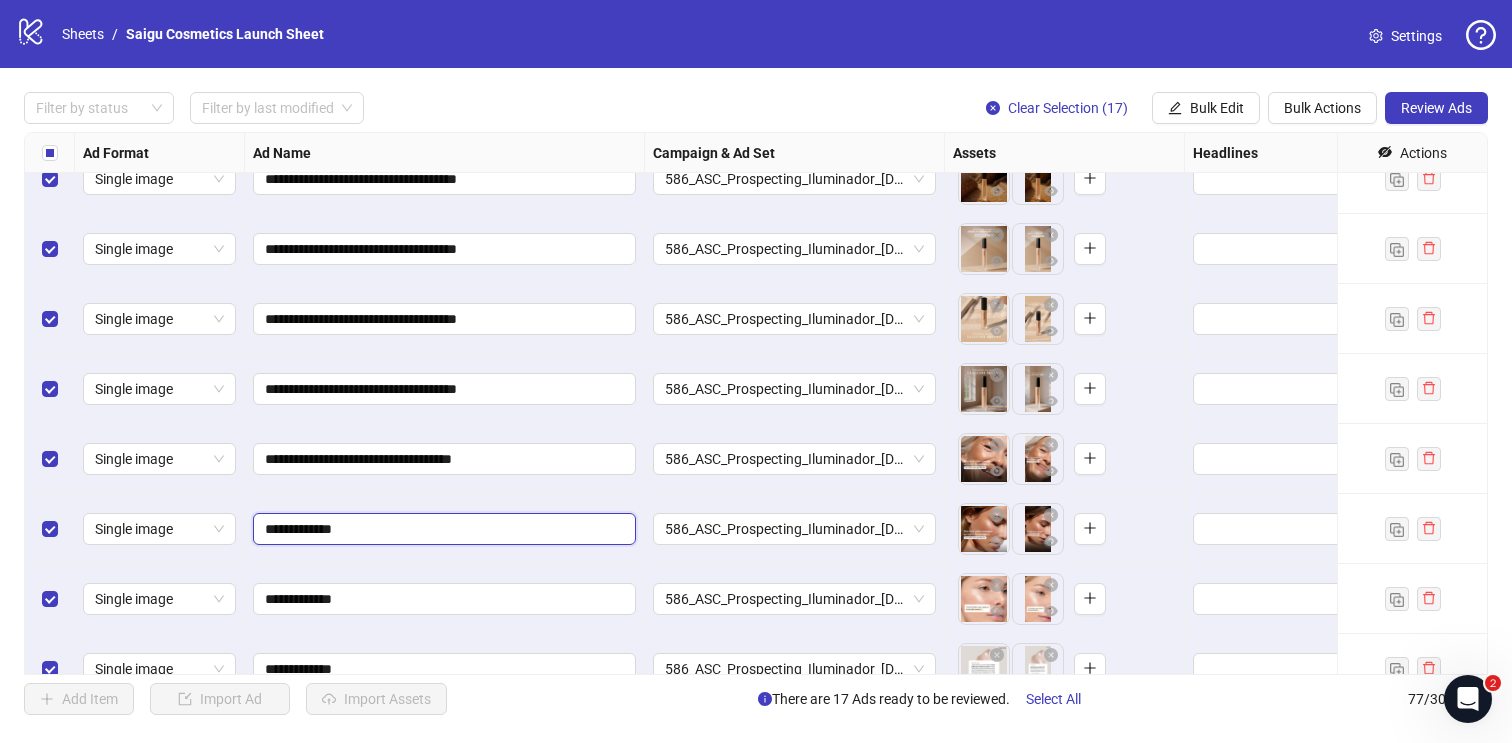 click on "**********" at bounding box center [442, 529] 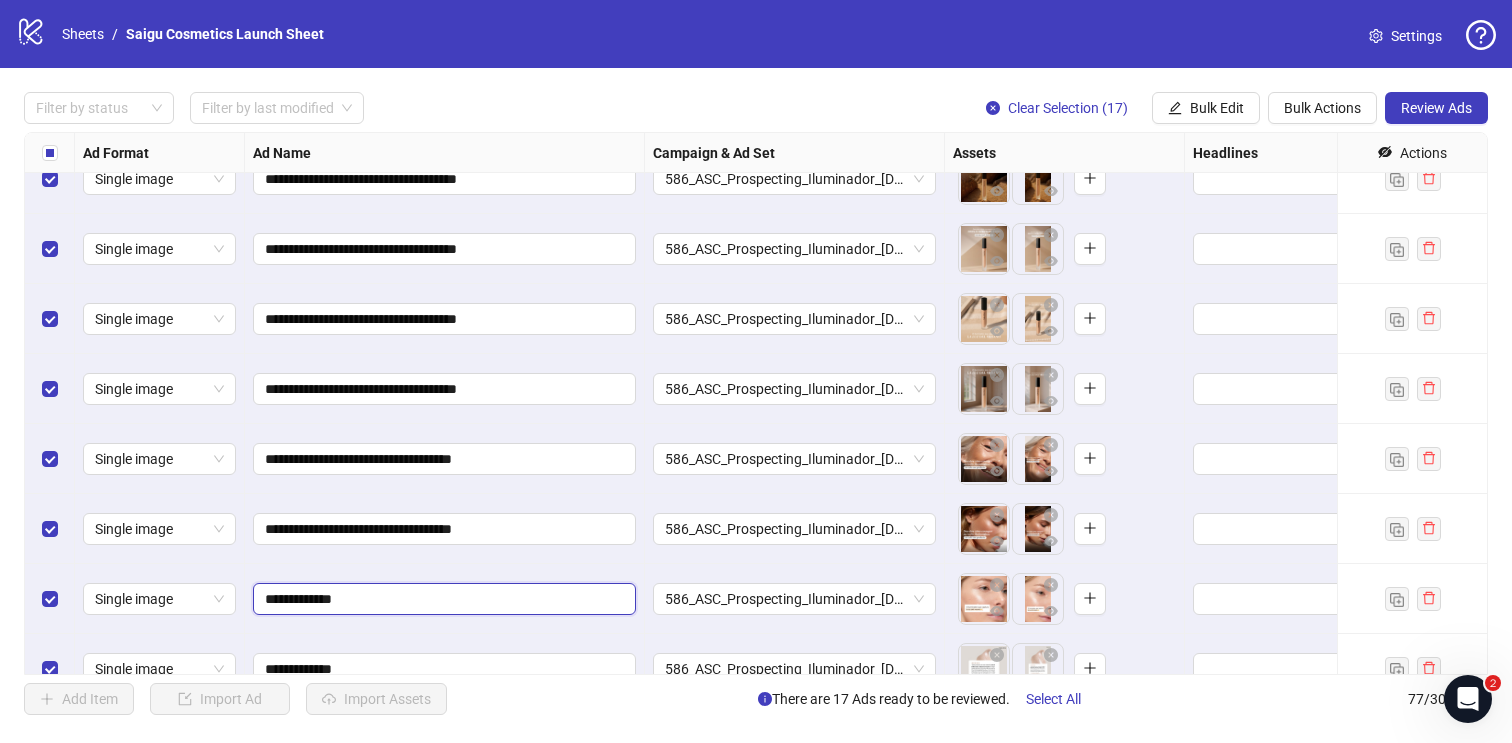 click on "**********" at bounding box center (442, 599) 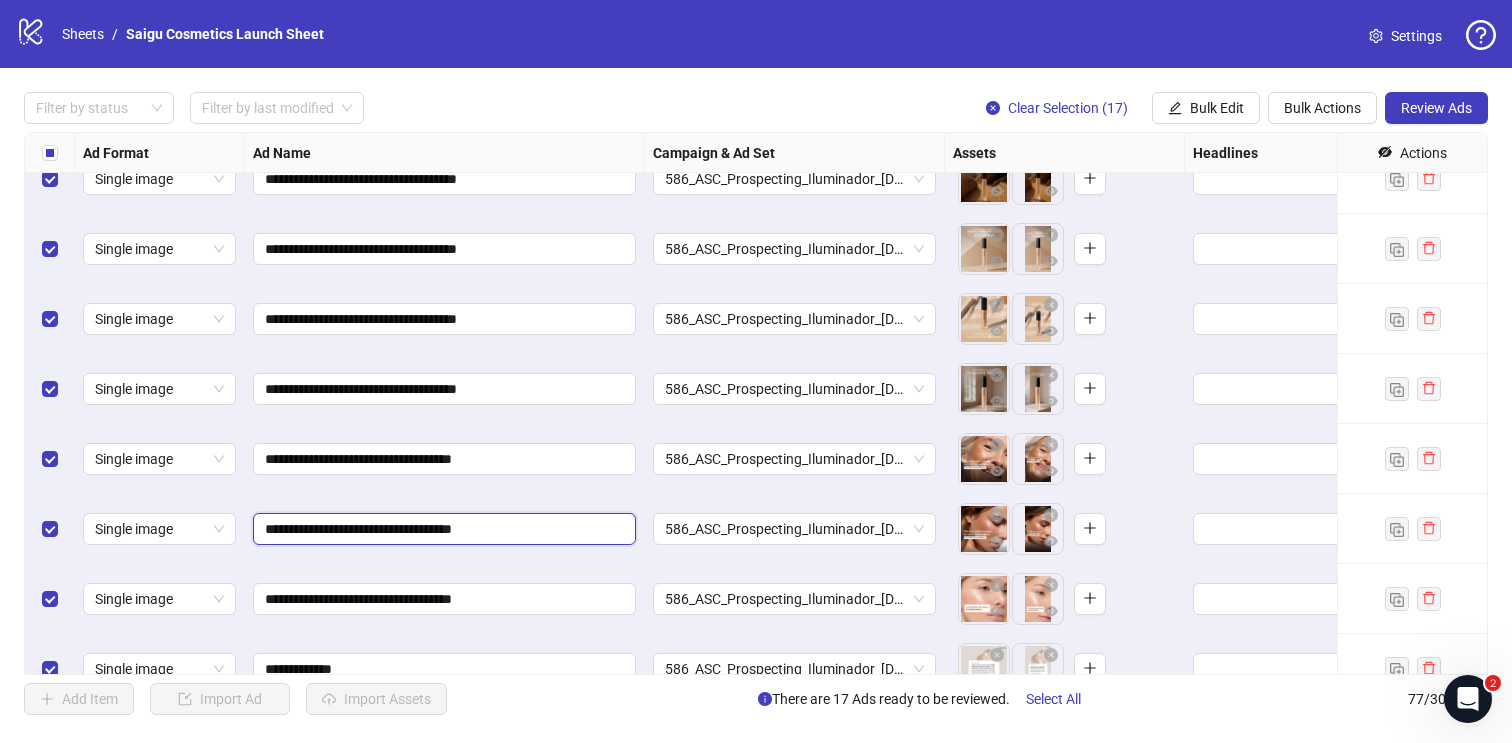 drag, startPoint x: 499, startPoint y: 528, endPoint x: 568, endPoint y: 504, distance: 73.05477 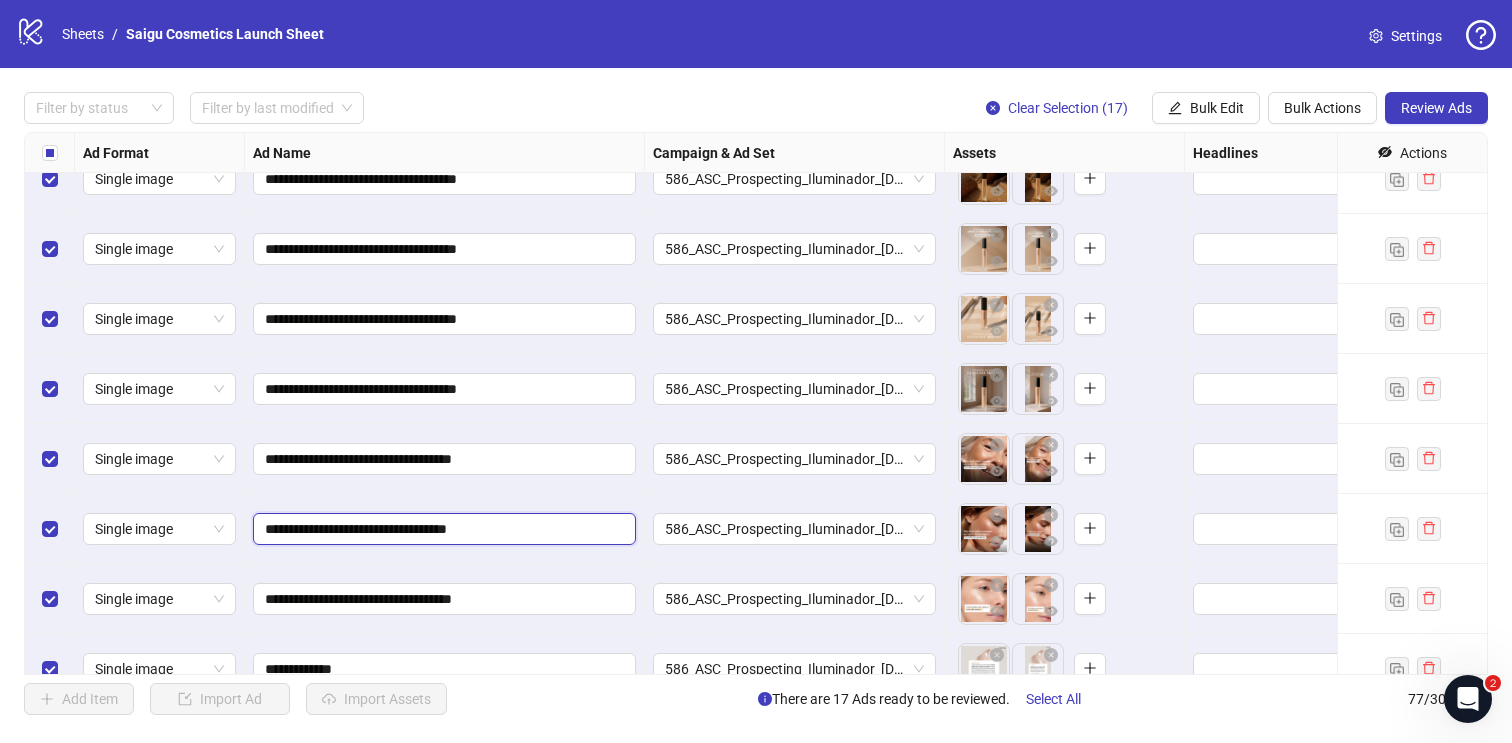 type on "**********" 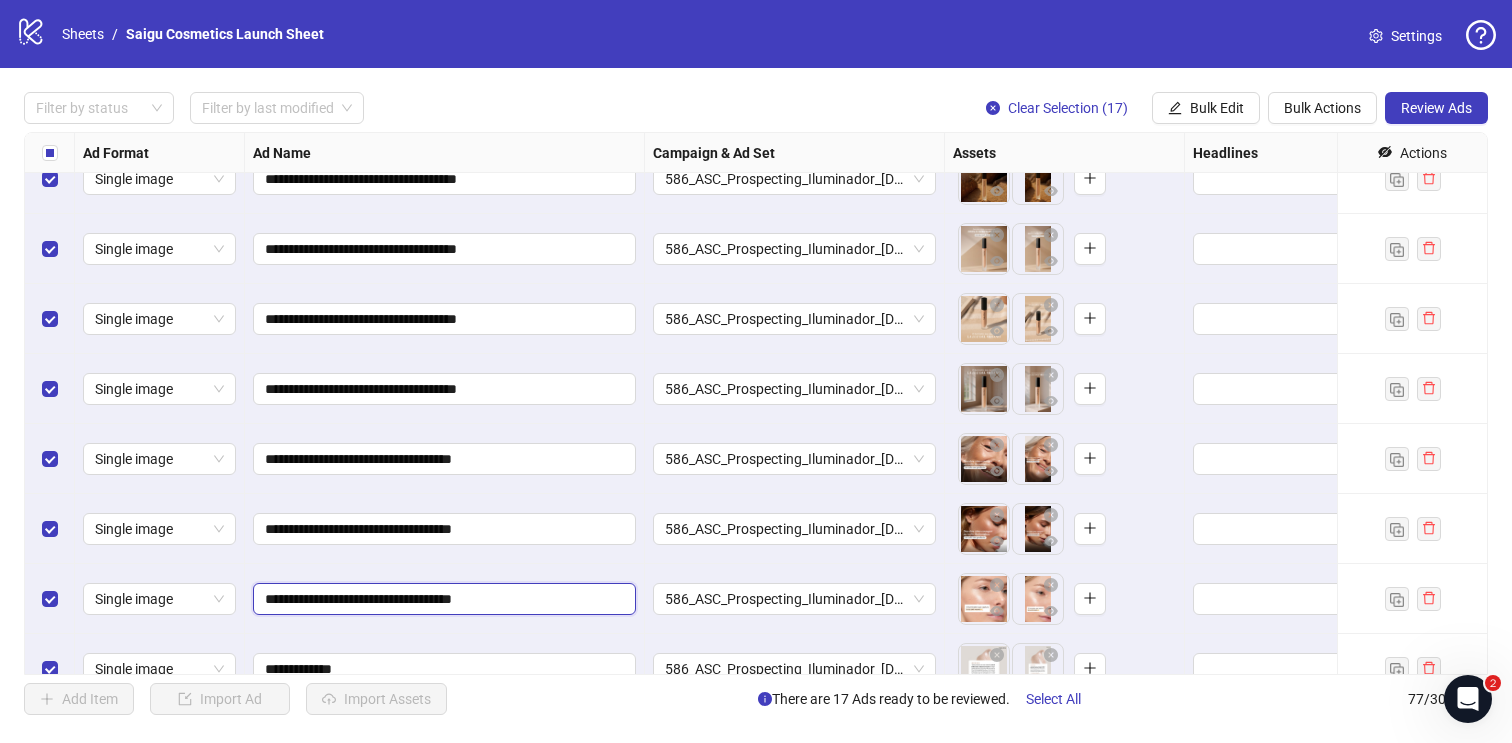click on "**********" at bounding box center [442, 599] 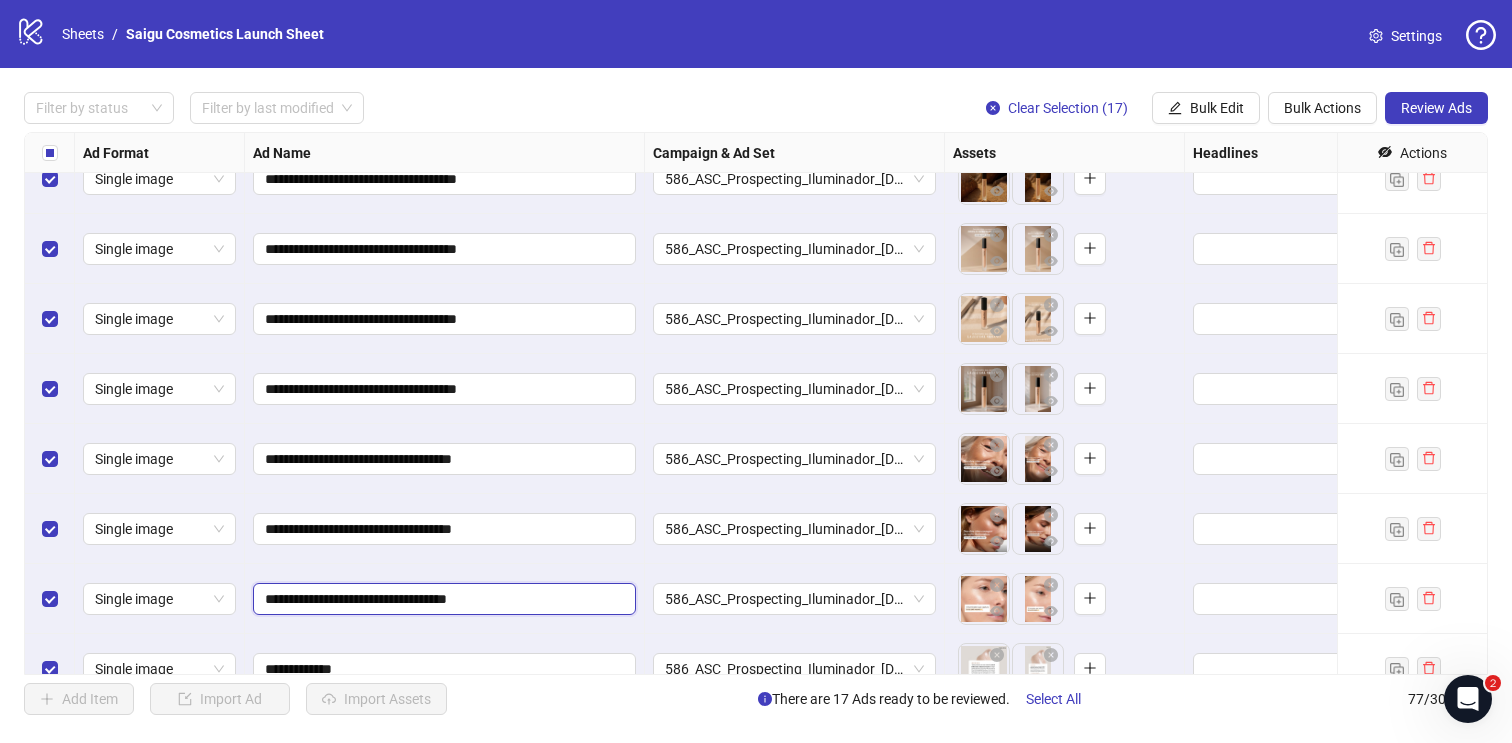 type on "**********" 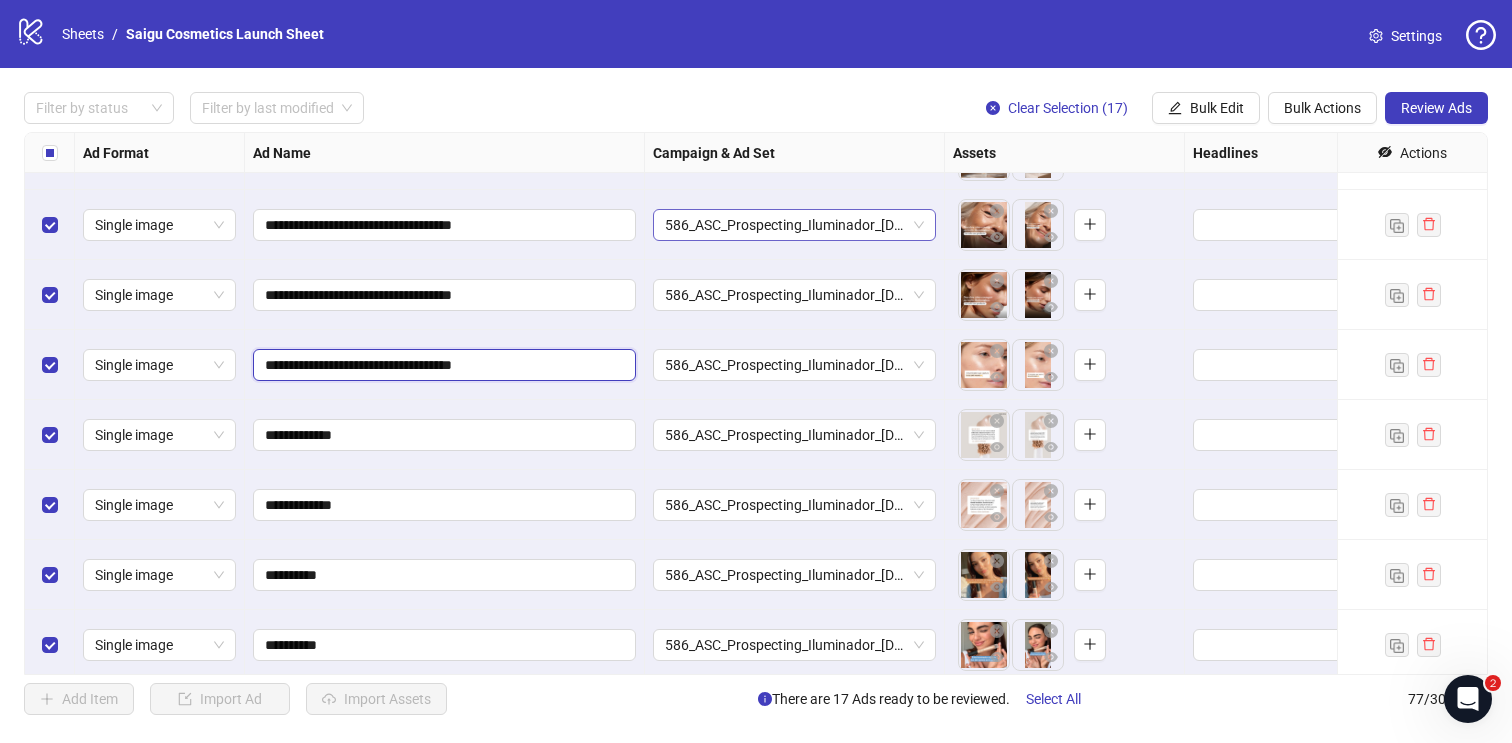 scroll, scrollTop: 4486, scrollLeft: 0, axis: vertical 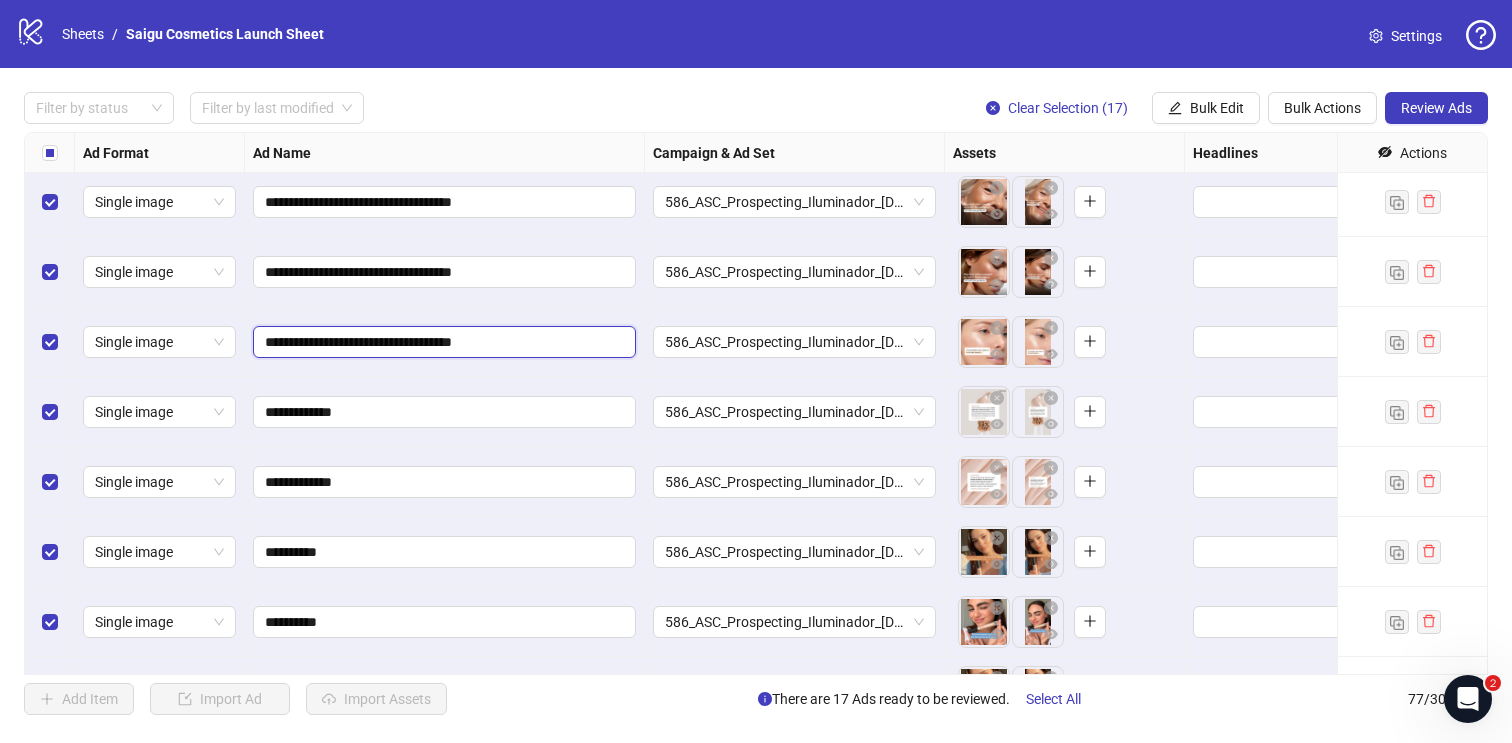 click on "**********" at bounding box center [442, 342] 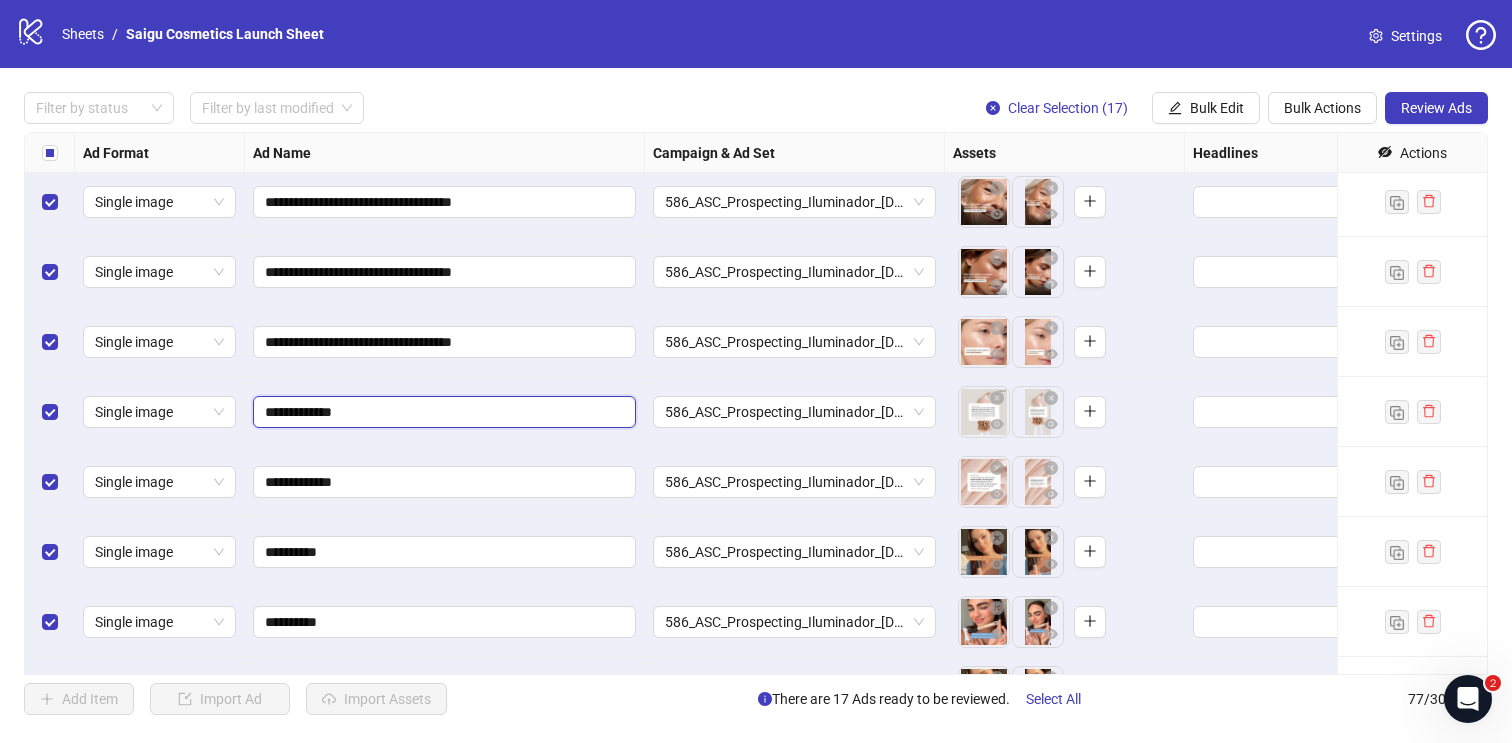 click on "**********" at bounding box center (442, 412) 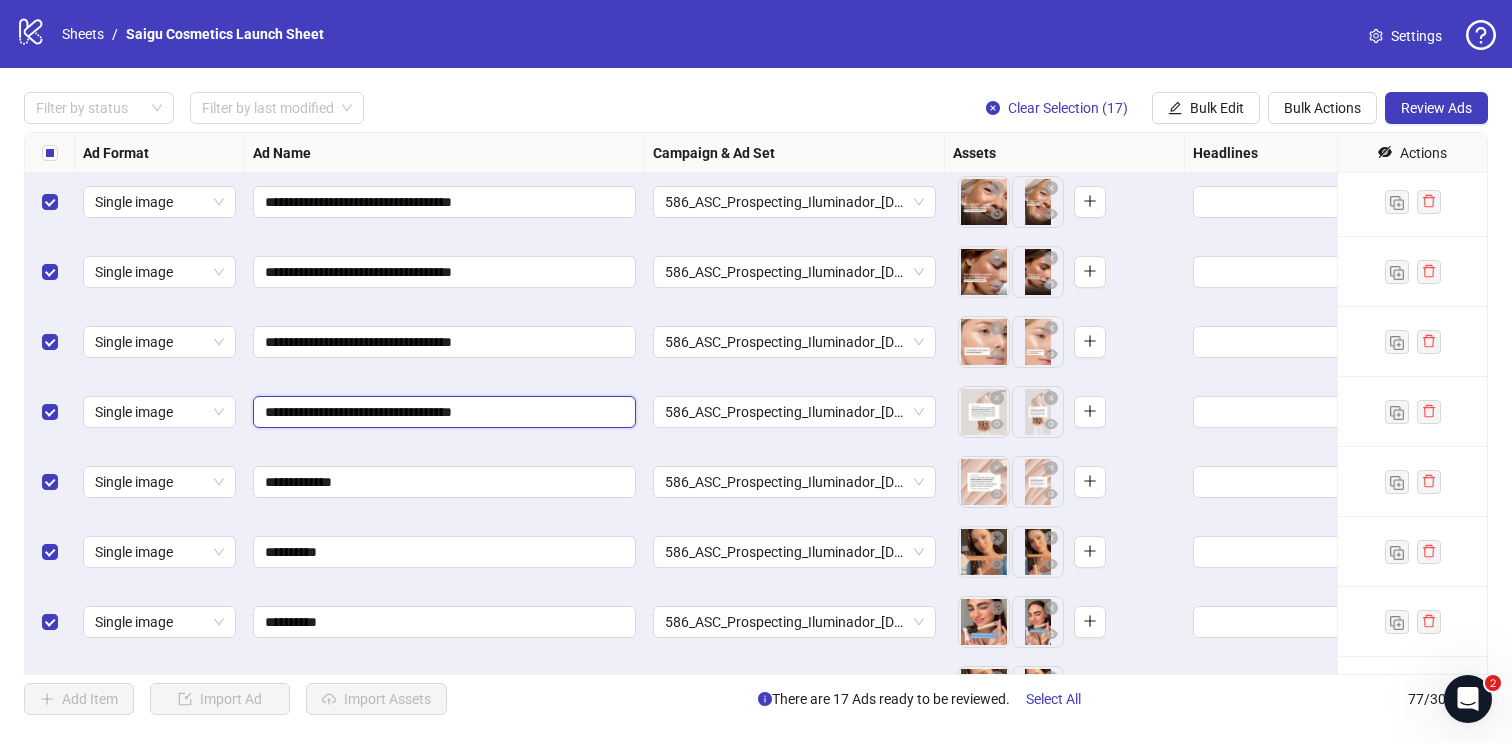 drag, startPoint x: 501, startPoint y: 409, endPoint x: 449, endPoint y: 403, distance: 52.34501 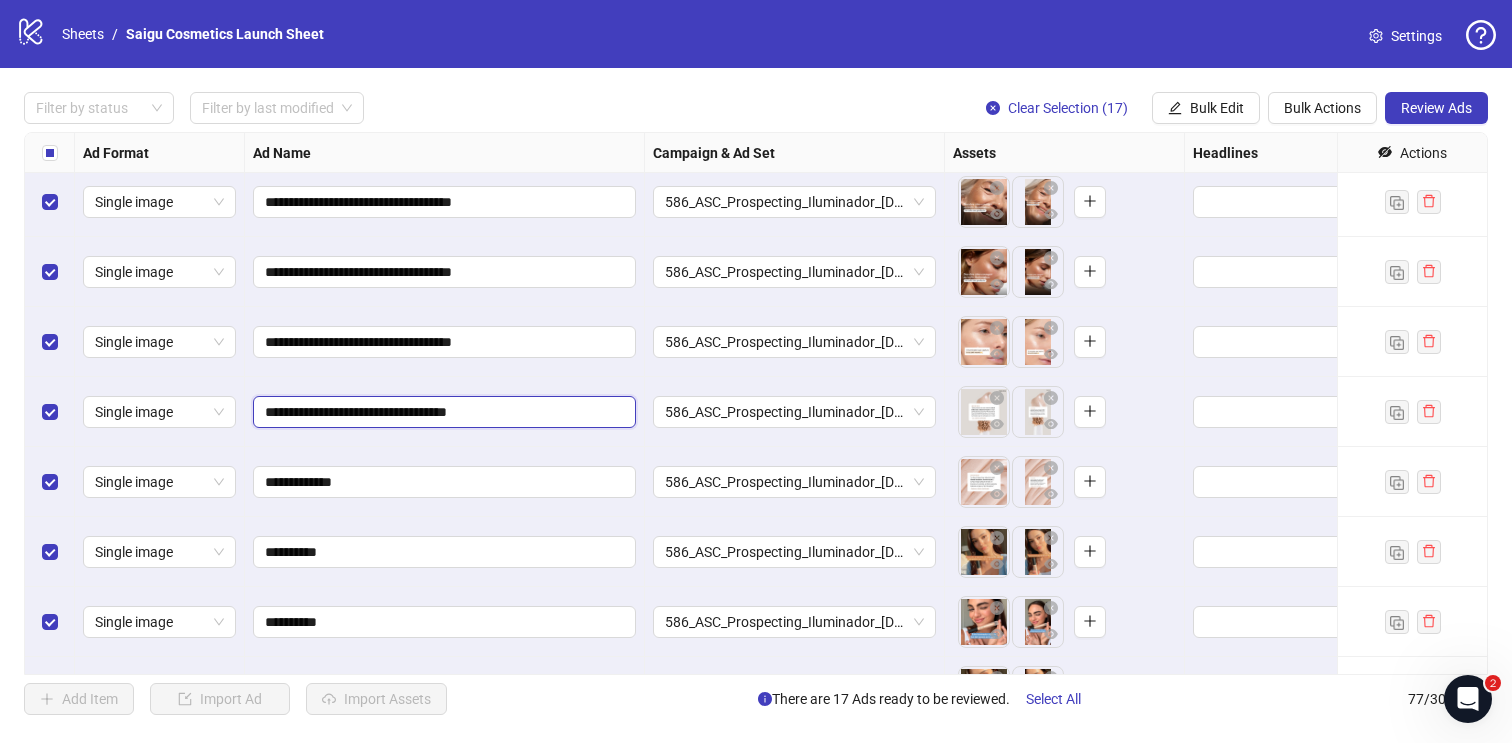 type on "**********" 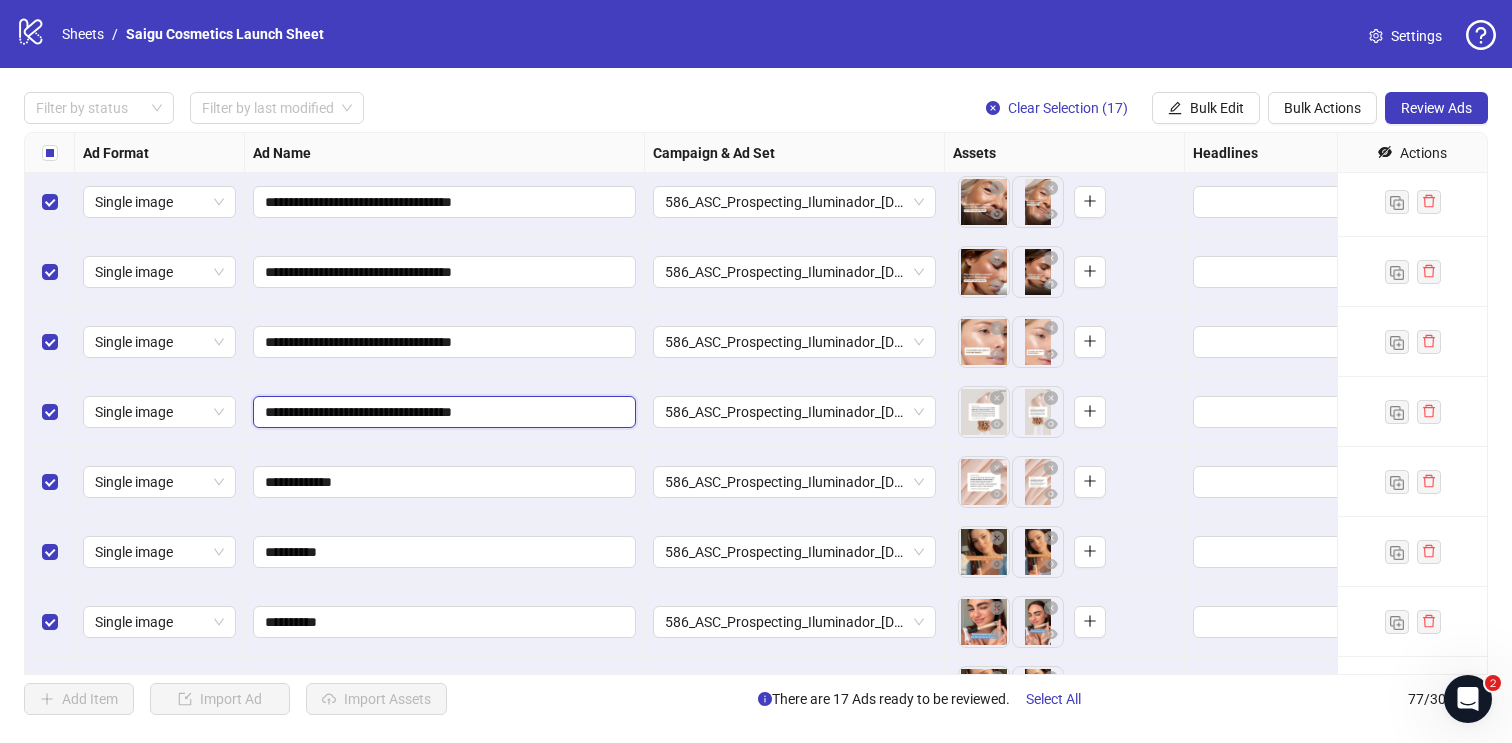 click on "**********" at bounding box center (442, 412) 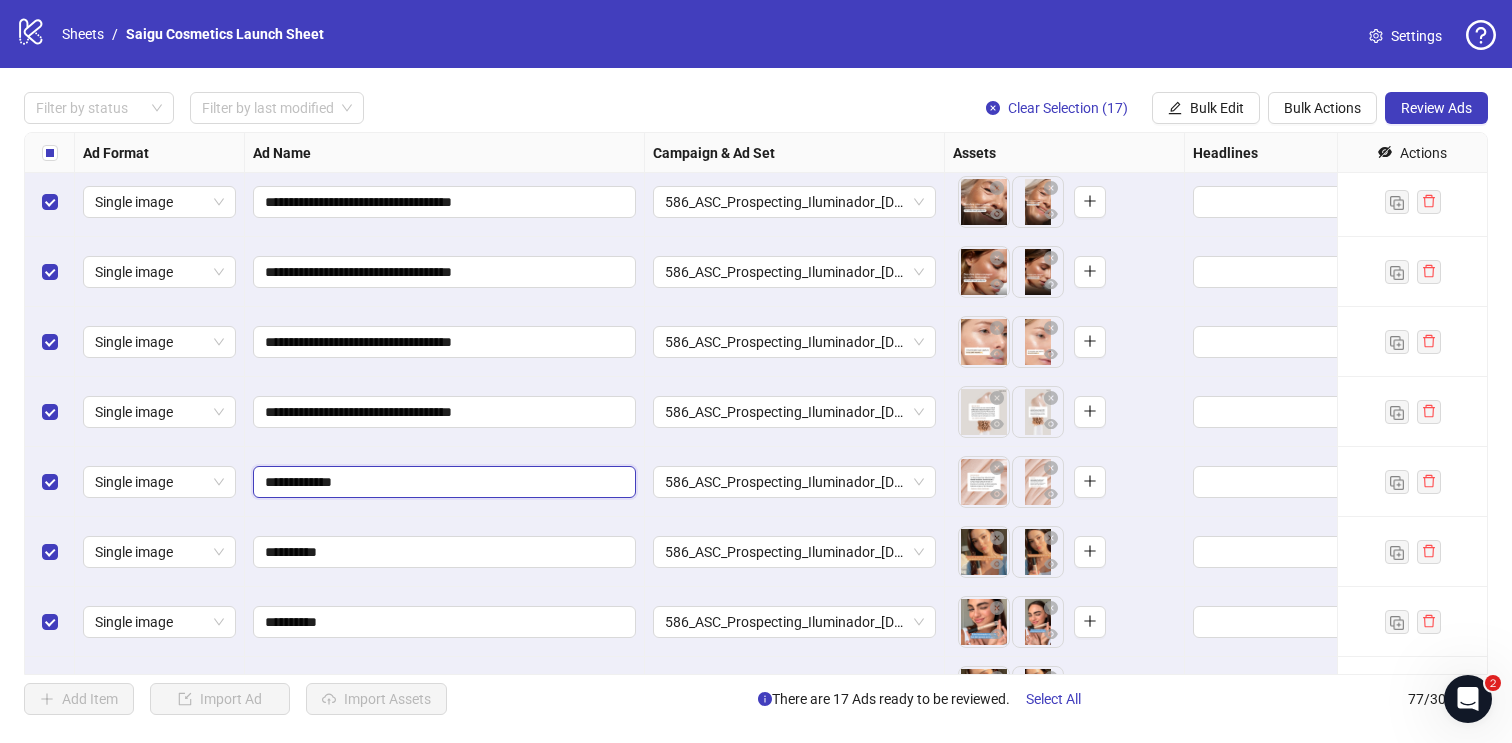 click on "**********" at bounding box center (442, 482) 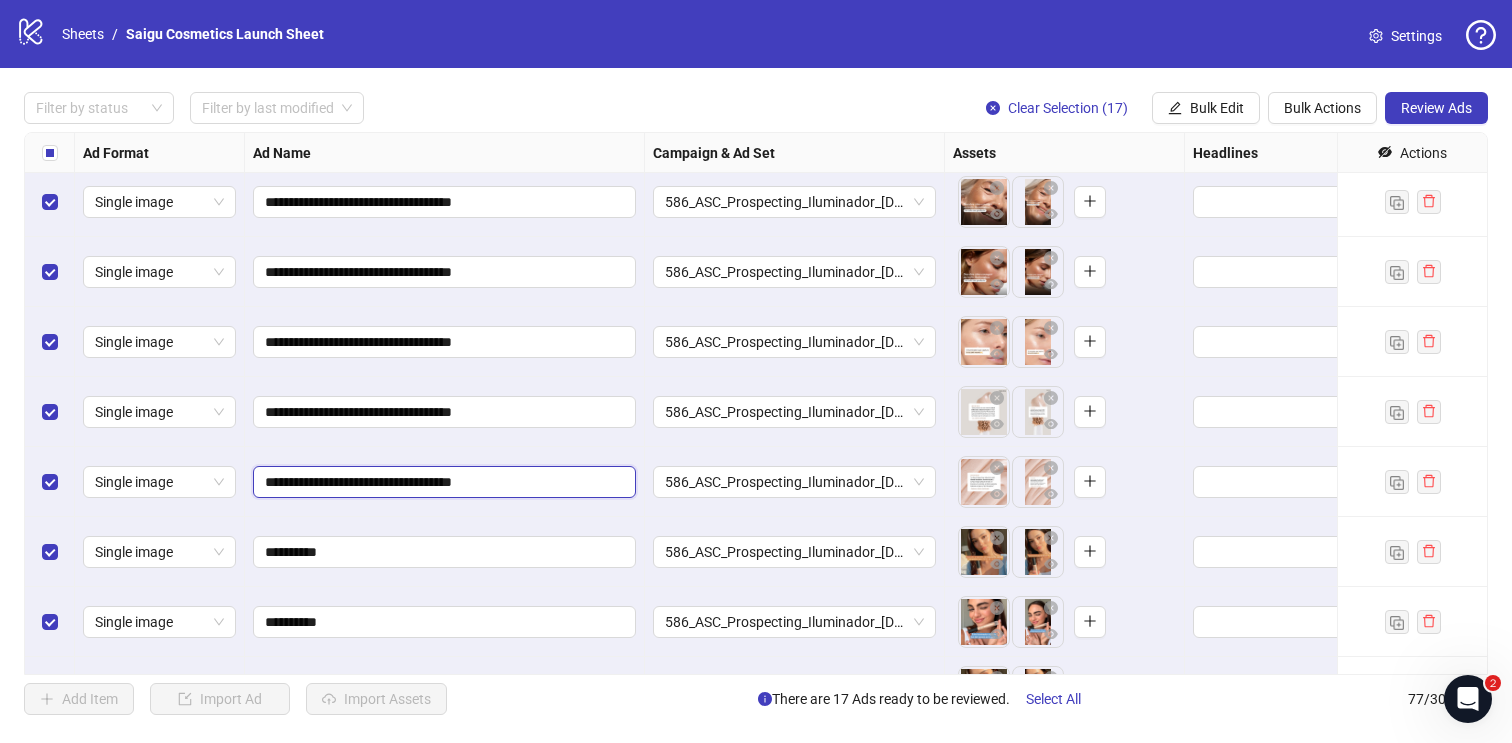 click on "**********" at bounding box center (442, 482) 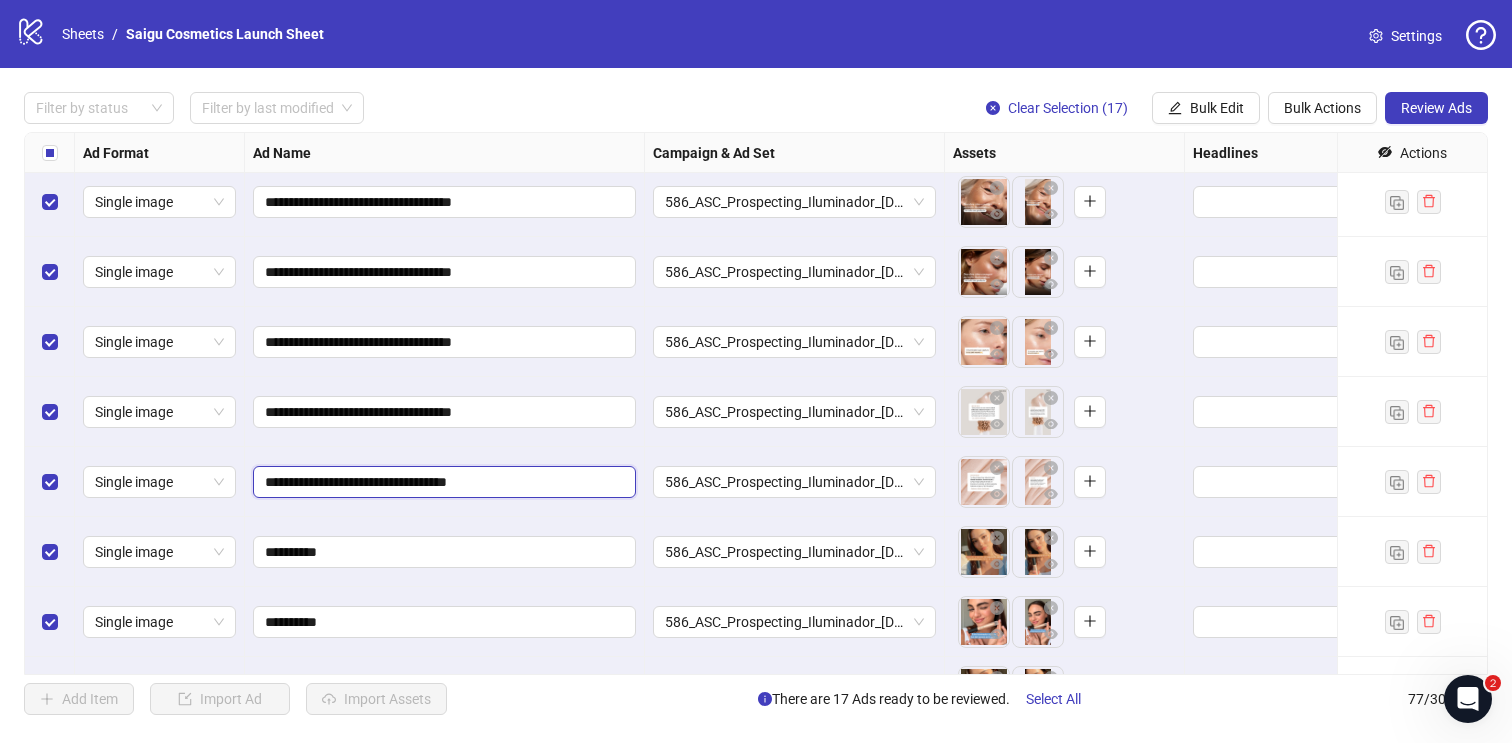 type on "**********" 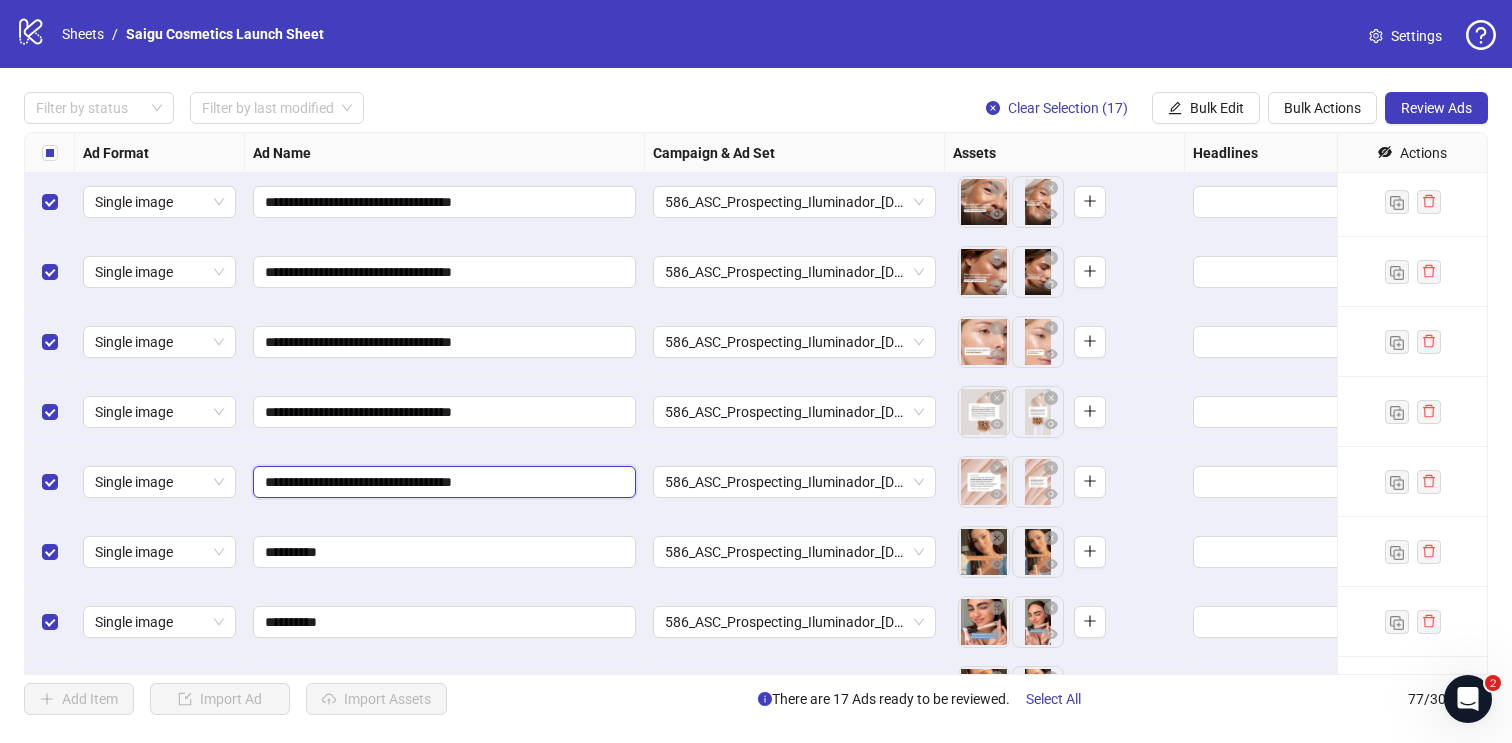 click on "**********" at bounding box center [442, 482] 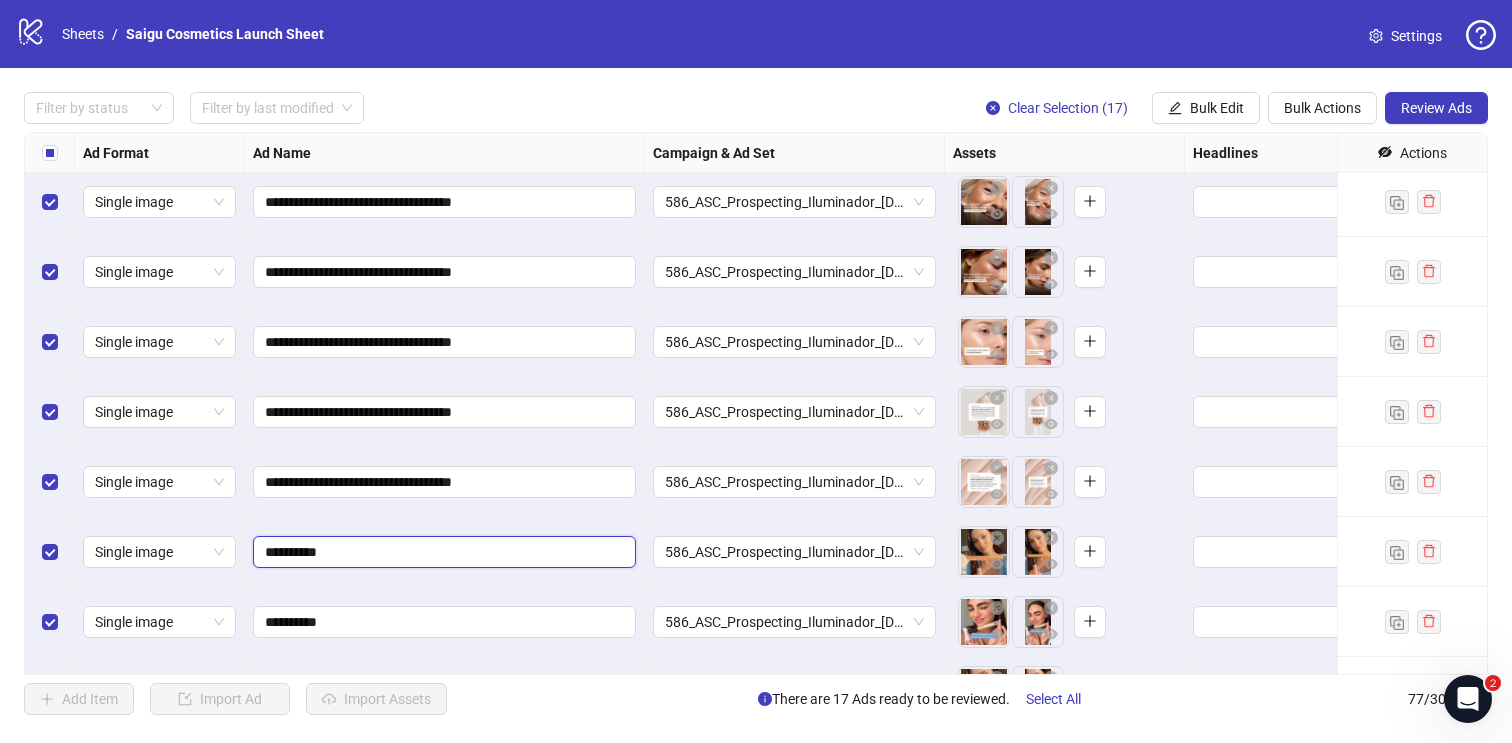 click on "**********" at bounding box center (442, 552) 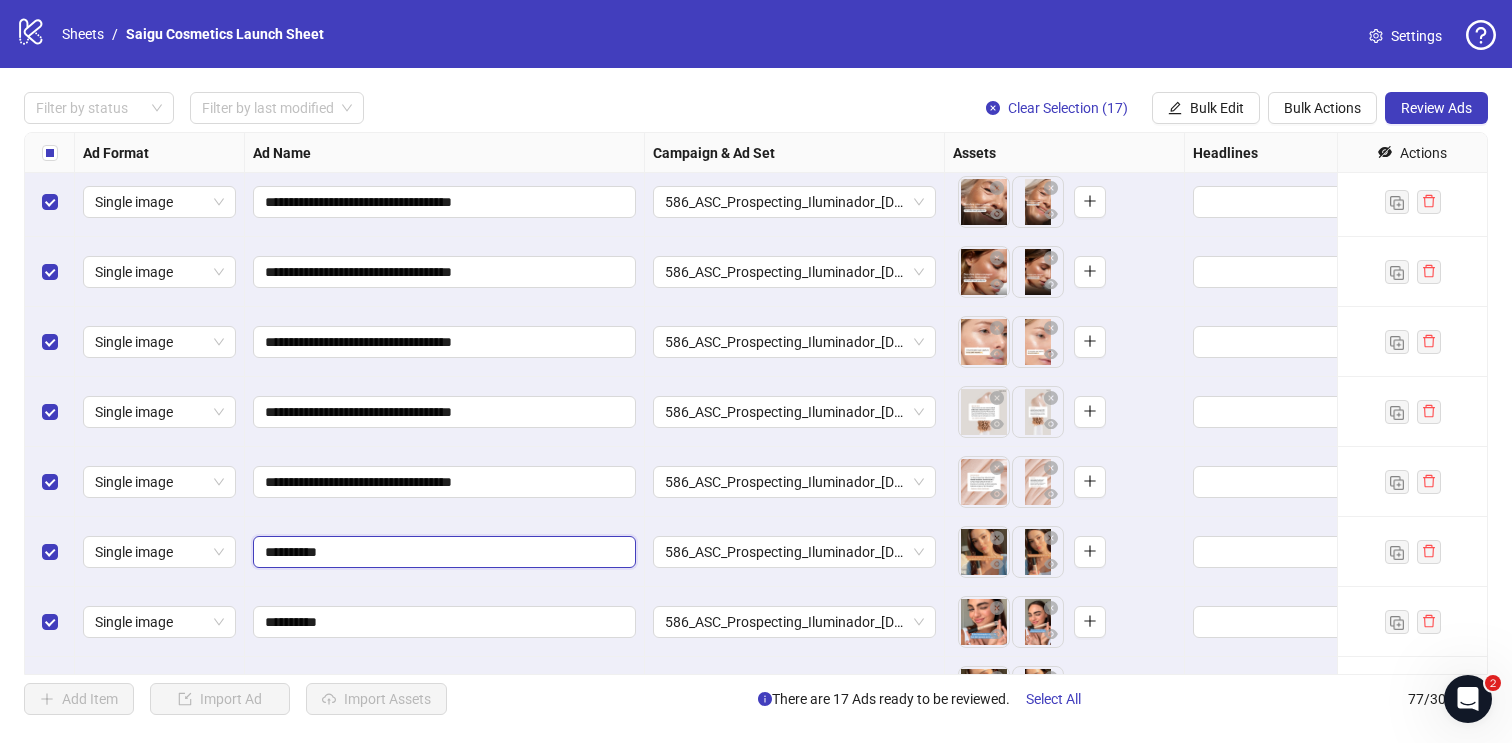 click on "**********" at bounding box center [442, 552] 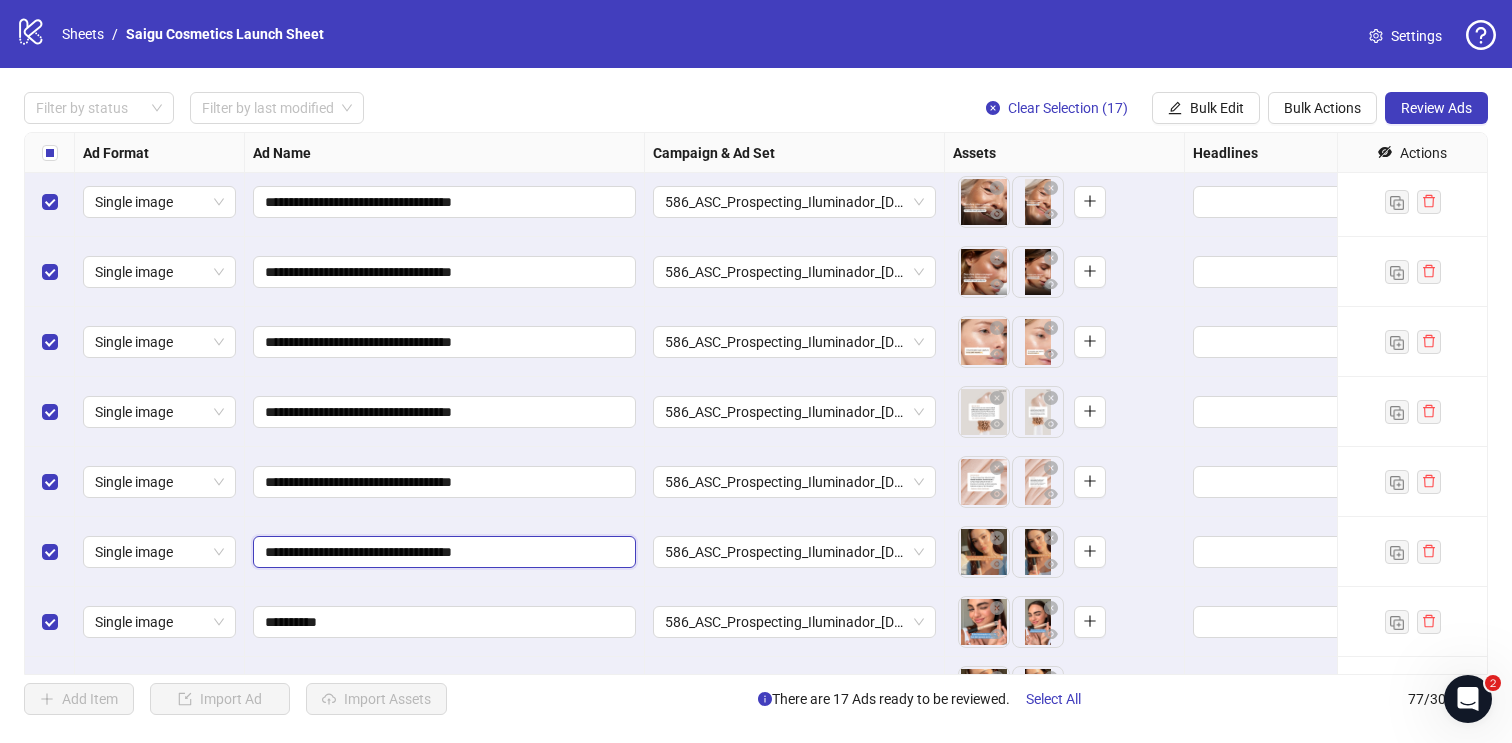 click on "**********" at bounding box center [442, 552] 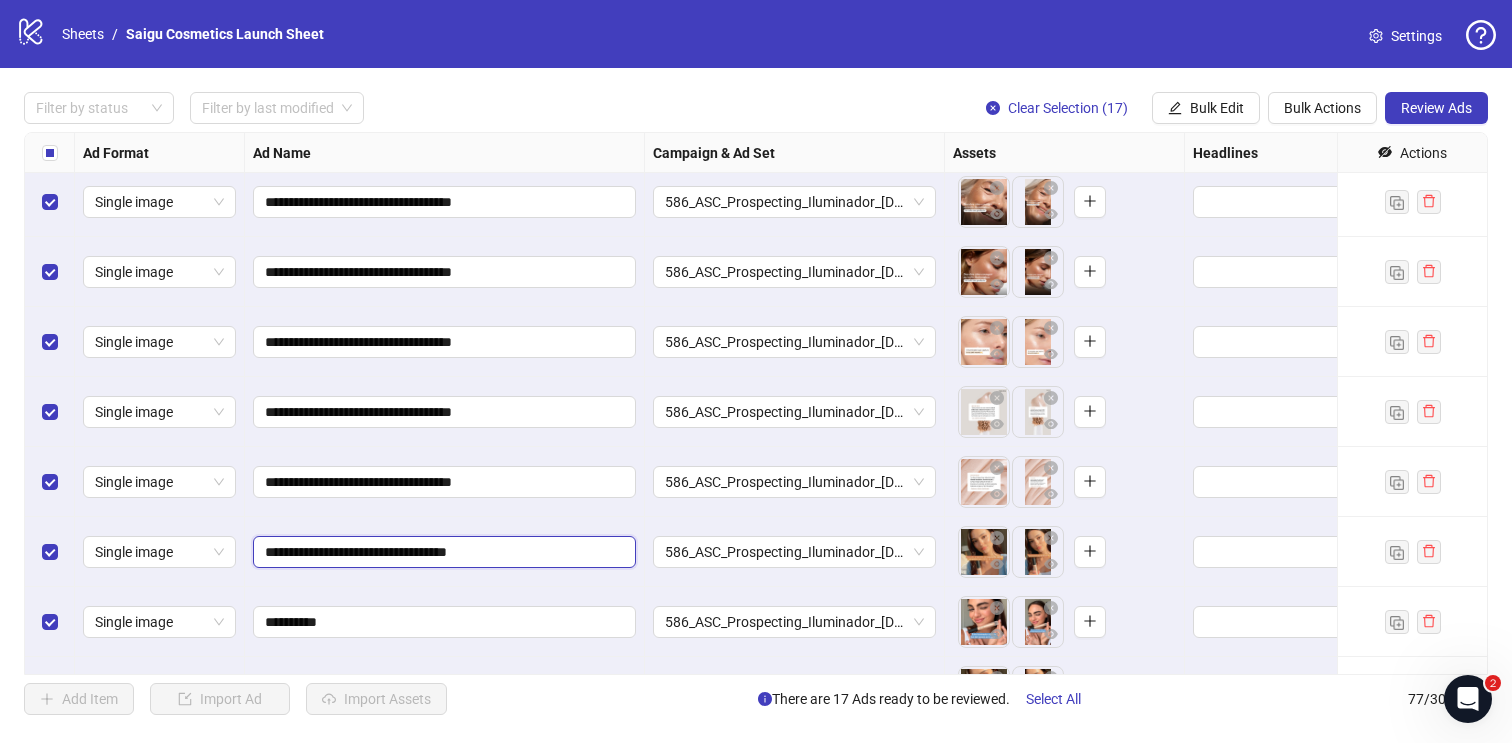type on "**********" 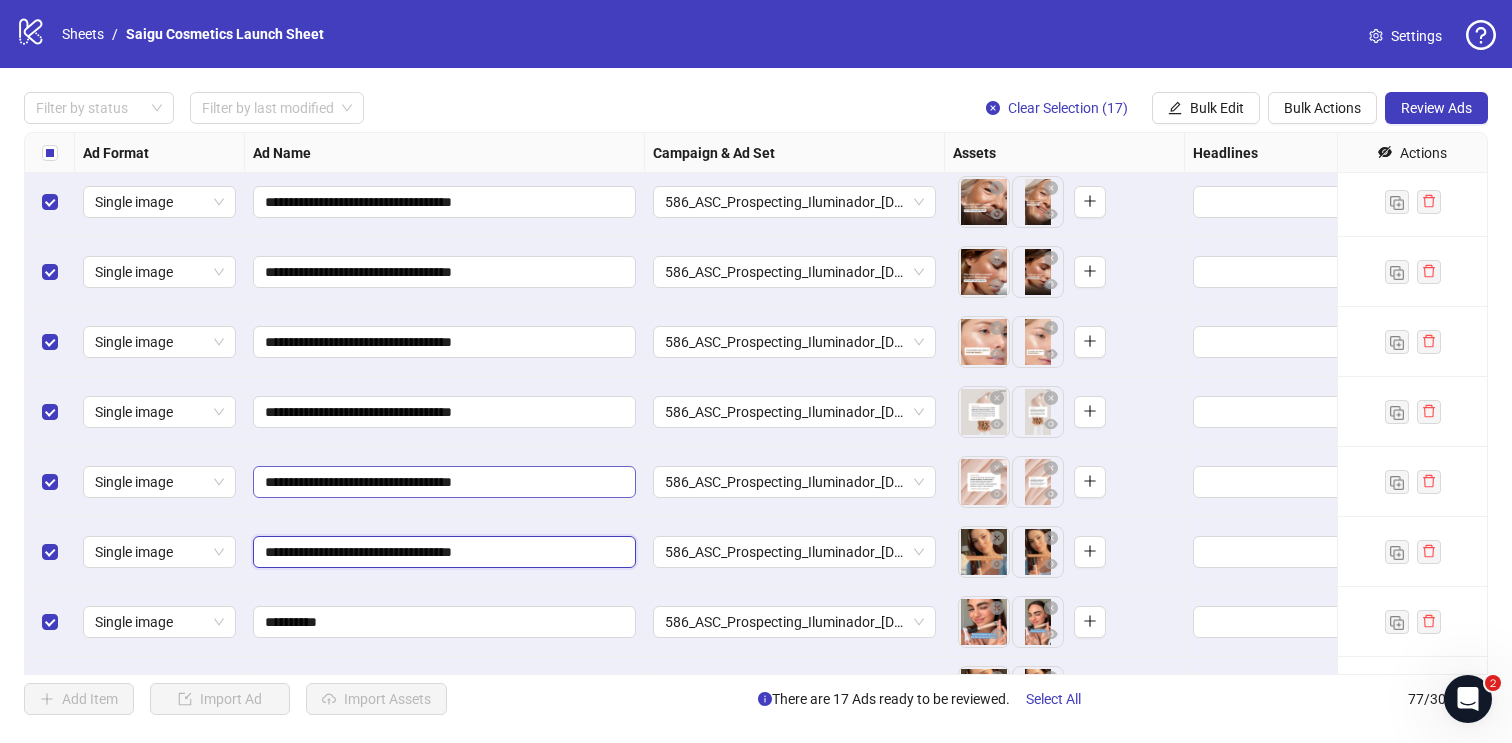 scroll, scrollTop: 4658, scrollLeft: 0, axis: vertical 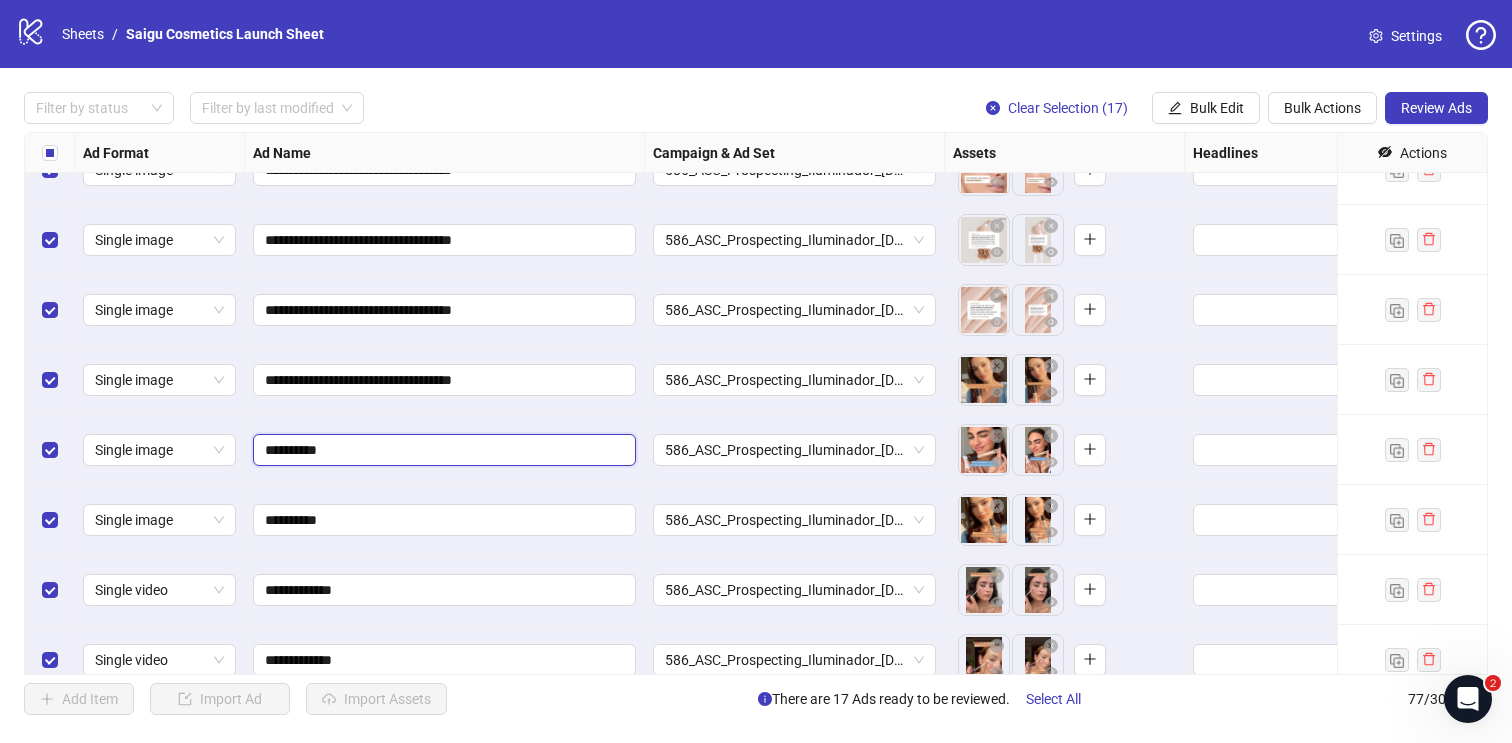 click on "**********" at bounding box center [442, 450] 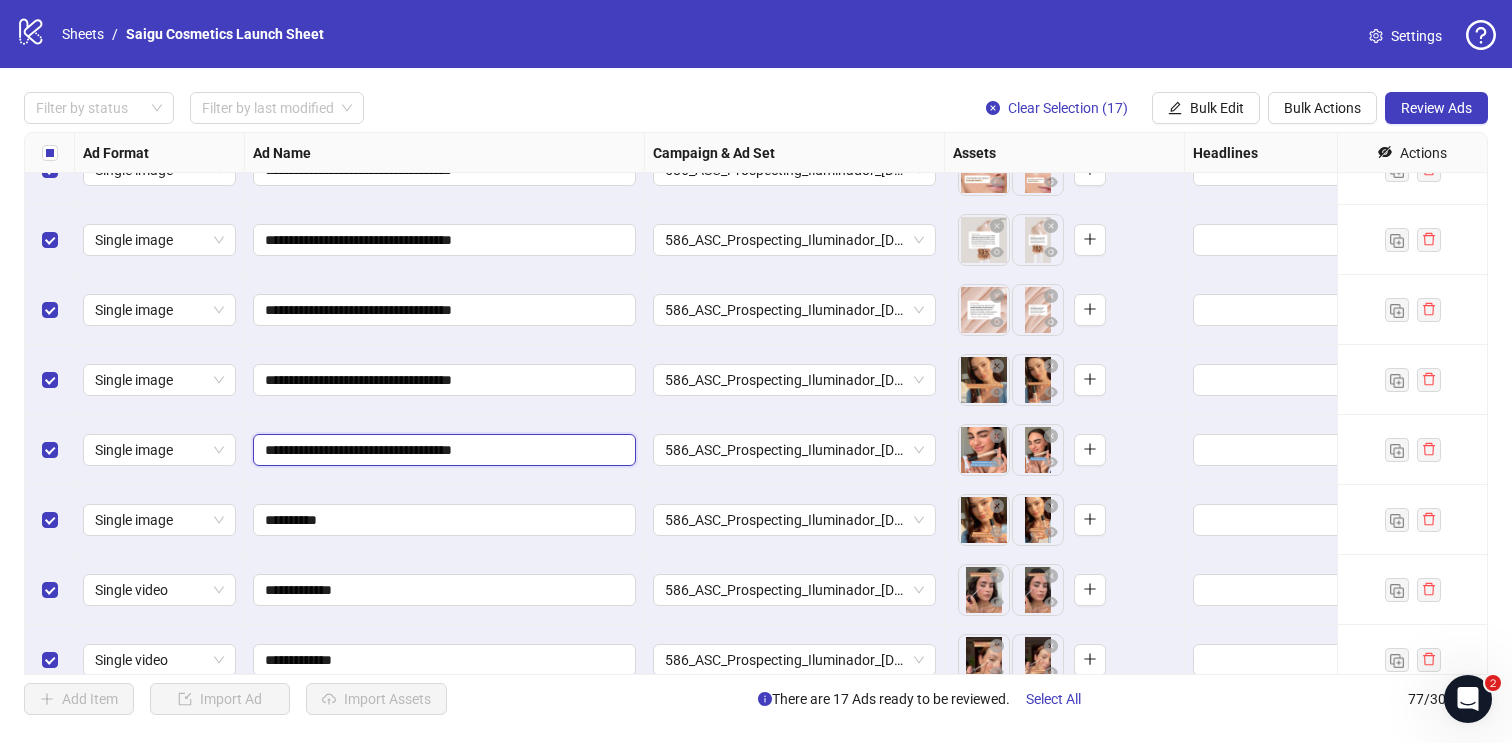 drag, startPoint x: 497, startPoint y: 447, endPoint x: 446, endPoint y: 439, distance: 51.62364 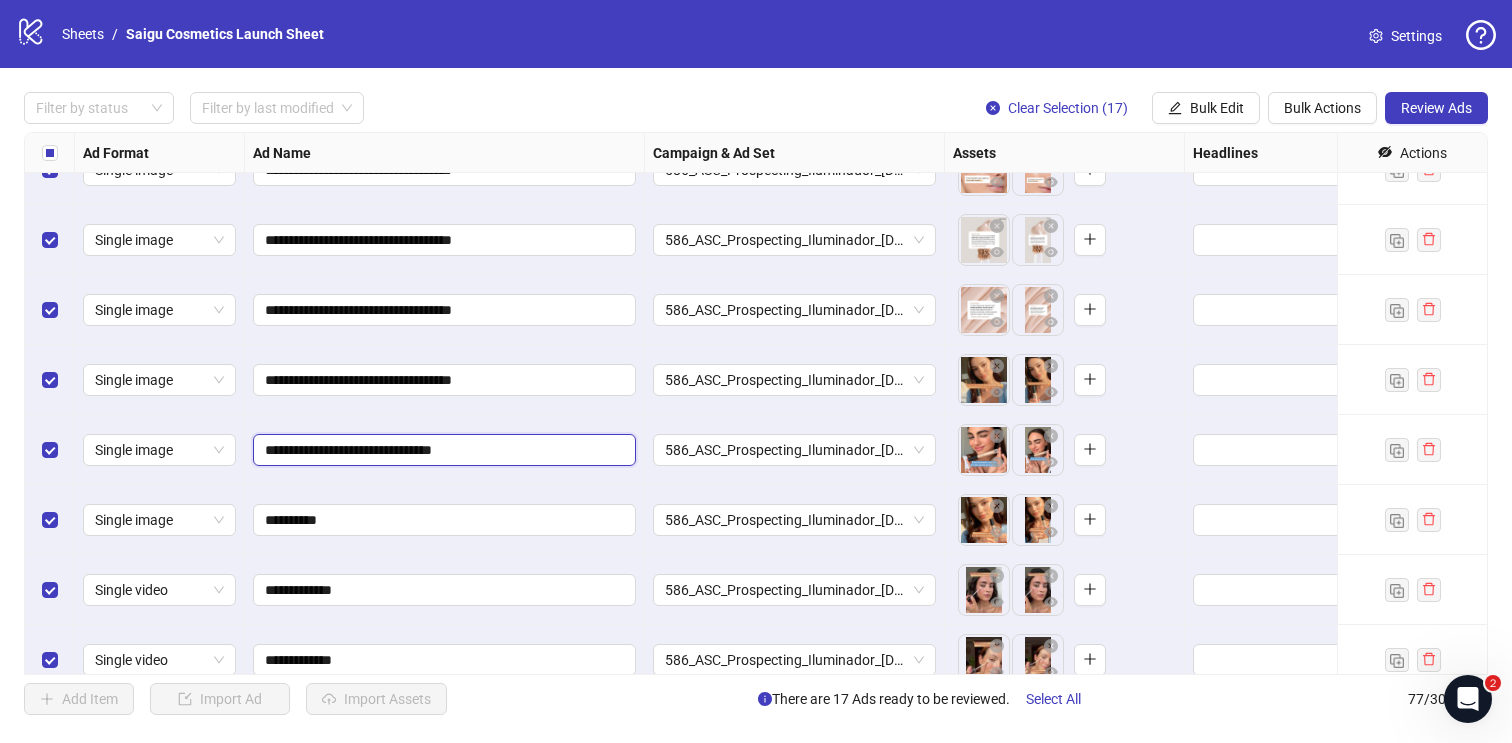 type on "**********" 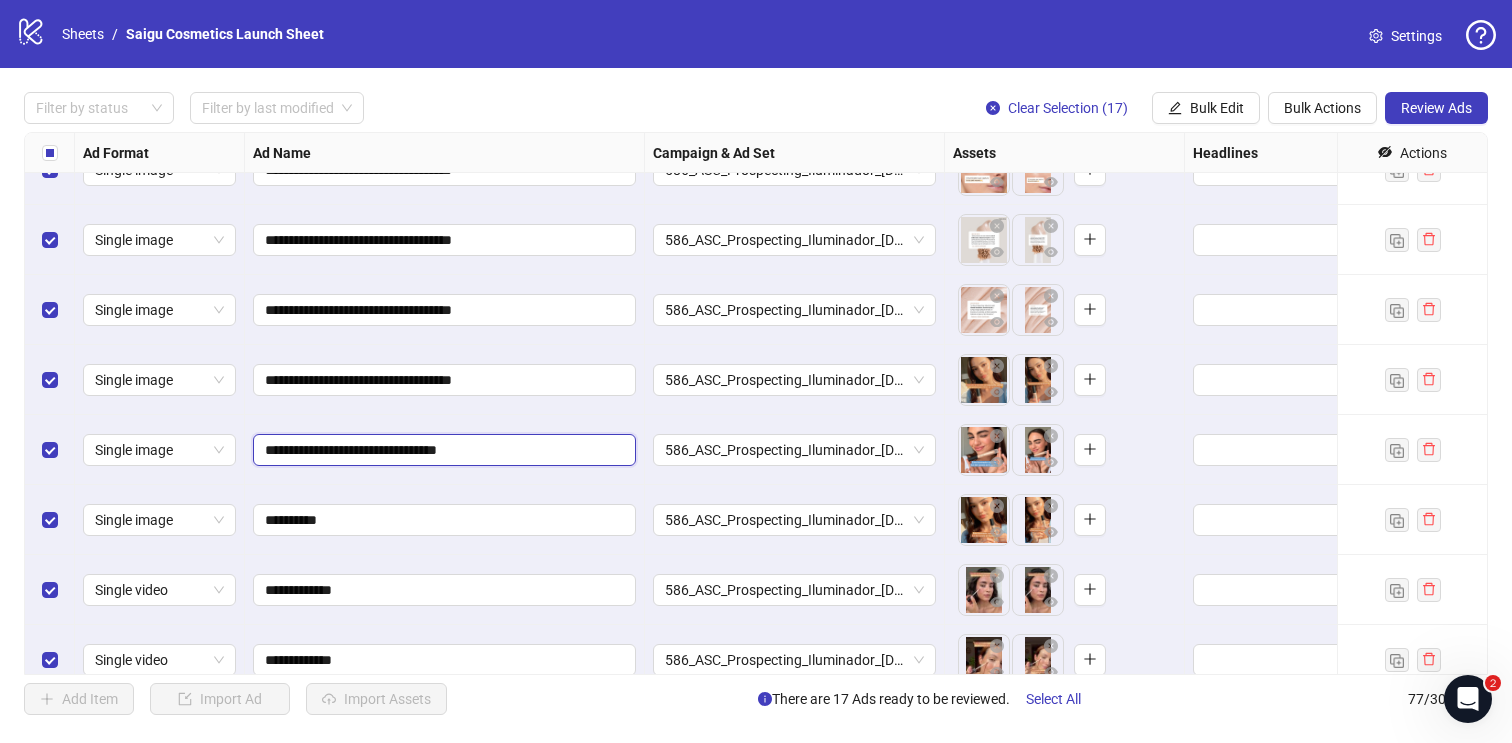 click on "**********" at bounding box center (442, 450) 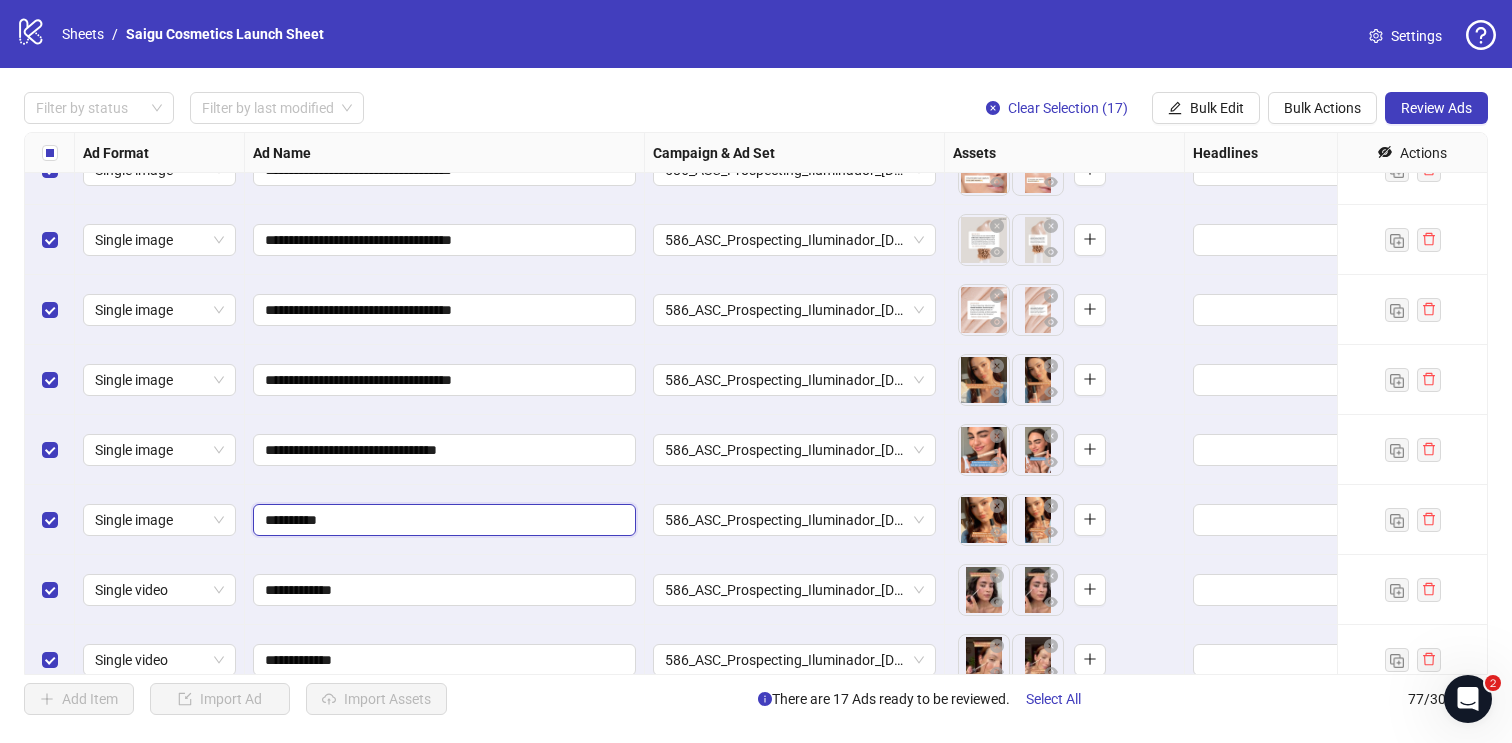 click on "**********" at bounding box center (442, 520) 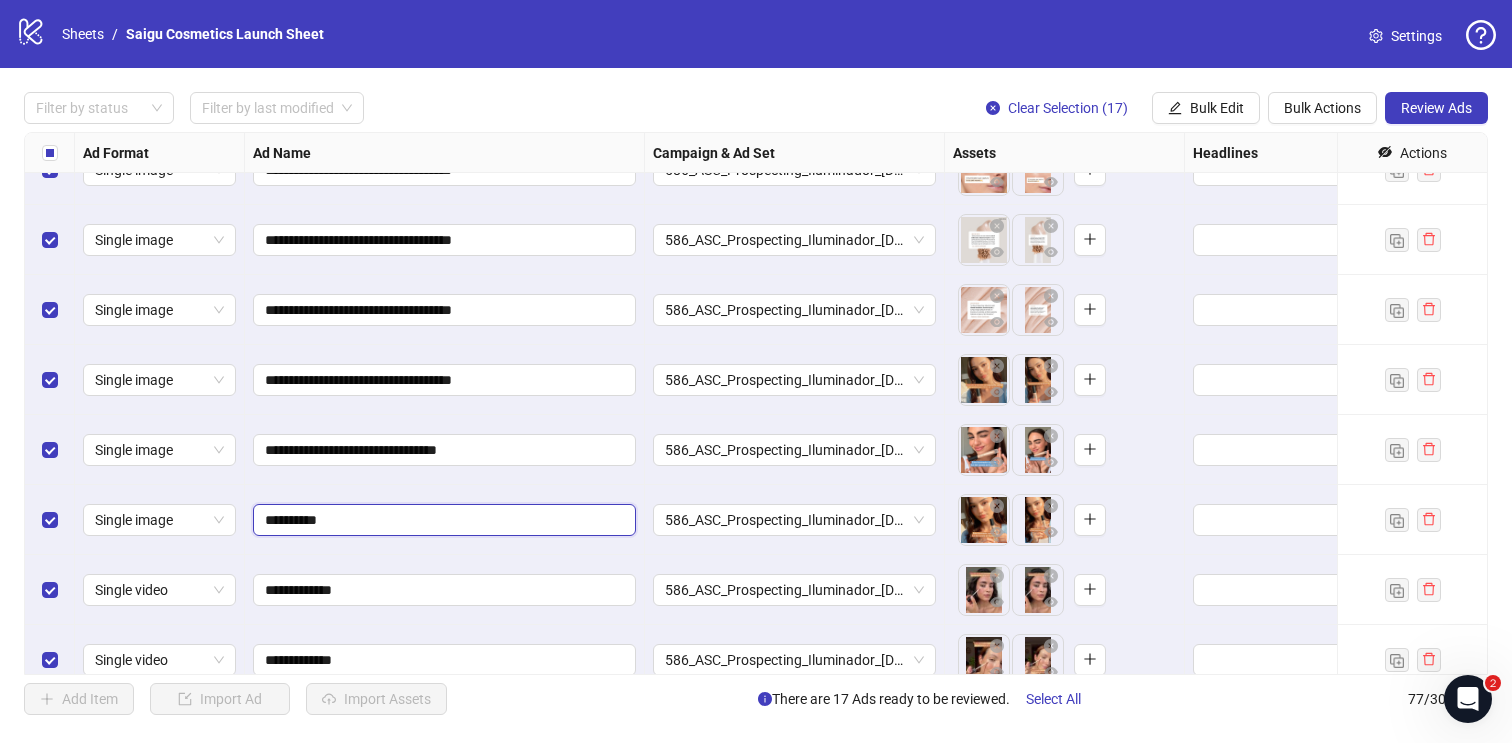 click on "**********" at bounding box center [442, 520] 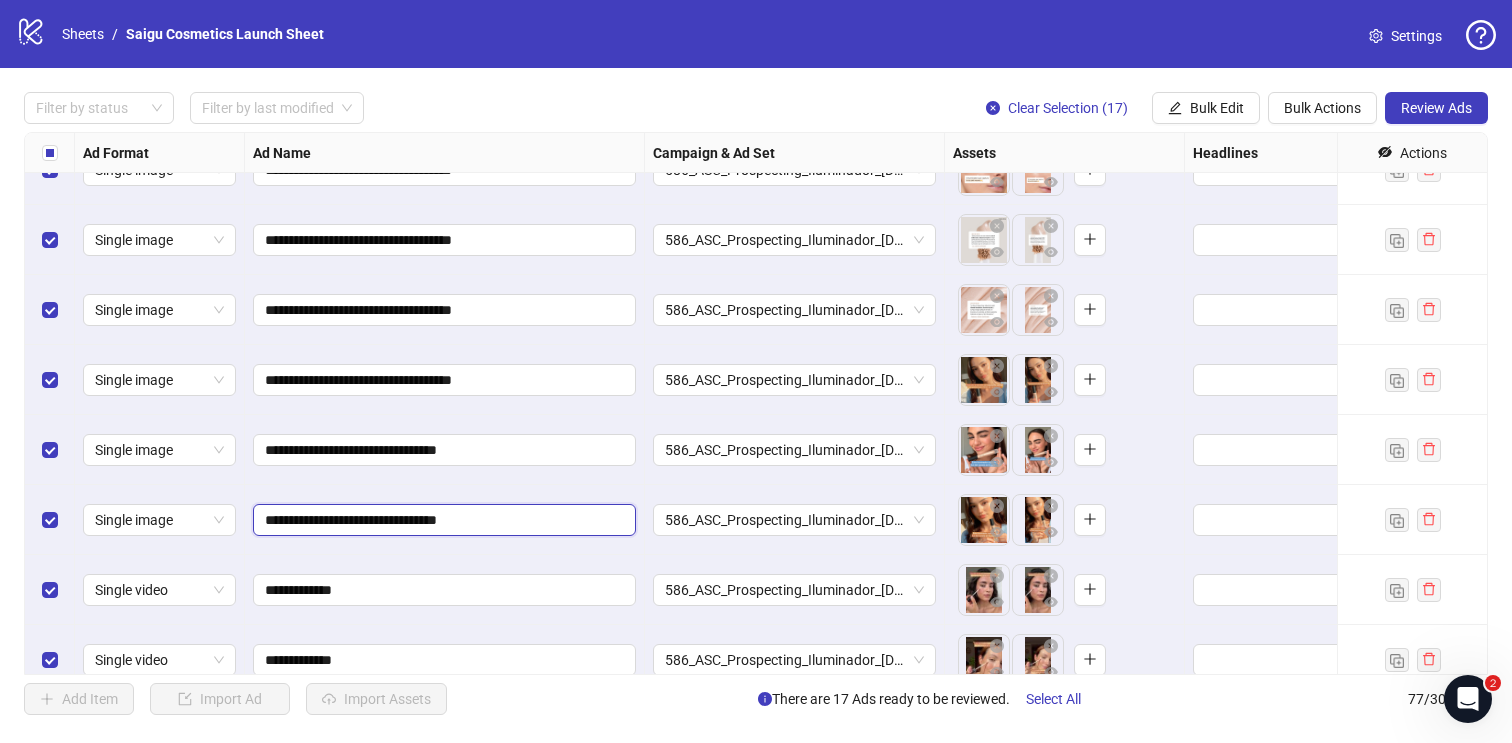 click on "**********" at bounding box center [442, 520] 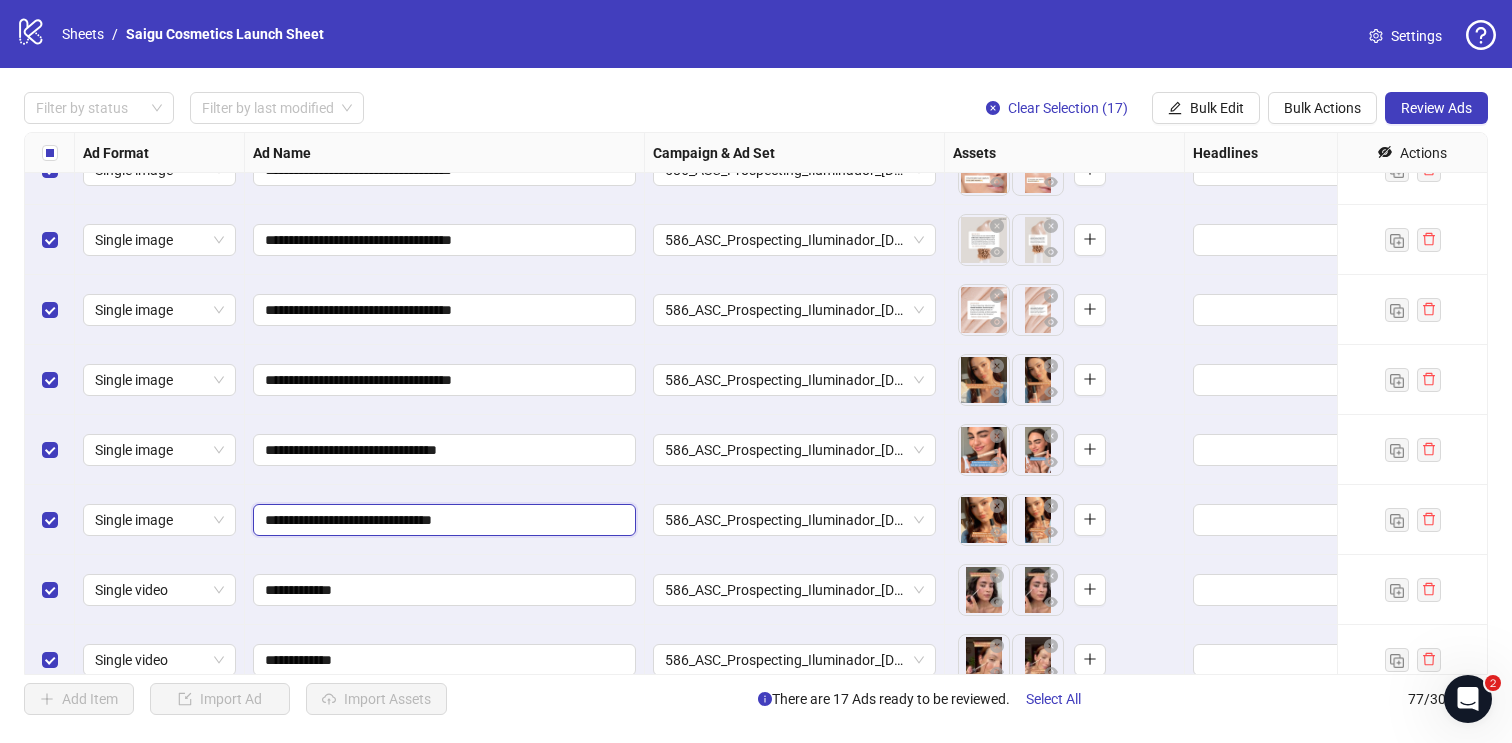 type on "**********" 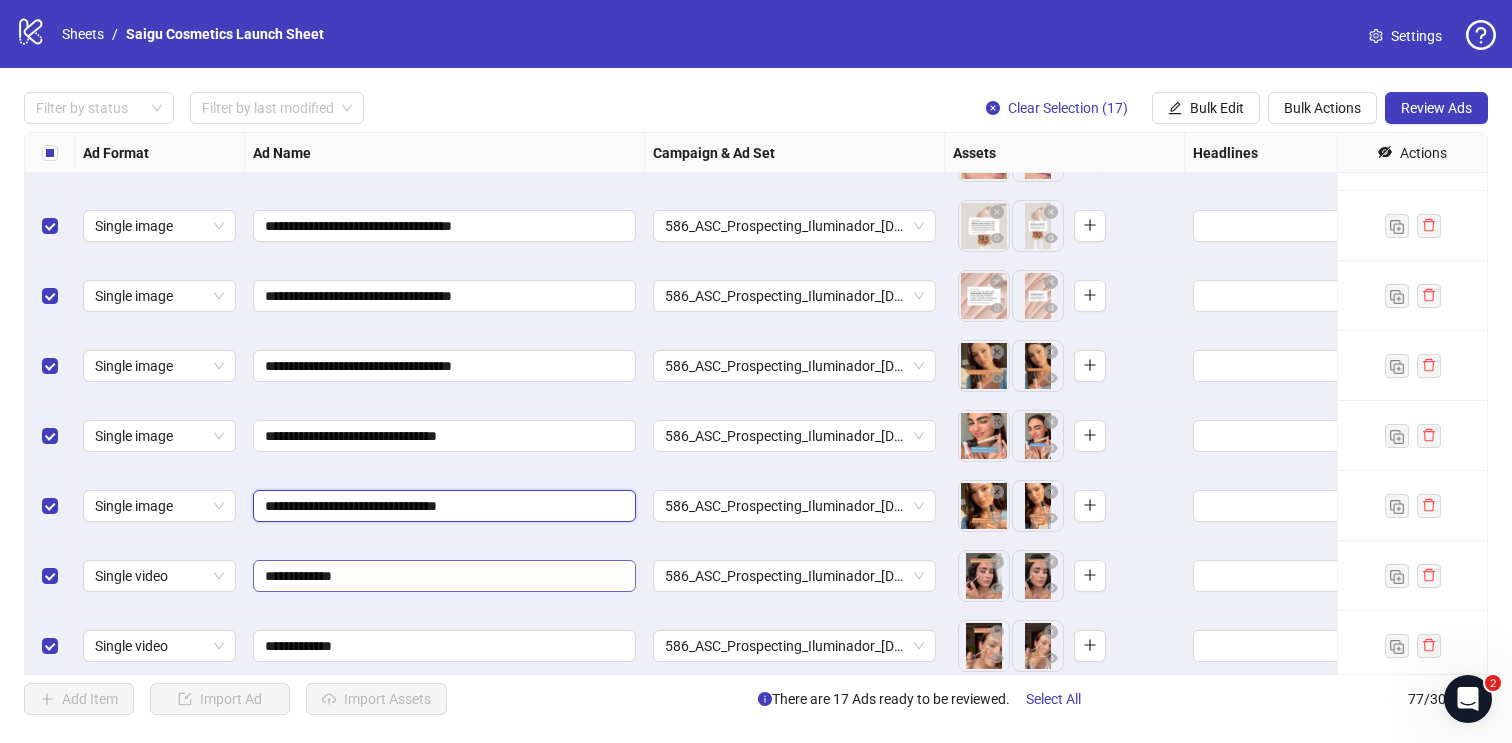 scroll, scrollTop: 4808, scrollLeft: 0, axis: vertical 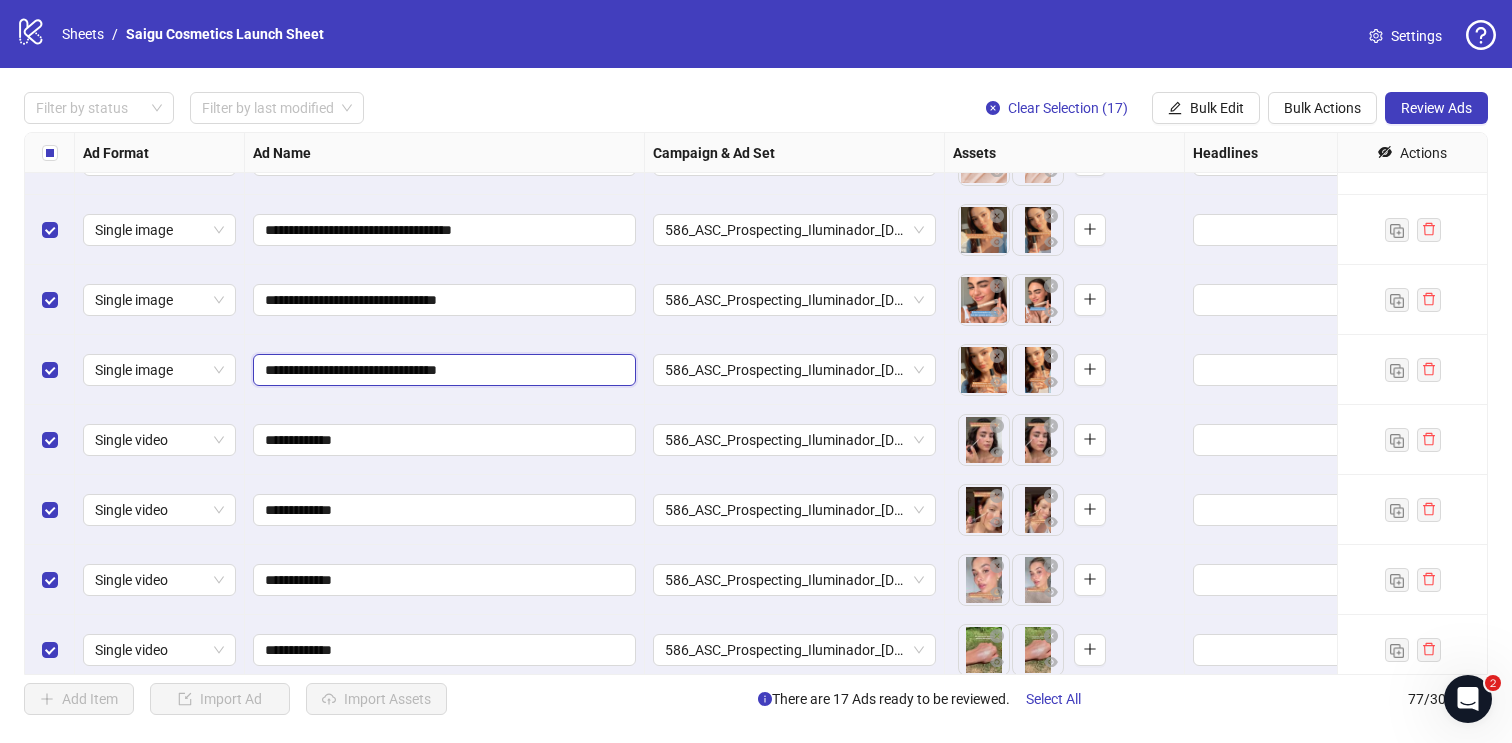 click on "**********" at bounding box center (442, 370) 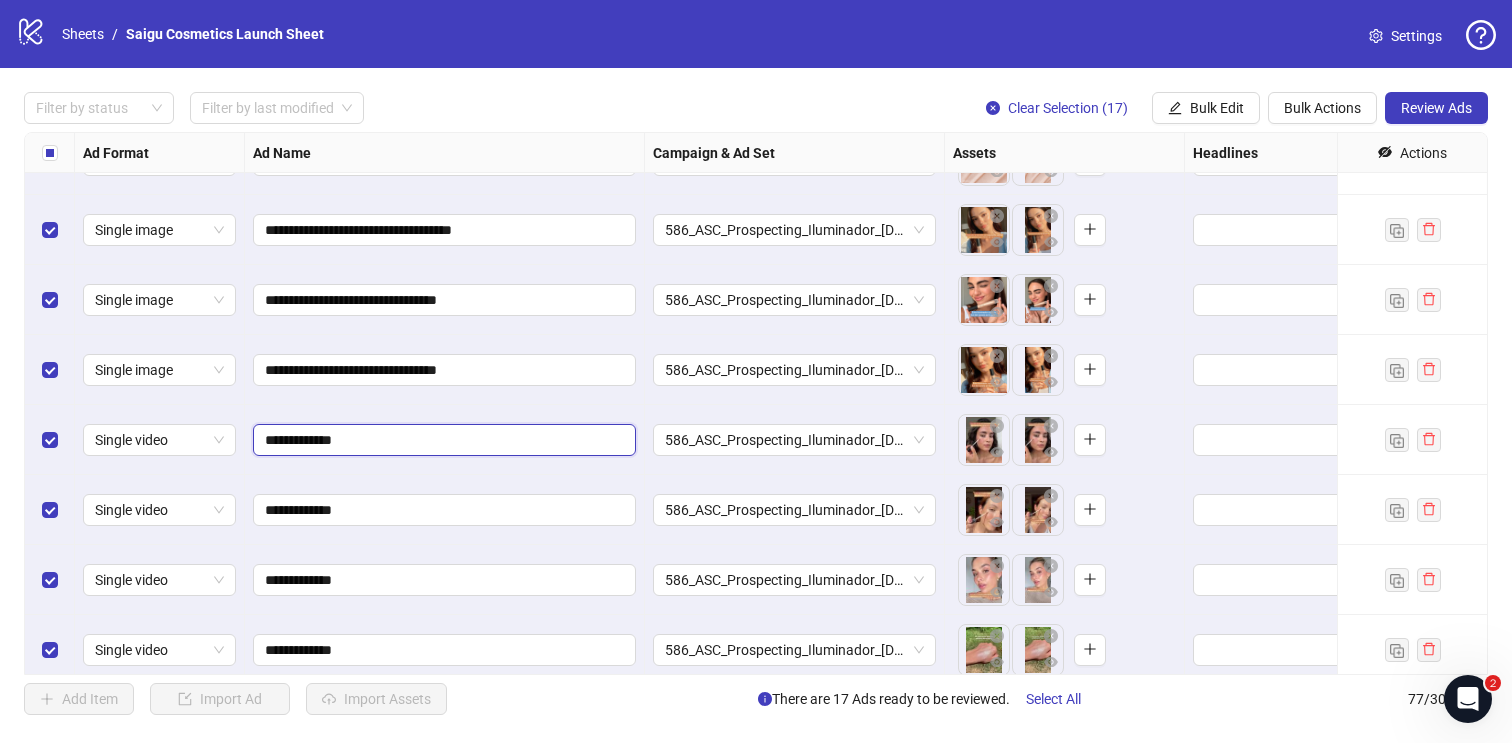click on "**********" at bounding box center [442, 440] 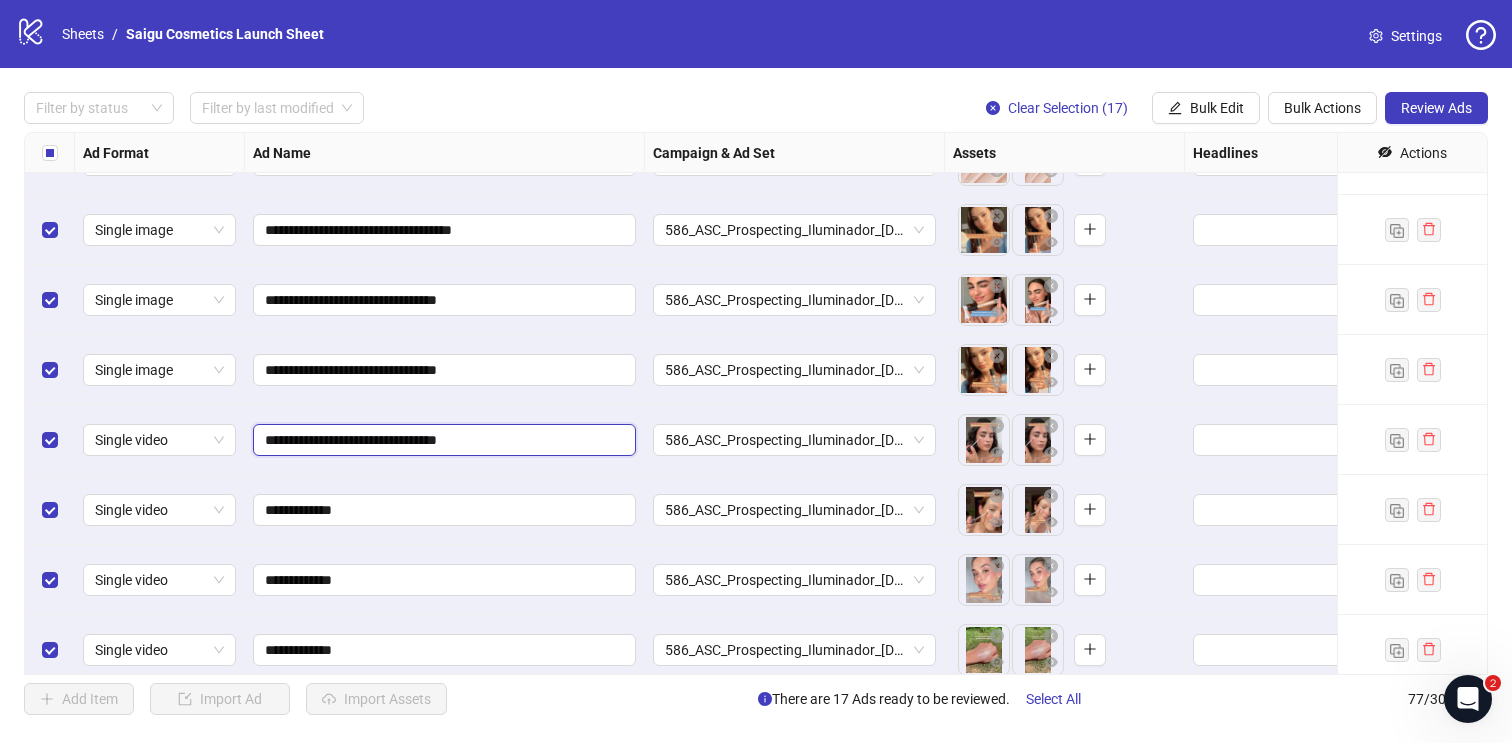 click on "**********" at bounding box center (442, 440) 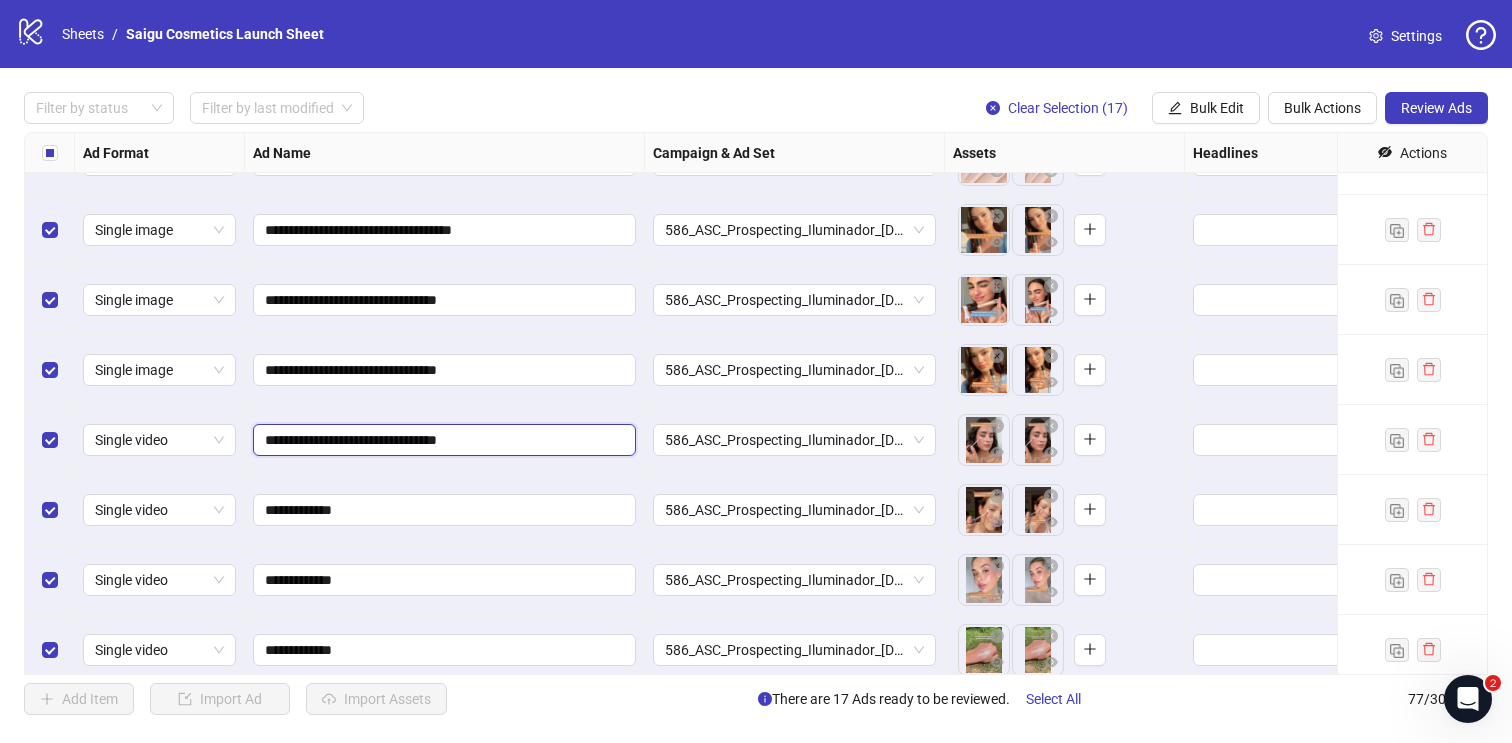 drag, startPoint x: 478, startPoint y: 440, endPoint x: 445, endPoint y: 440, distance: 33 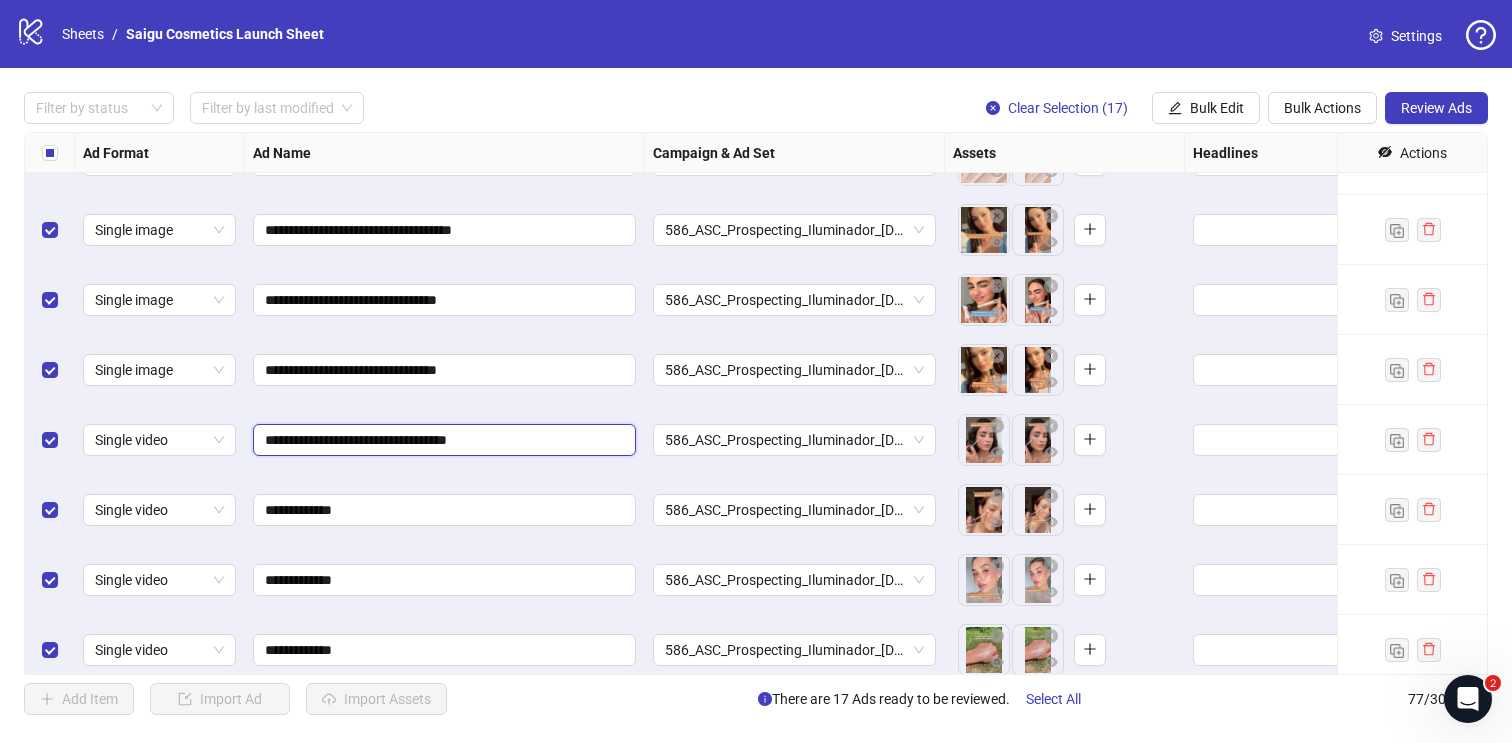 type on "**********" 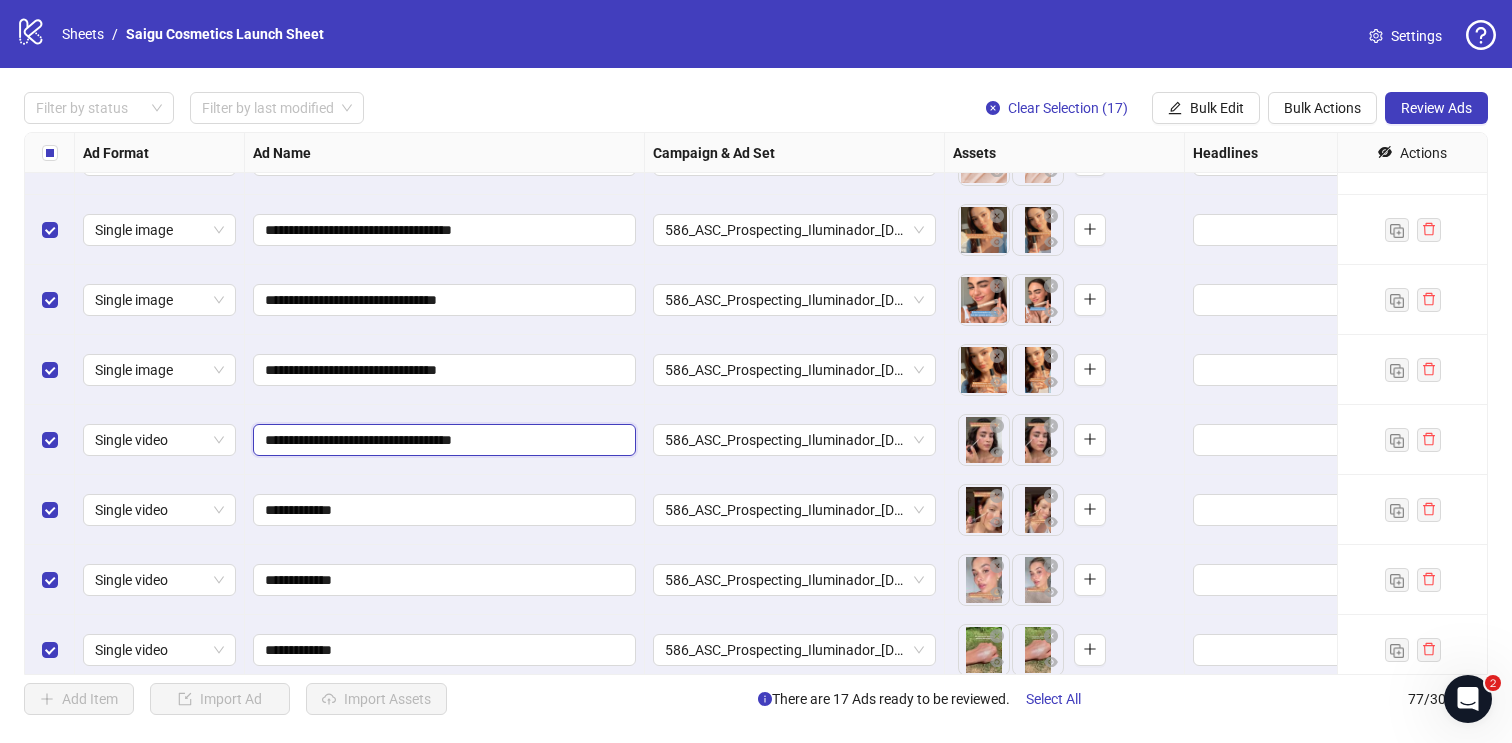 click on "**********" at bounding box center [442, 440] 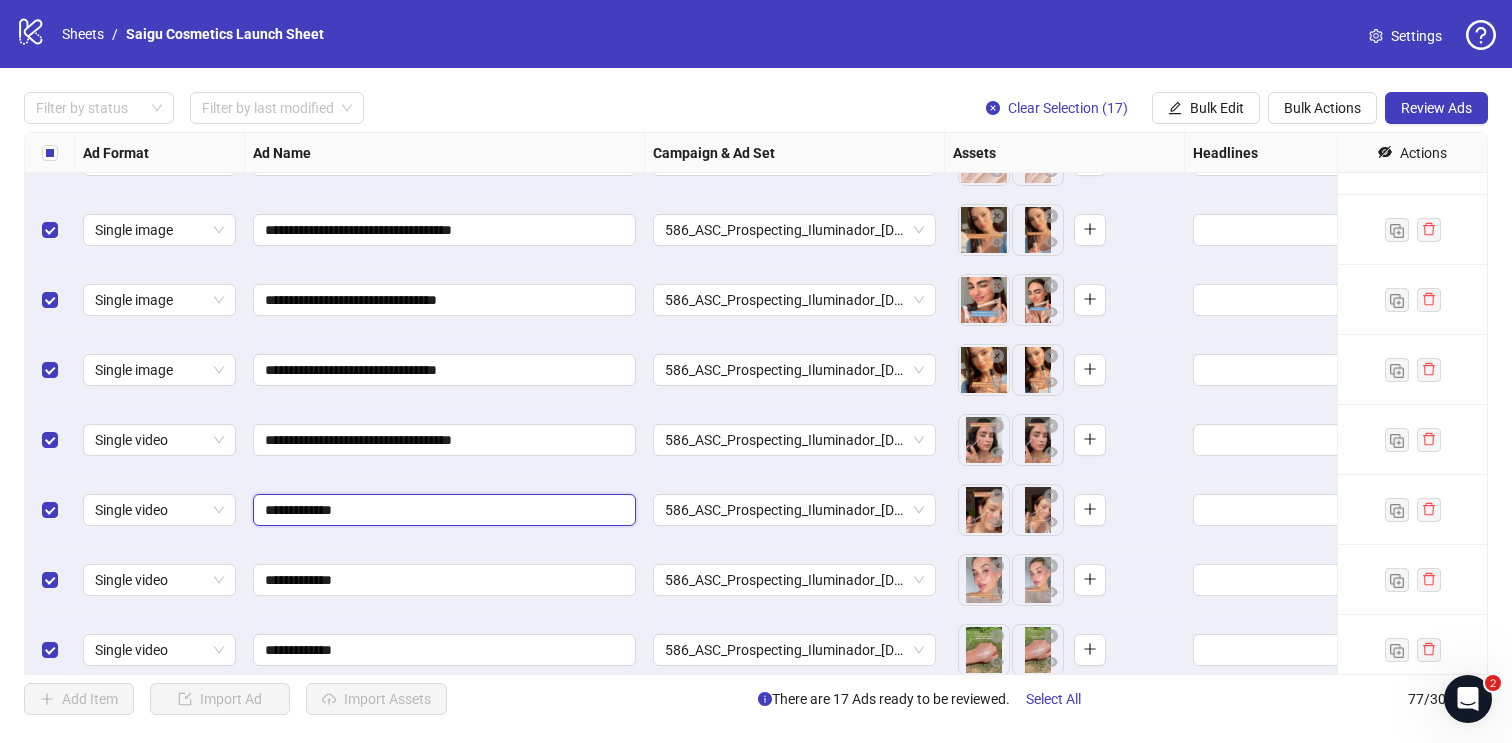 click on "**********" at bounding box center (442, 510) 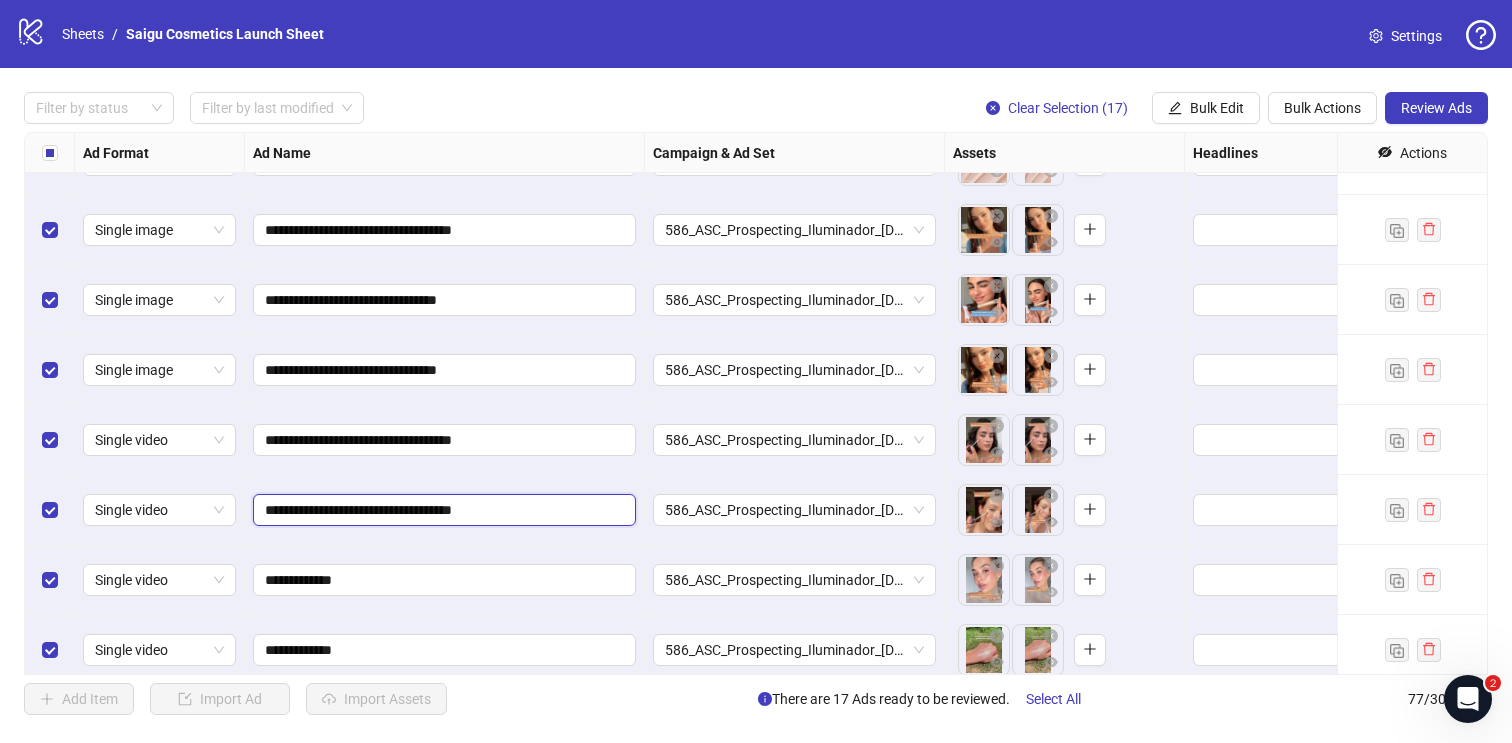 click on "**********" at bounding box center (442, 510) 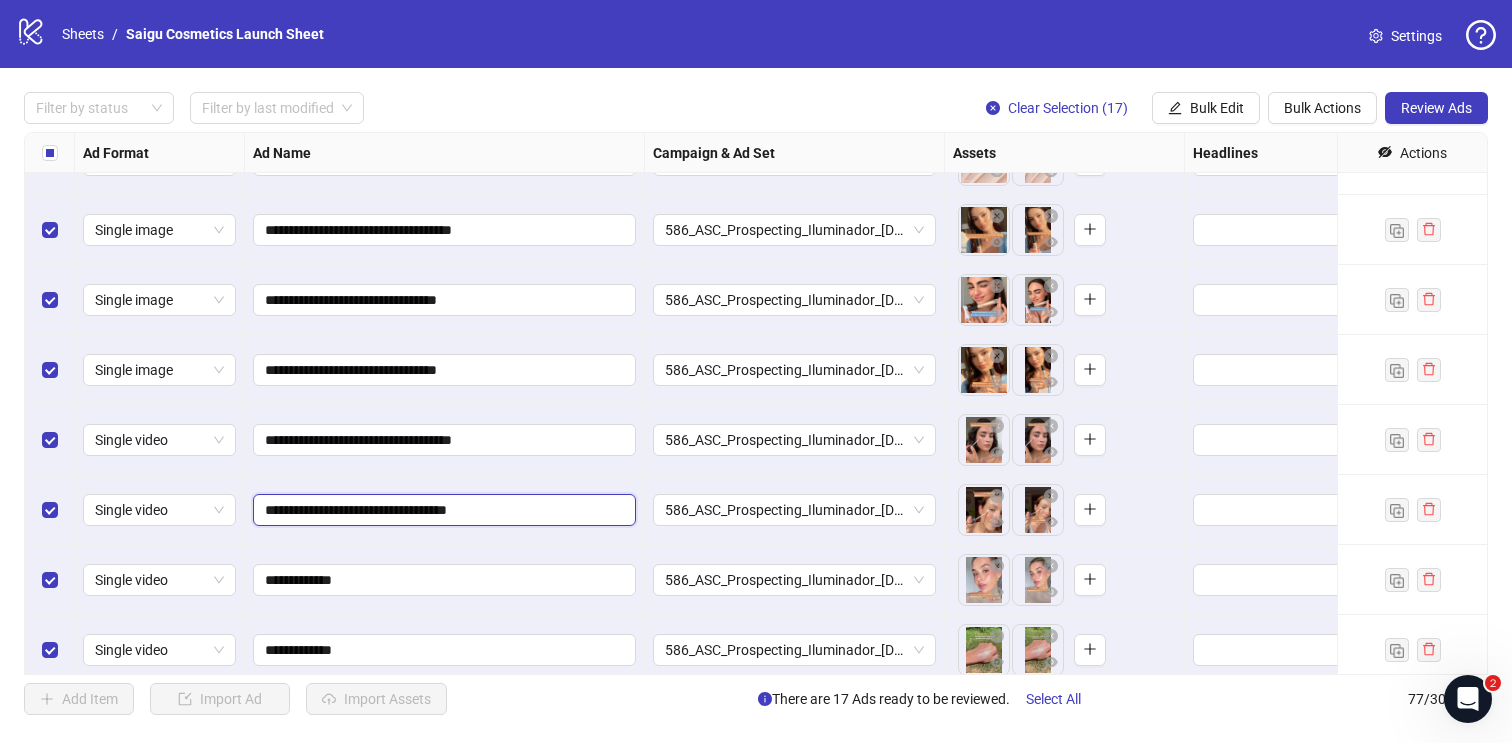 type on "**********" 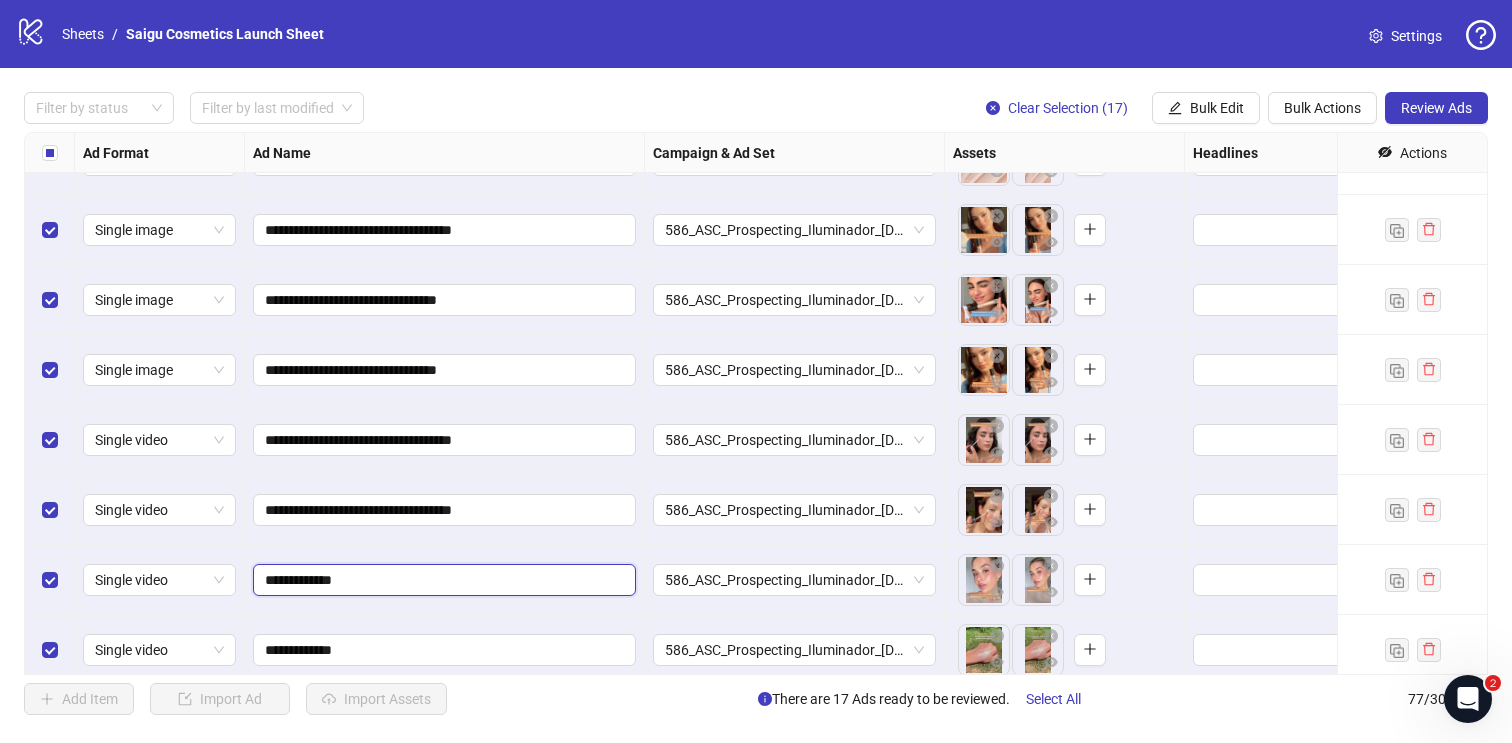 click on "**********" at bounding box center (442, 580) 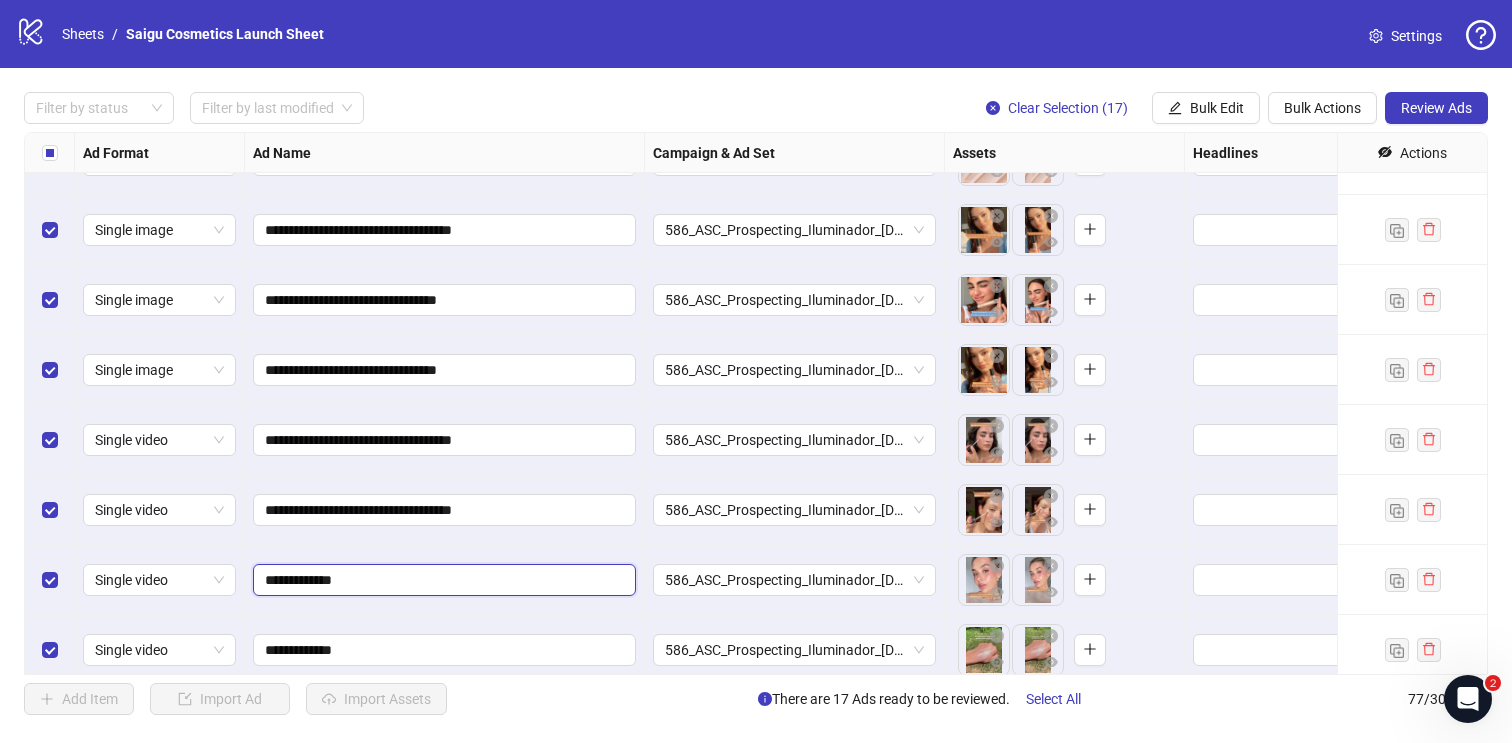 click on "**********" at bounding box center (442, 580) 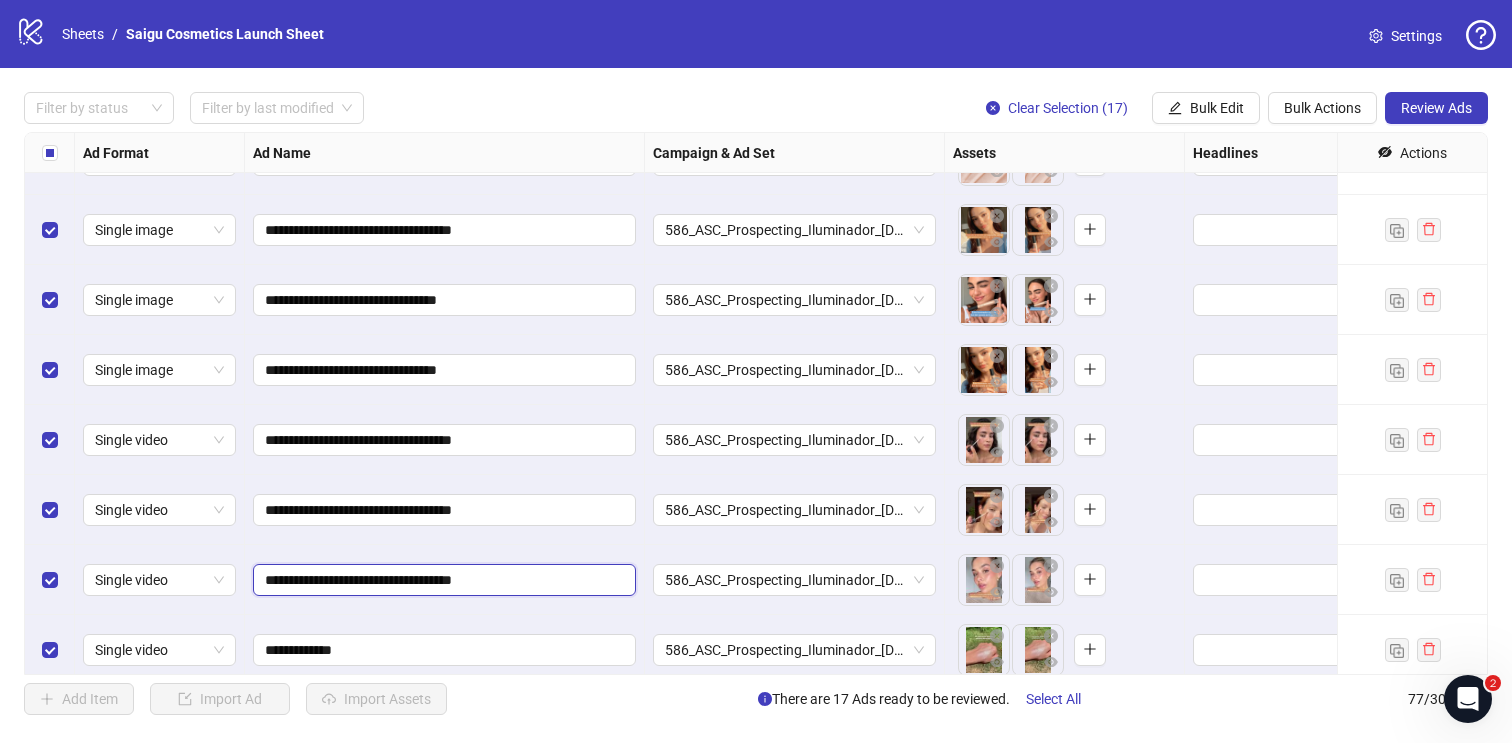 drag, startPoint x: 492, startPoint y: 579, endPoint x: 576, endPoint y: 578, distance: 84.00595 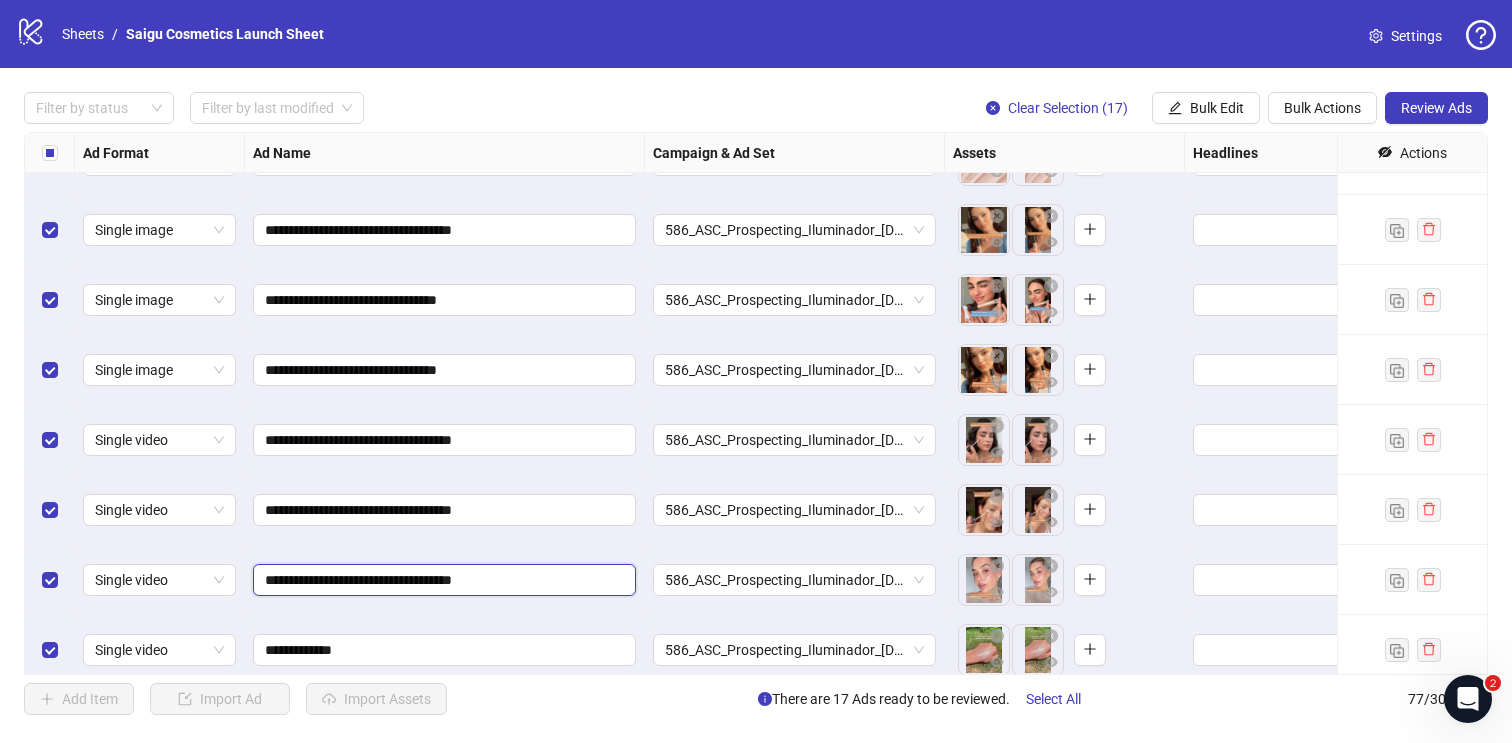 type on "**********" 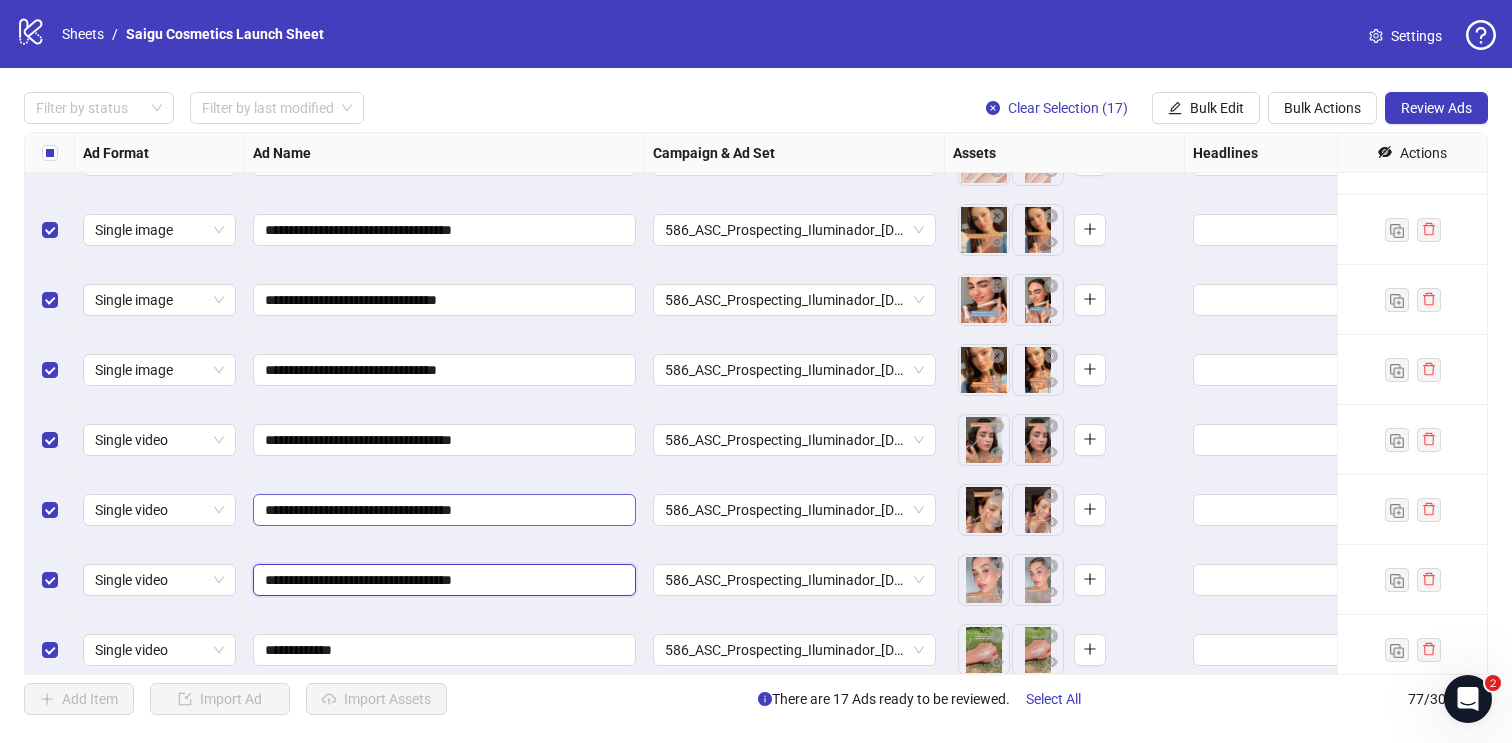 scroll, scrollTop: 4885, scrollLeft: 0, axis: vertical 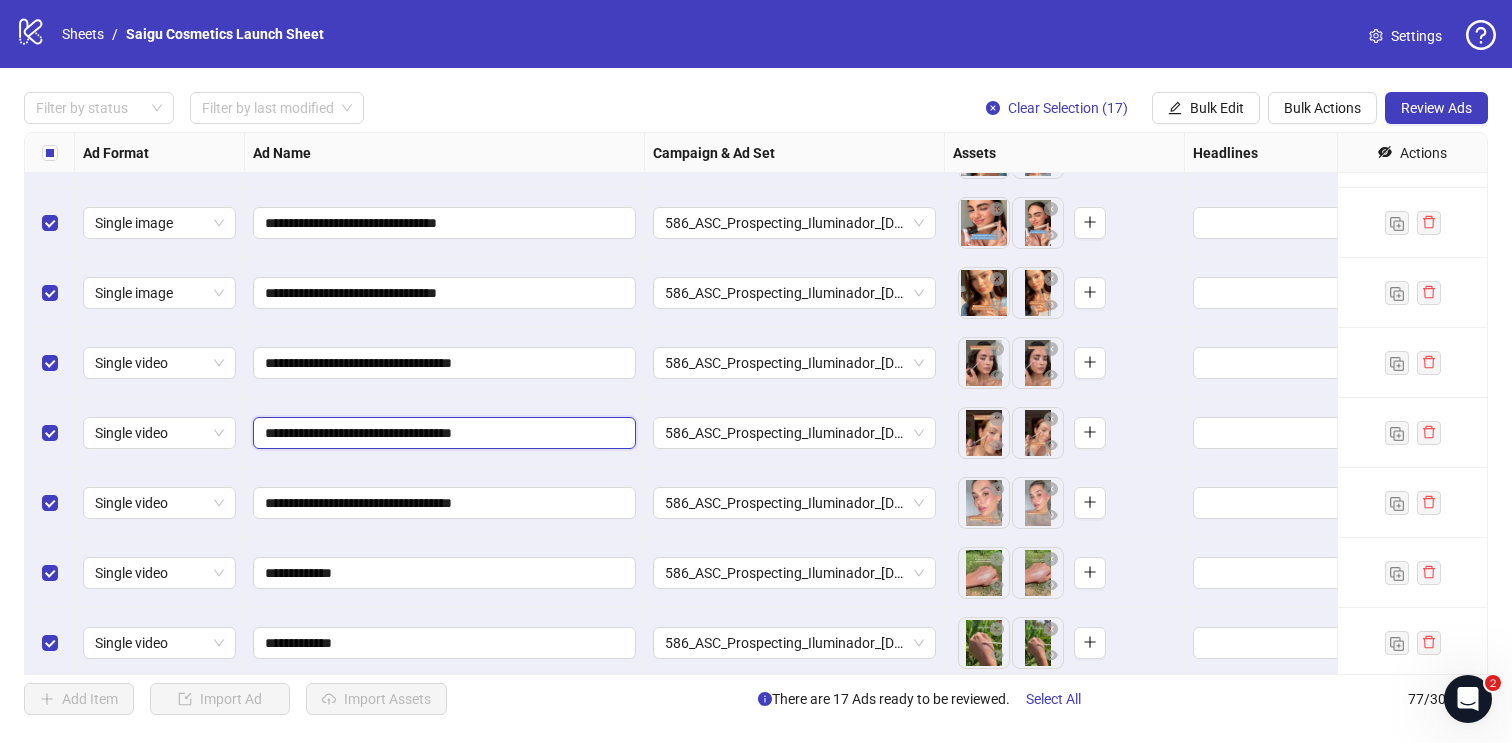 click on "**********" at bounding box center [442, 433] 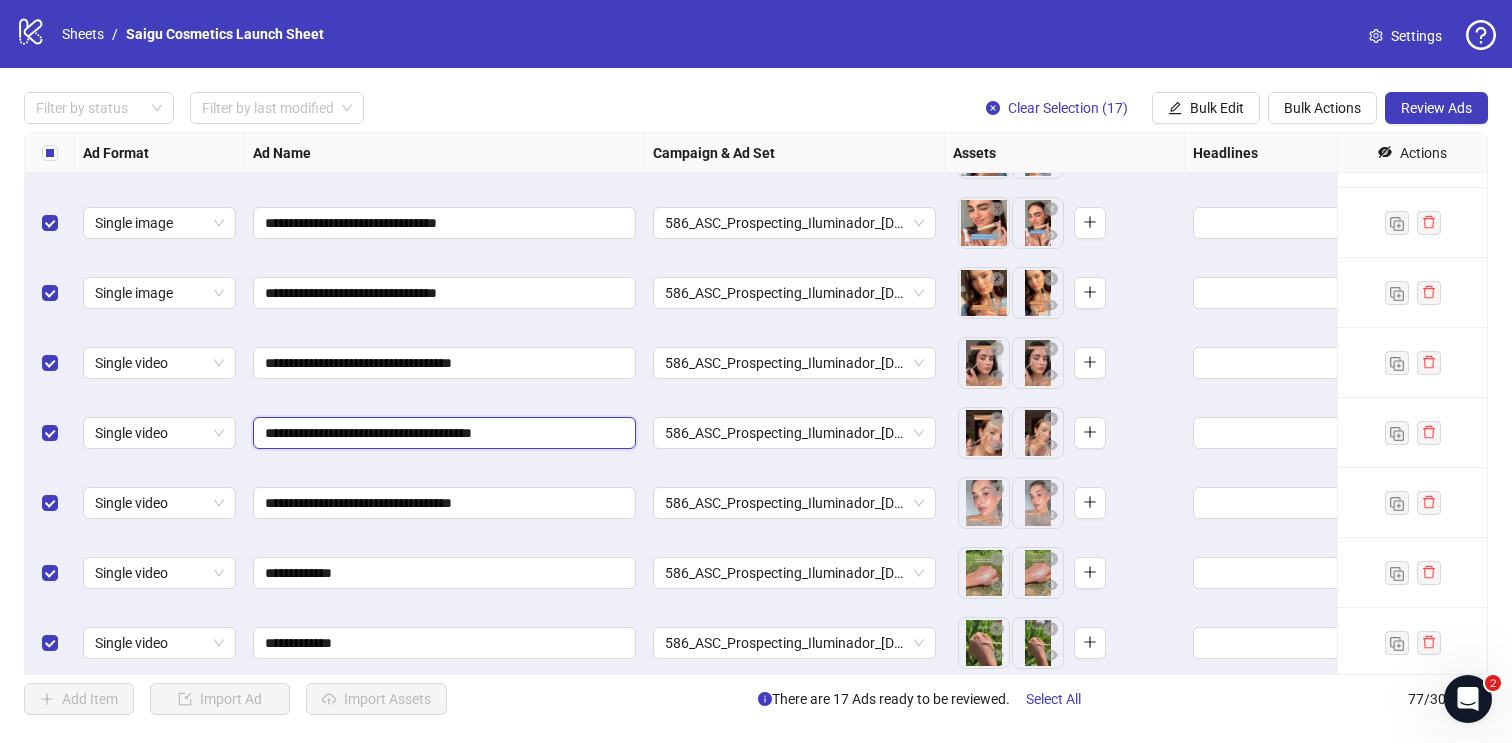type on "**********" 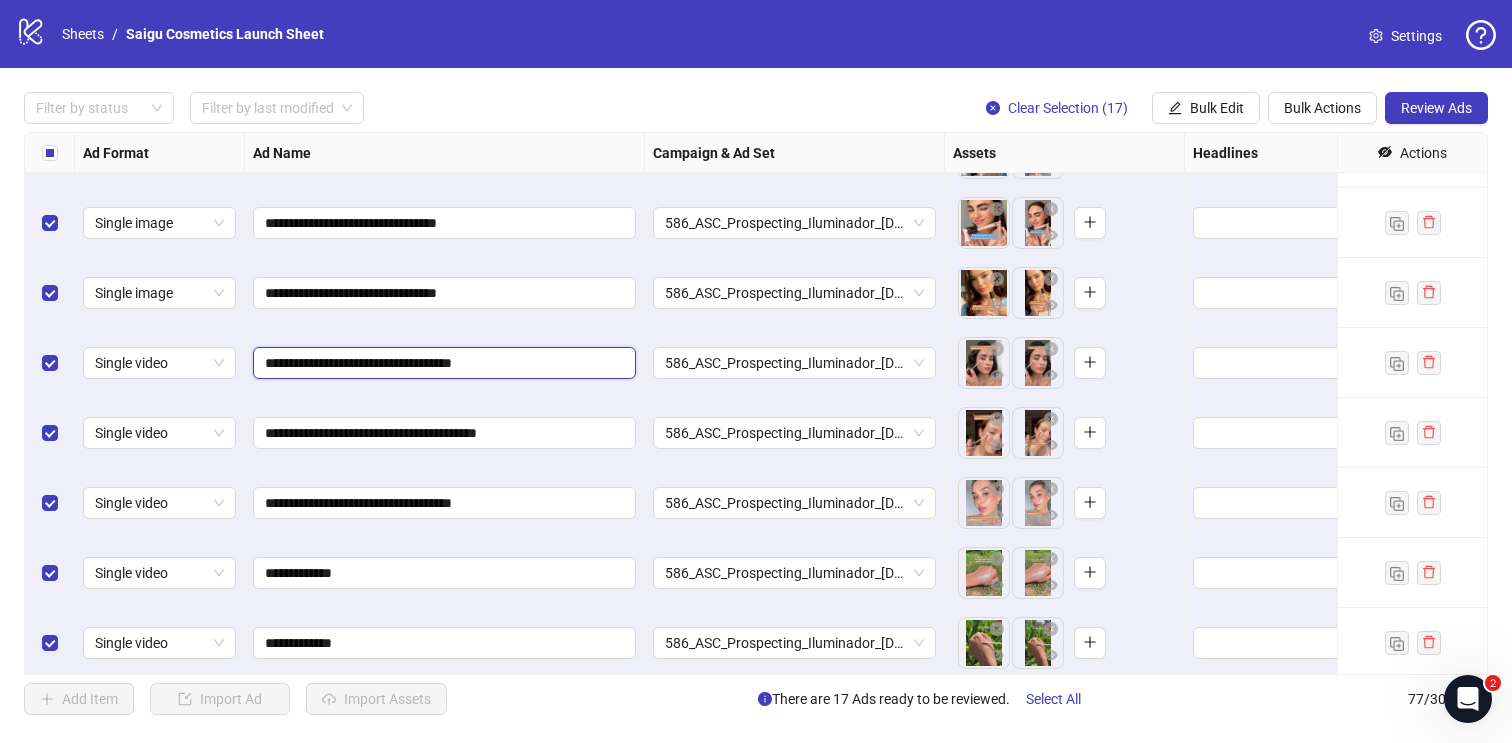 drag, startPoint x: 497, startPoint y: 359, endPoint x: 544, endPoint y: 347, distance: 48.507732 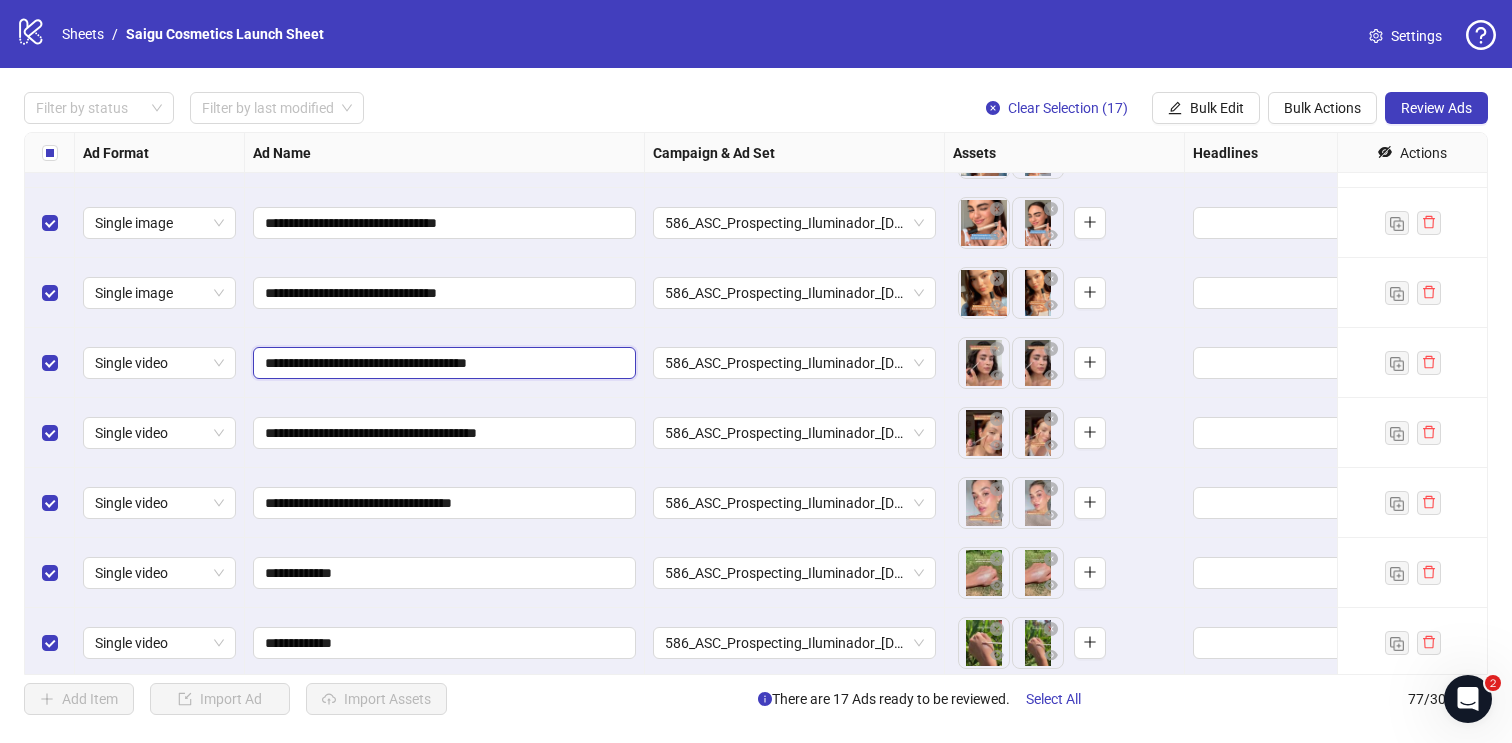 drag, startPoint x: 487, startPoint y: 358, endPoint x: 444, endPoint y: 356, distance: 43.046486 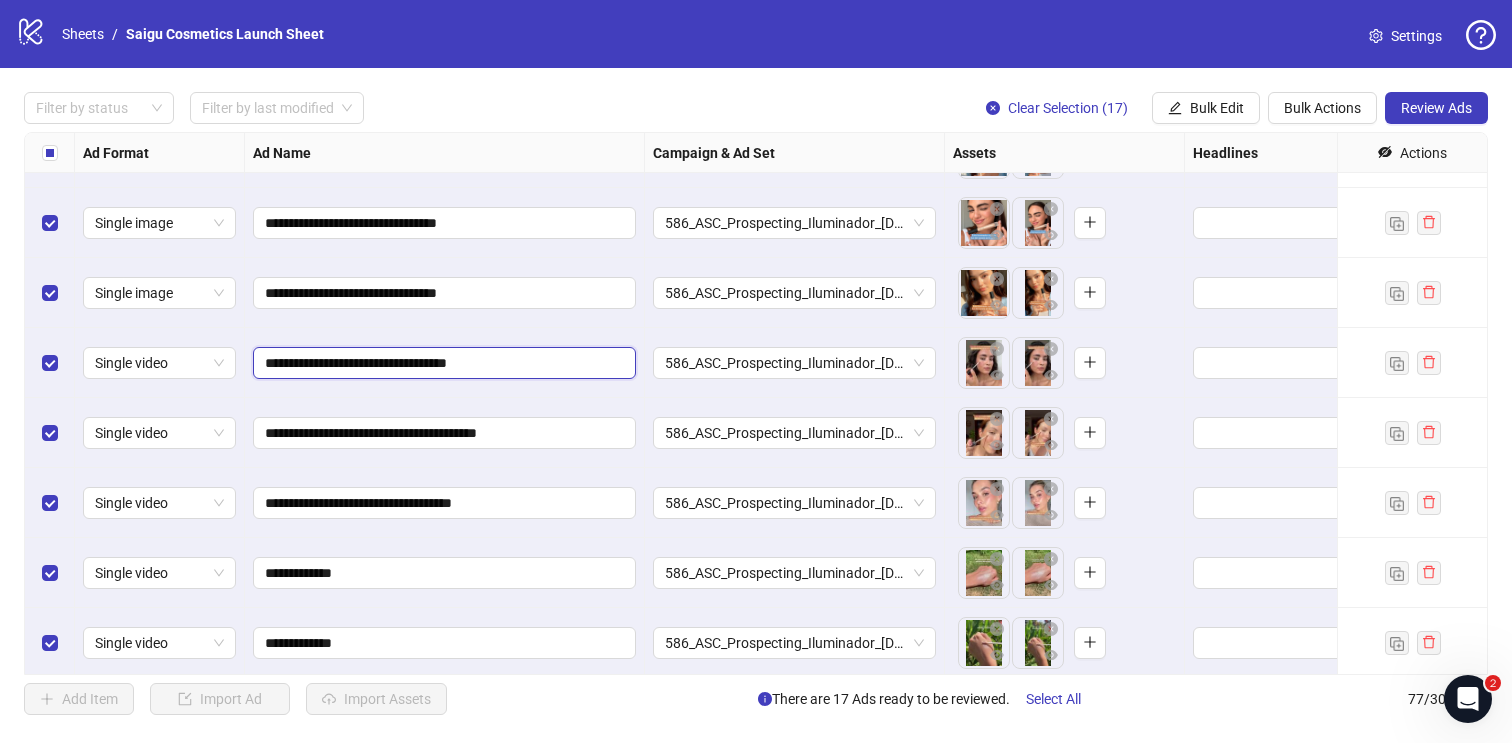 type on "**********" 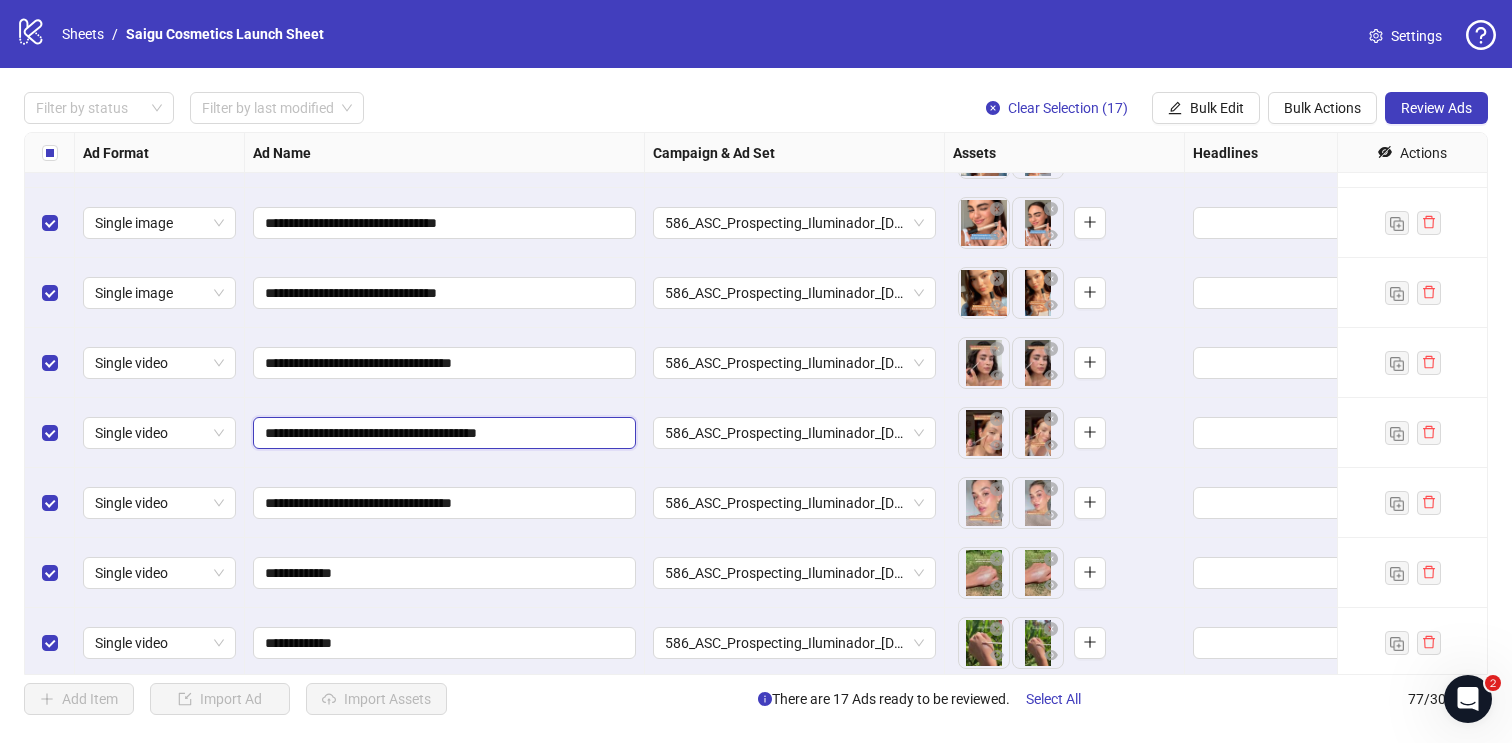 drag, startPoint x: 487, startPoint y: 433, endPoint x: 446, endPoint y: 432, distance: 41.01219 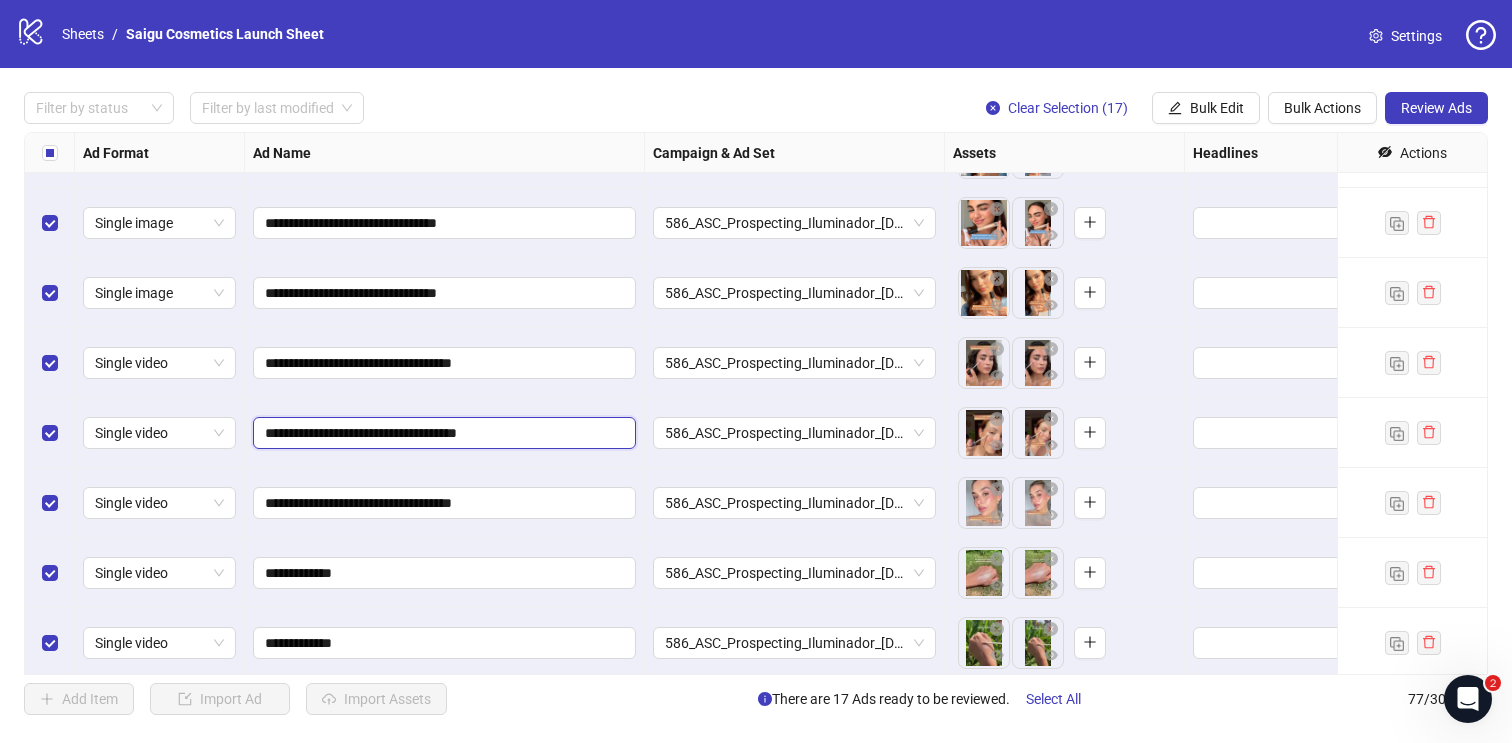 type on "**********" 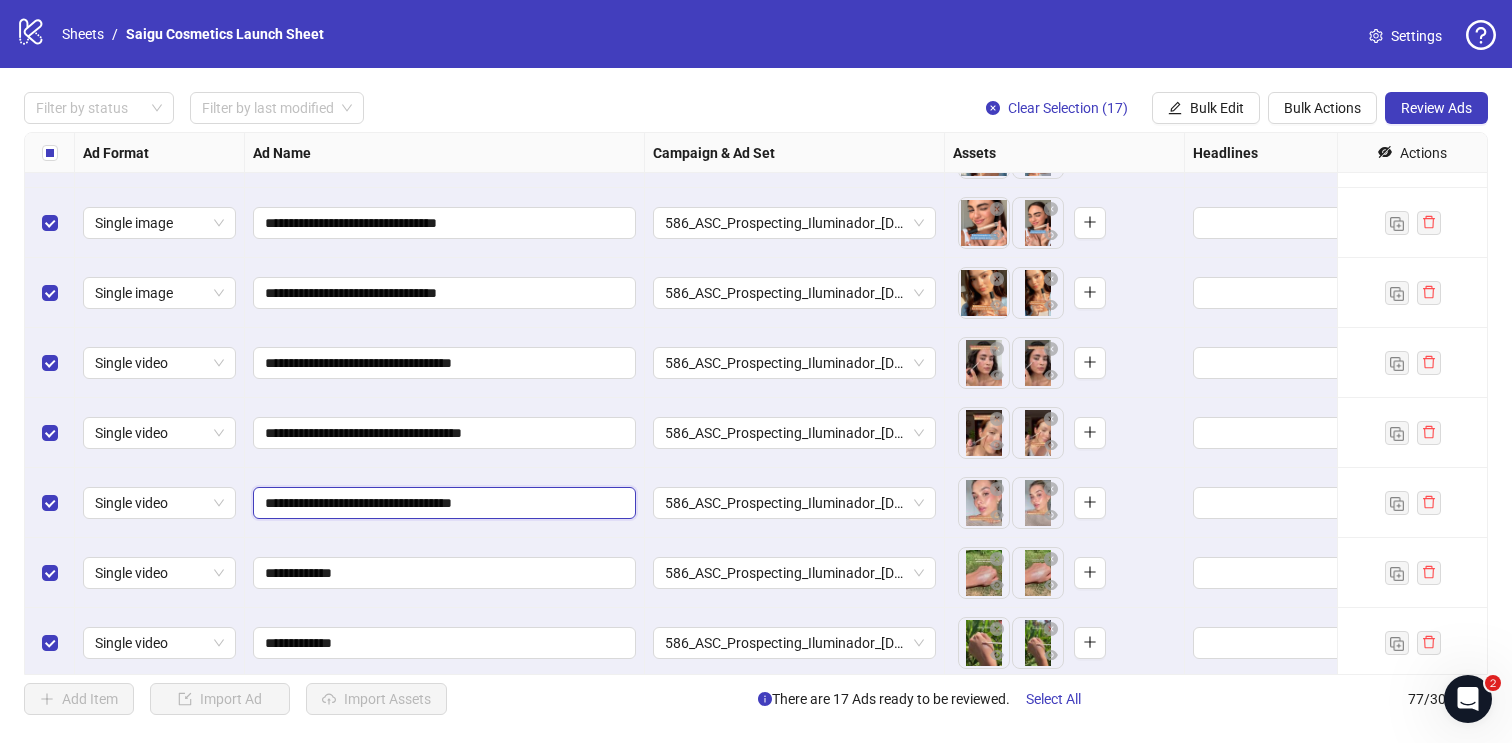 drag, startPoint x: 496, startPoint y: 501, endPoint x: 446, endPoint y: 504, distance: 50.08992 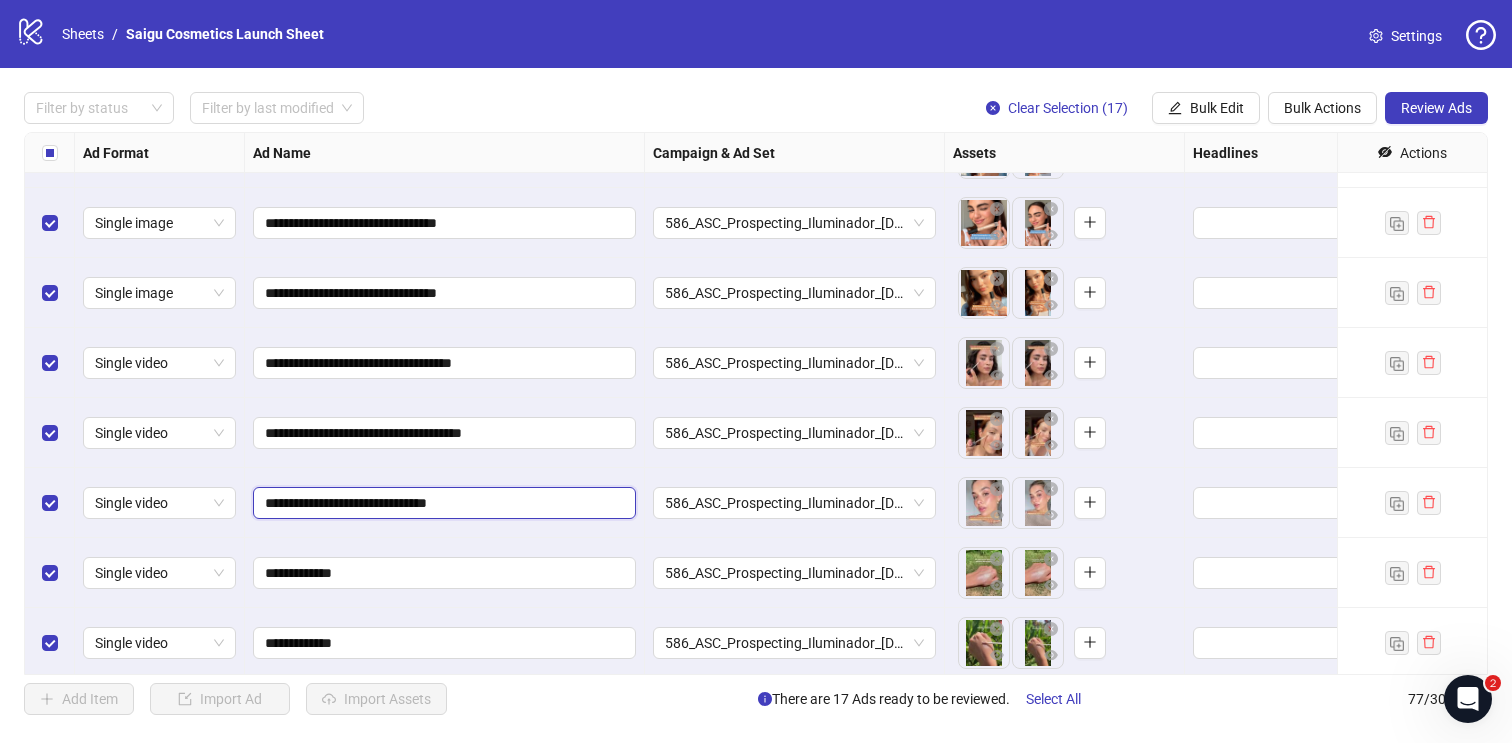 type on "**********" 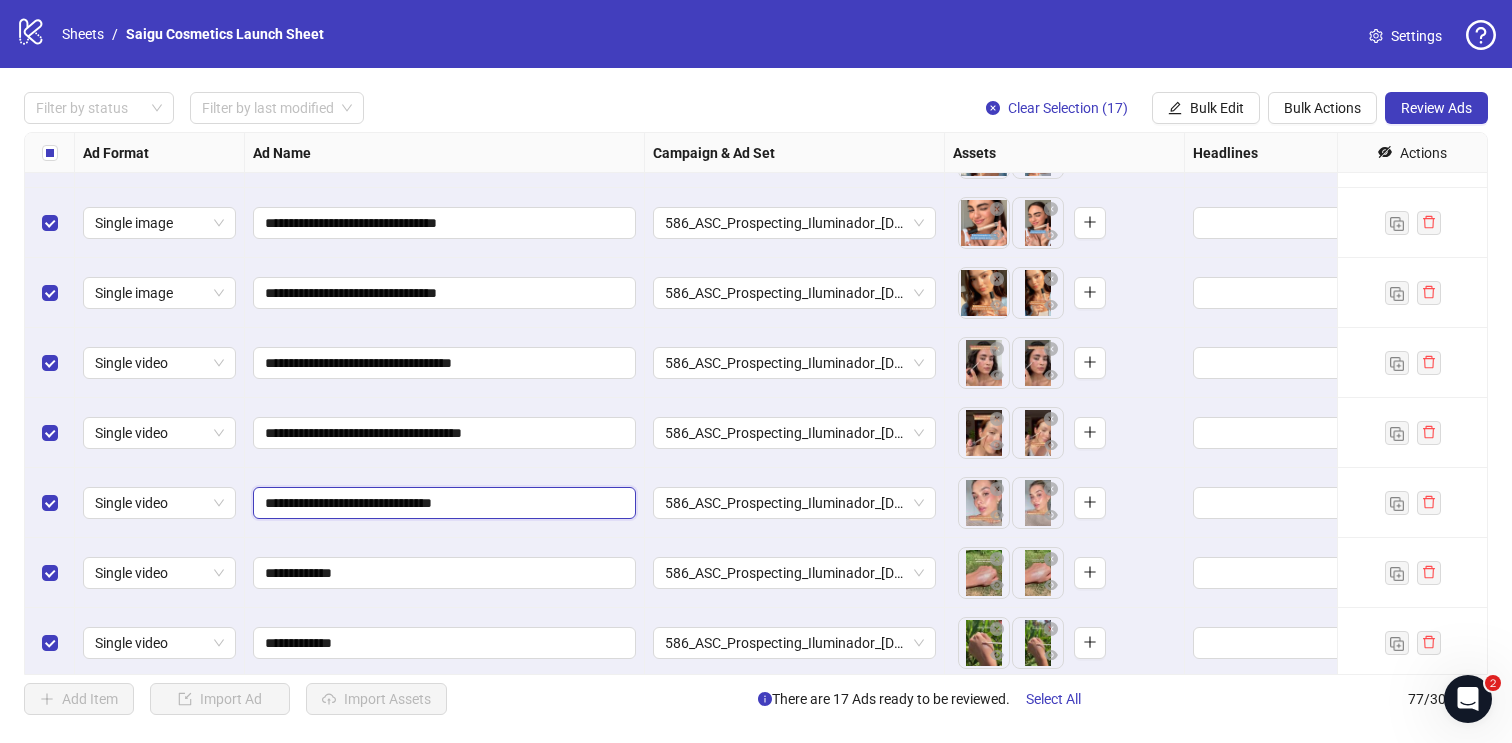 click on "**********" at bounding box center [442, 503] 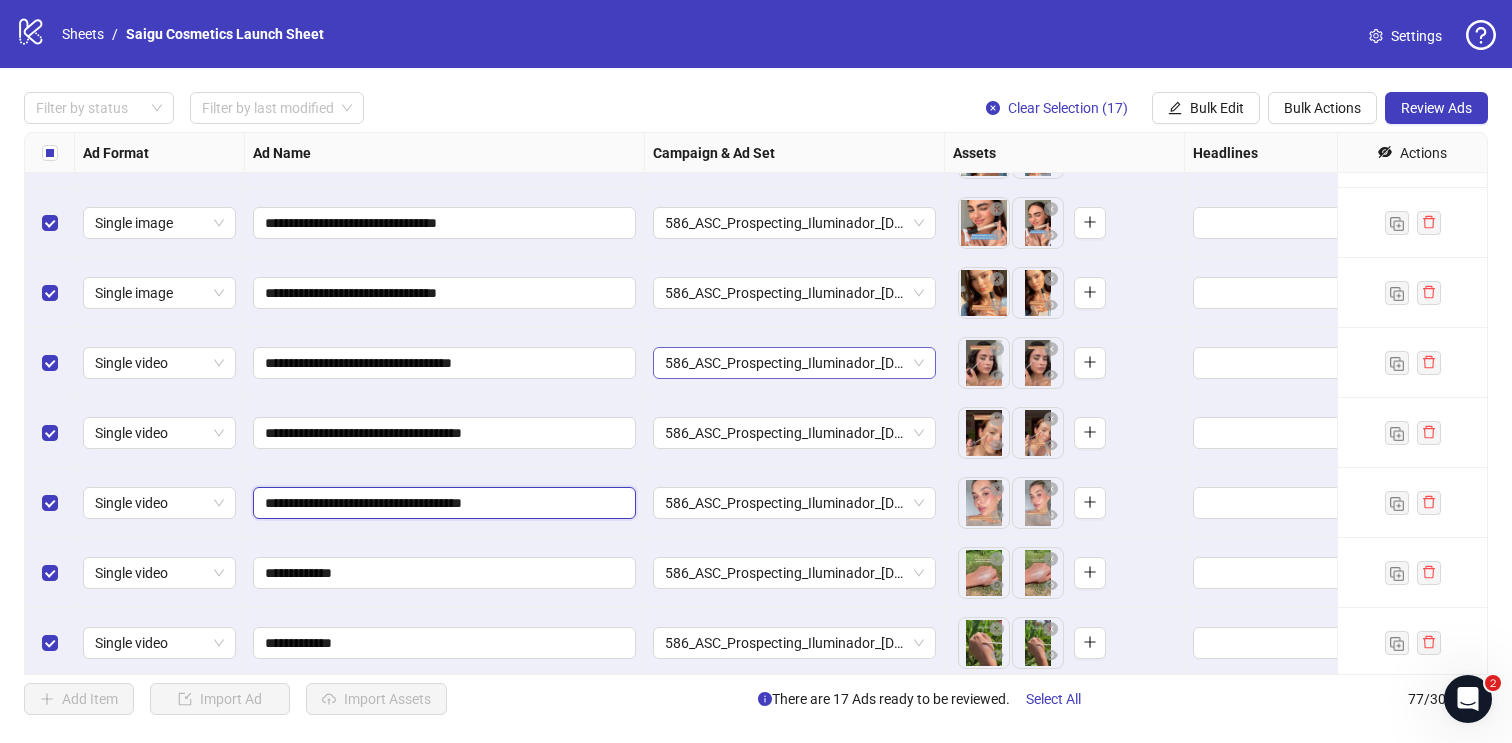 type on "**********" 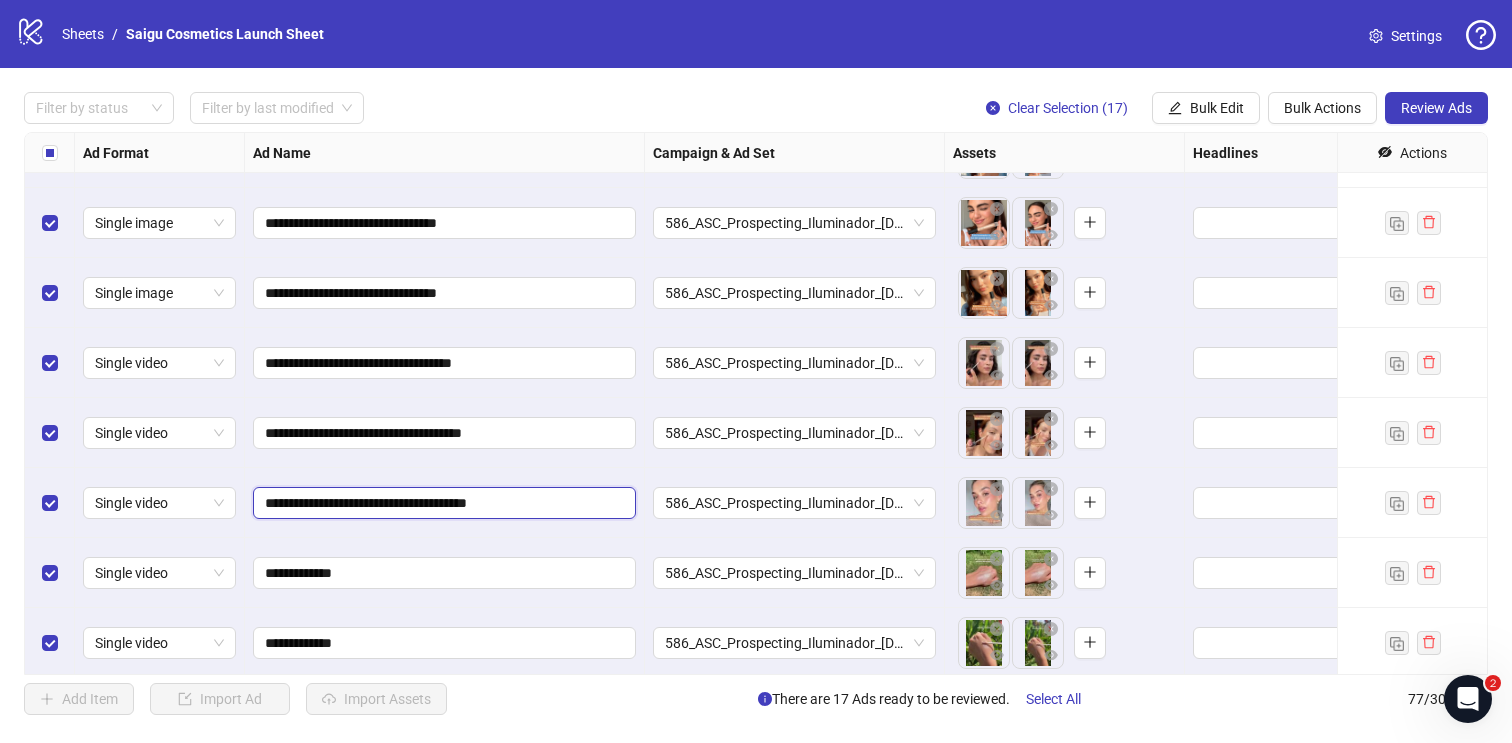 scroll, scrollTop: 4889, scrollLeft: 0, axis: vertical 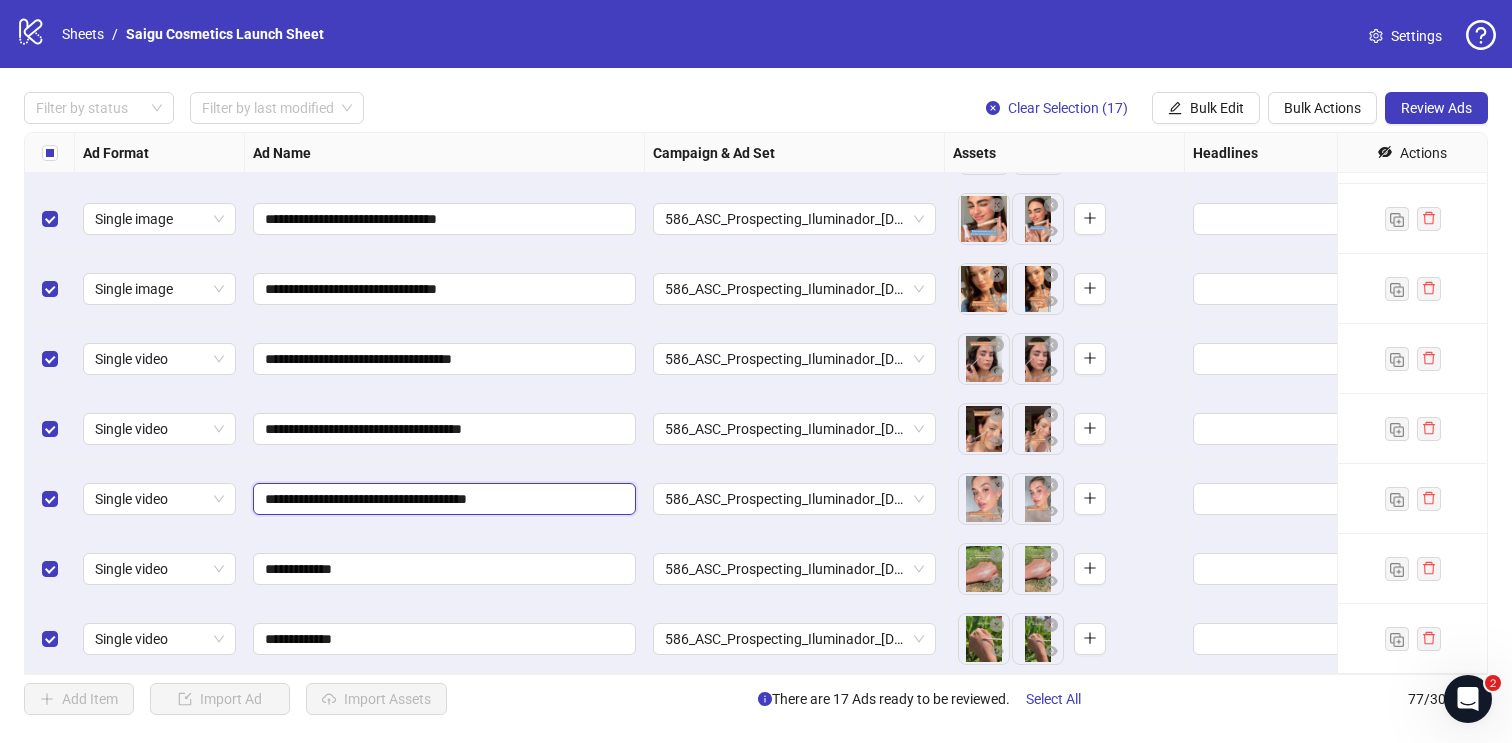 click on "**********" at bounding box center (442, 499) 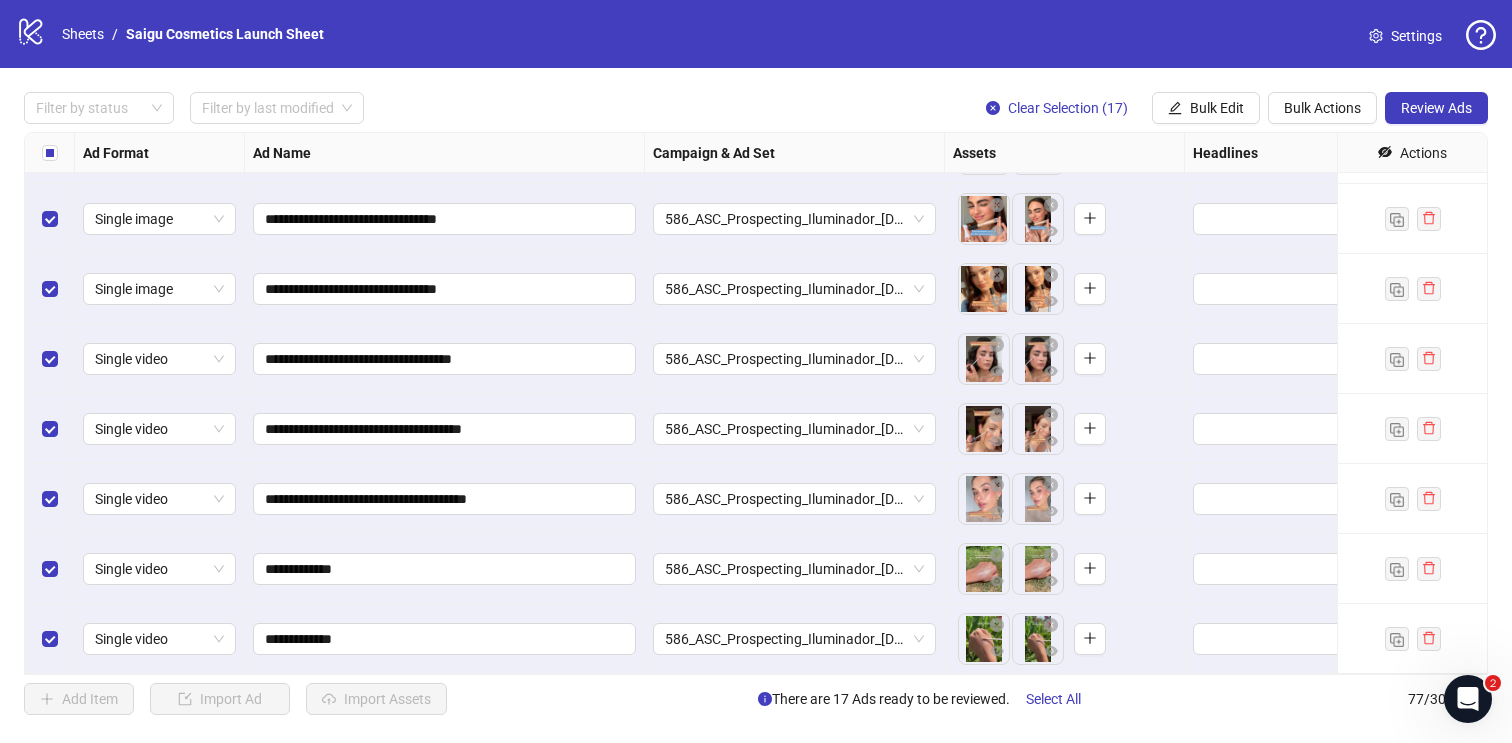 click on "**********" at bounding box center [445, 569] 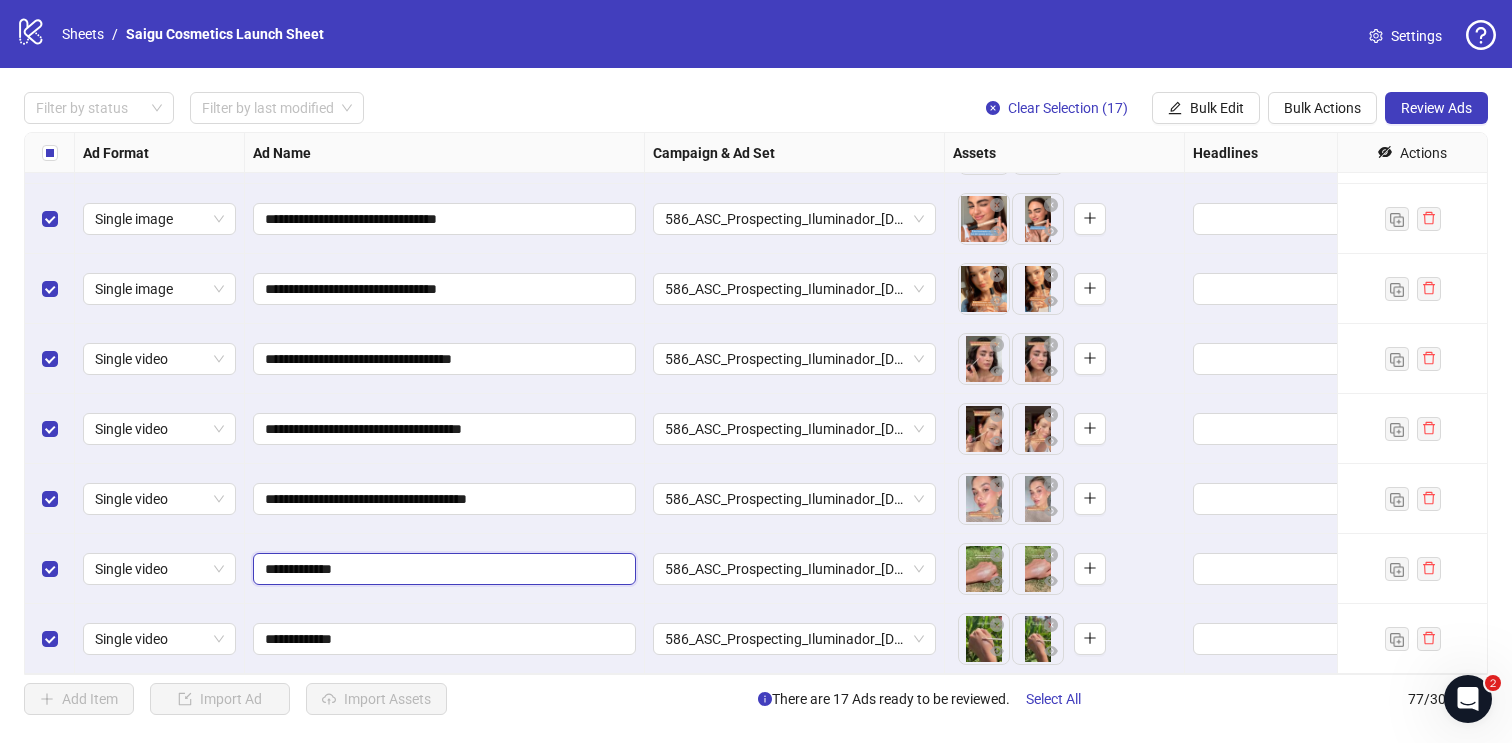 click on "**********" at bounding box center (442, 569) 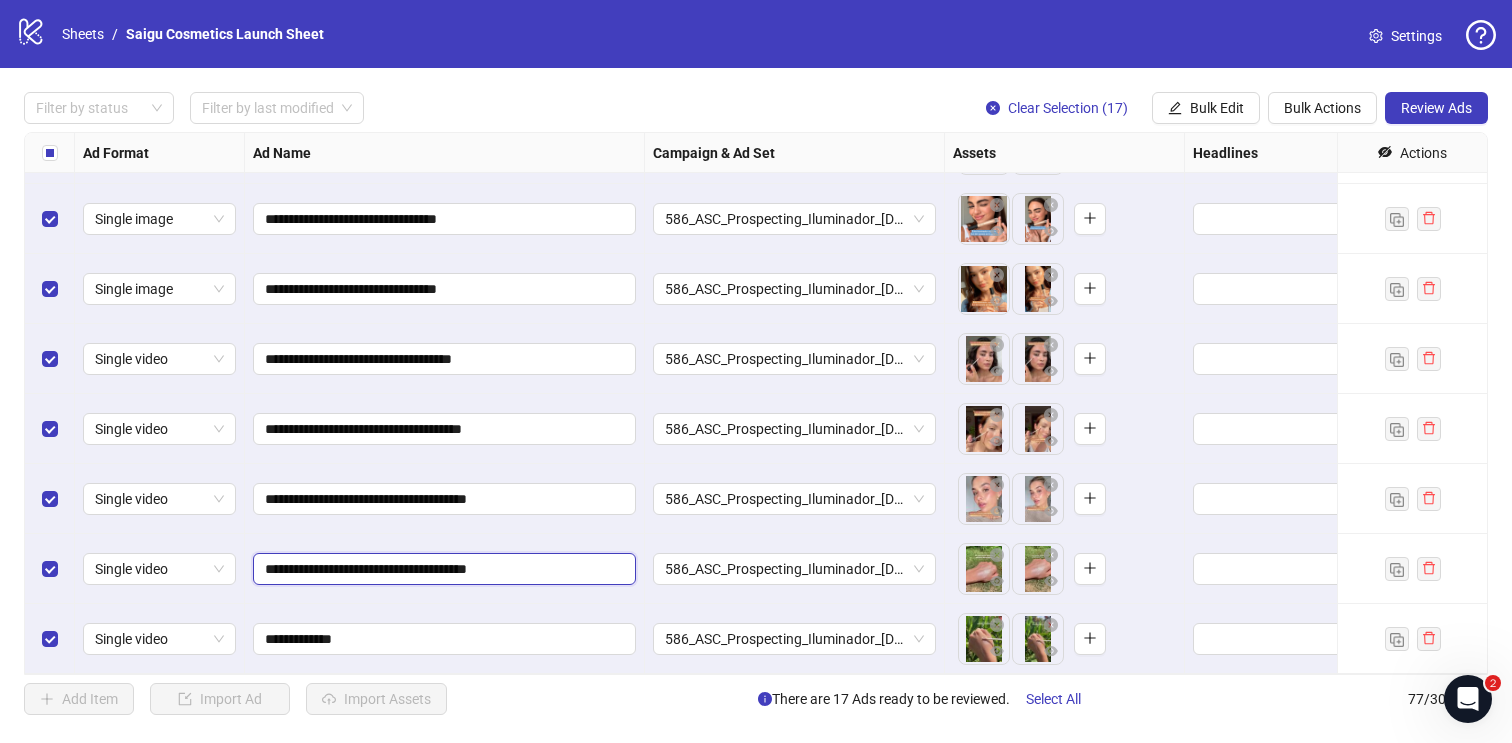 drag, startPoint x: 524, startPoint y: 568, endPoint x: 477, endPoint y: 565, distance: 47.095646 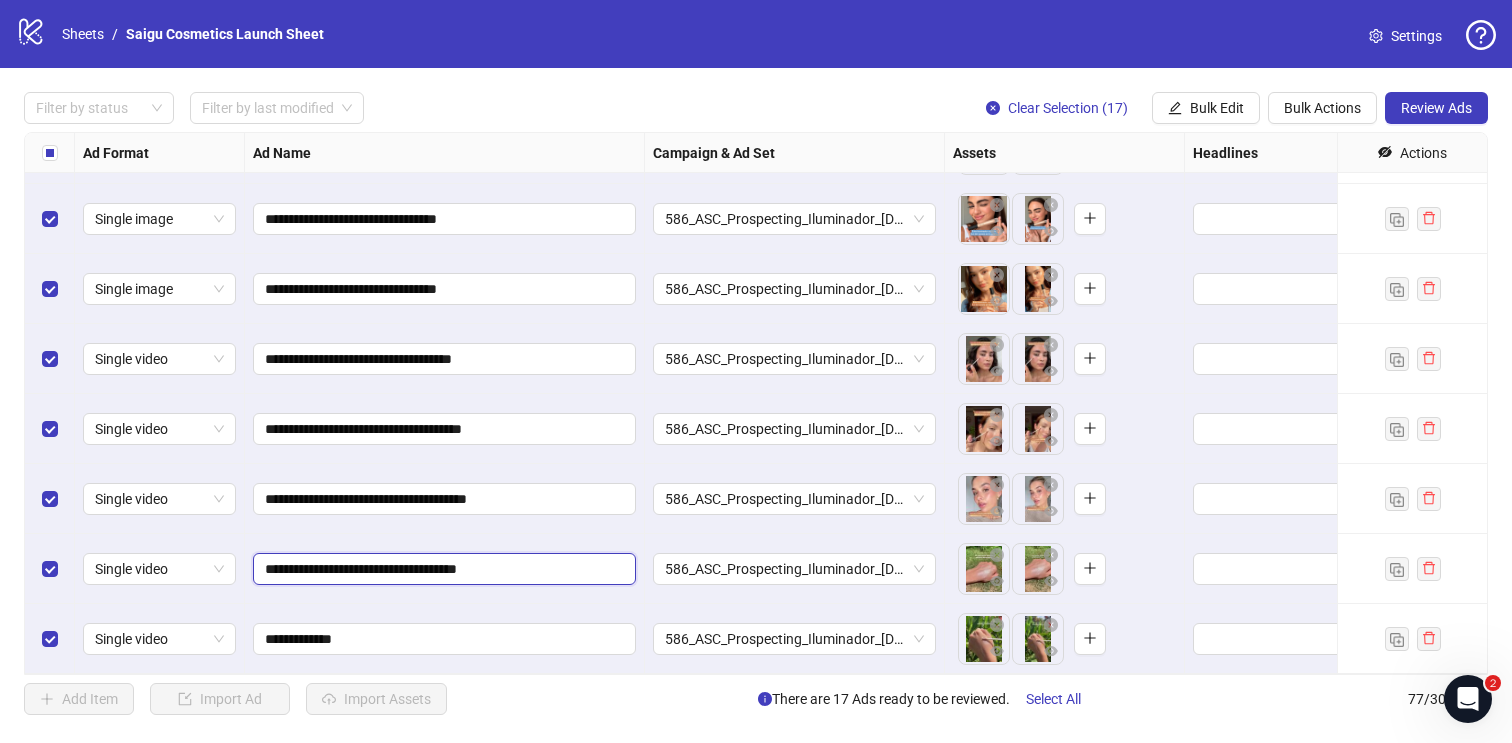 type on "**********" 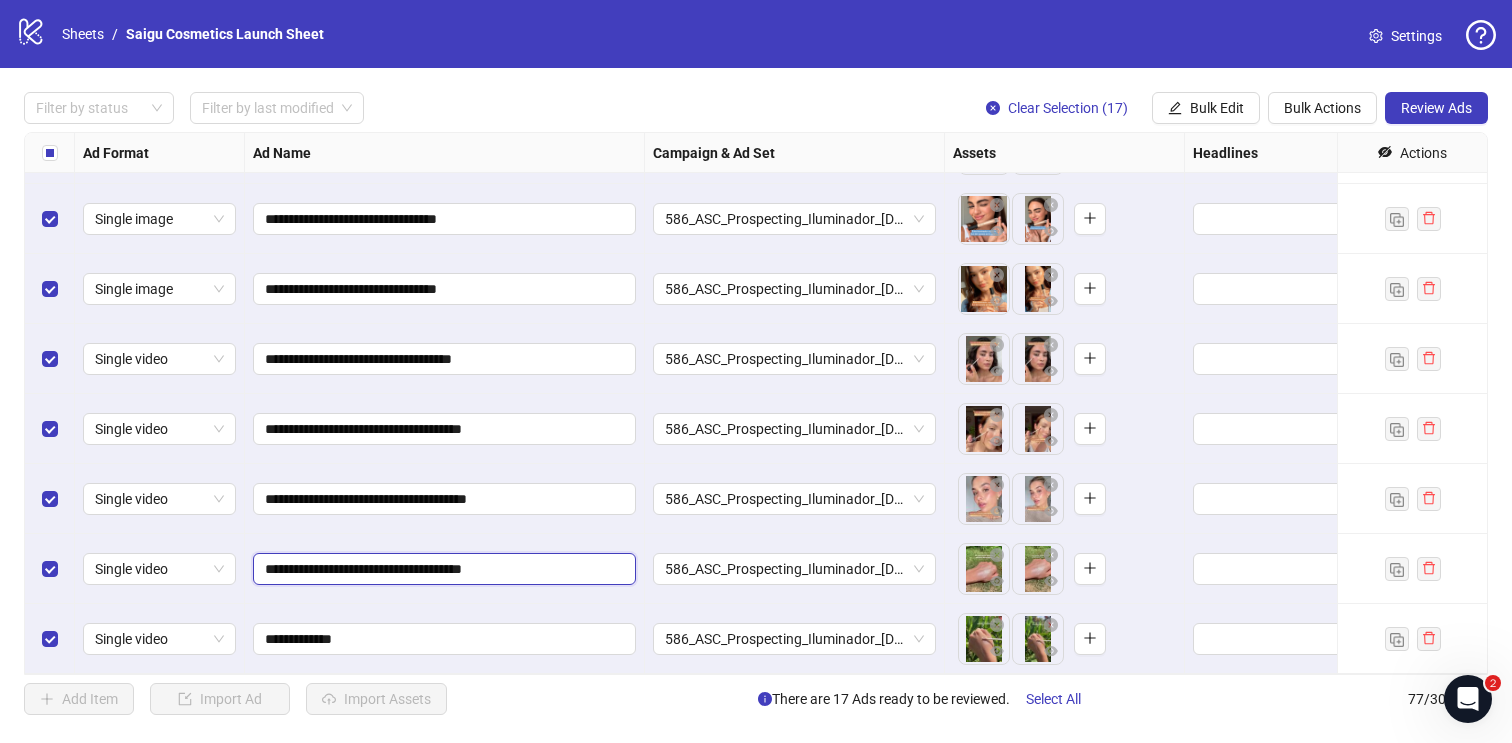 click on "**********" at bounding box center (442, 569) 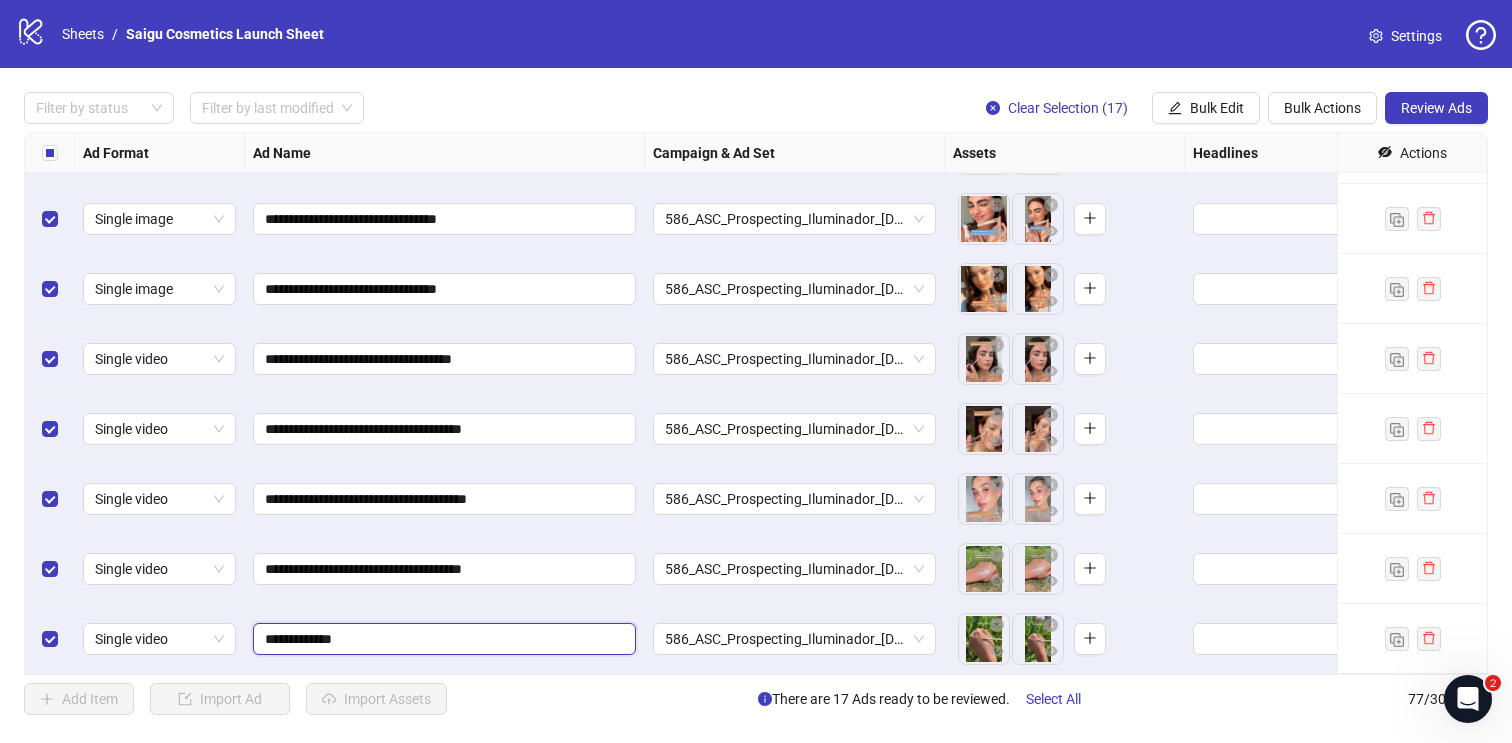 click on "**********" at bounding box center (442, 639) 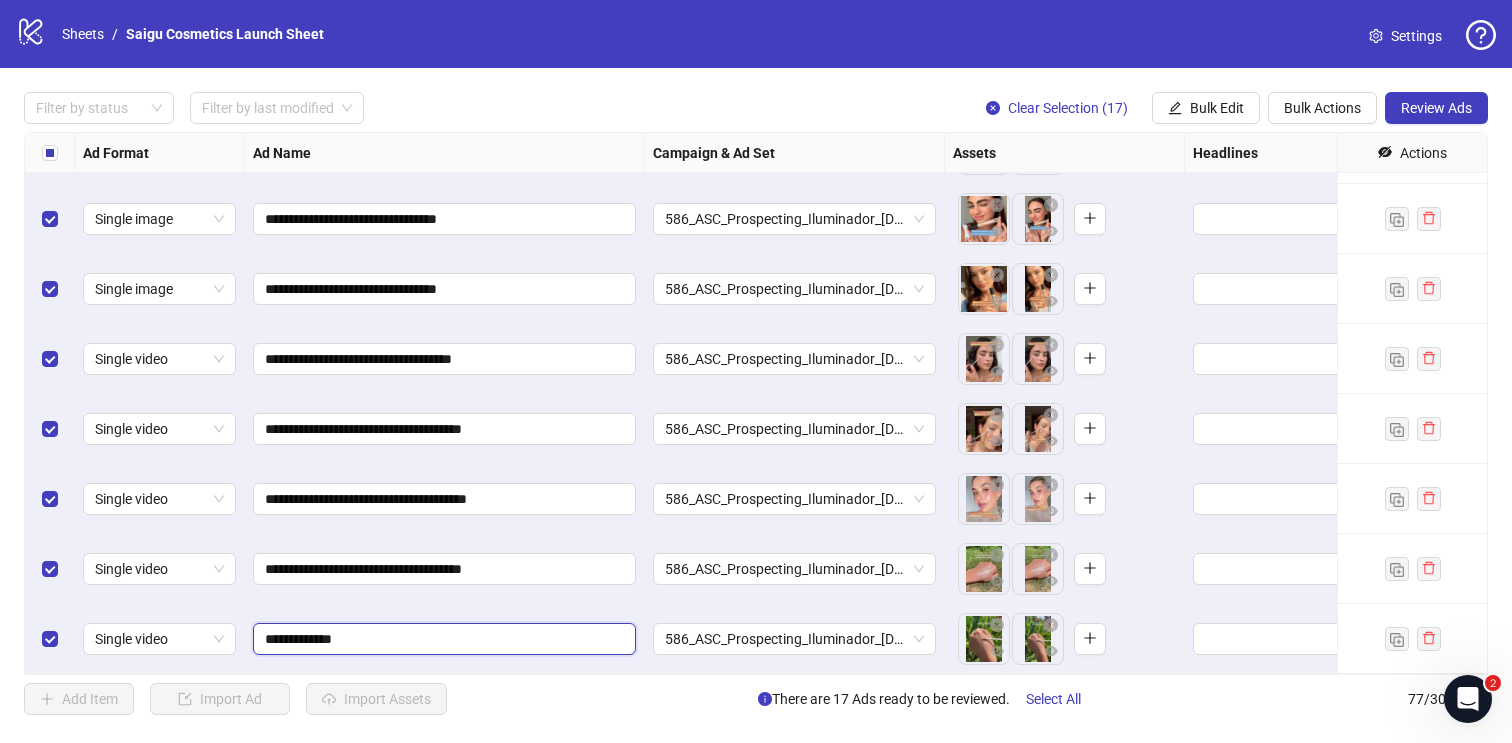 click on "**********" at bounding box center (442, 639) 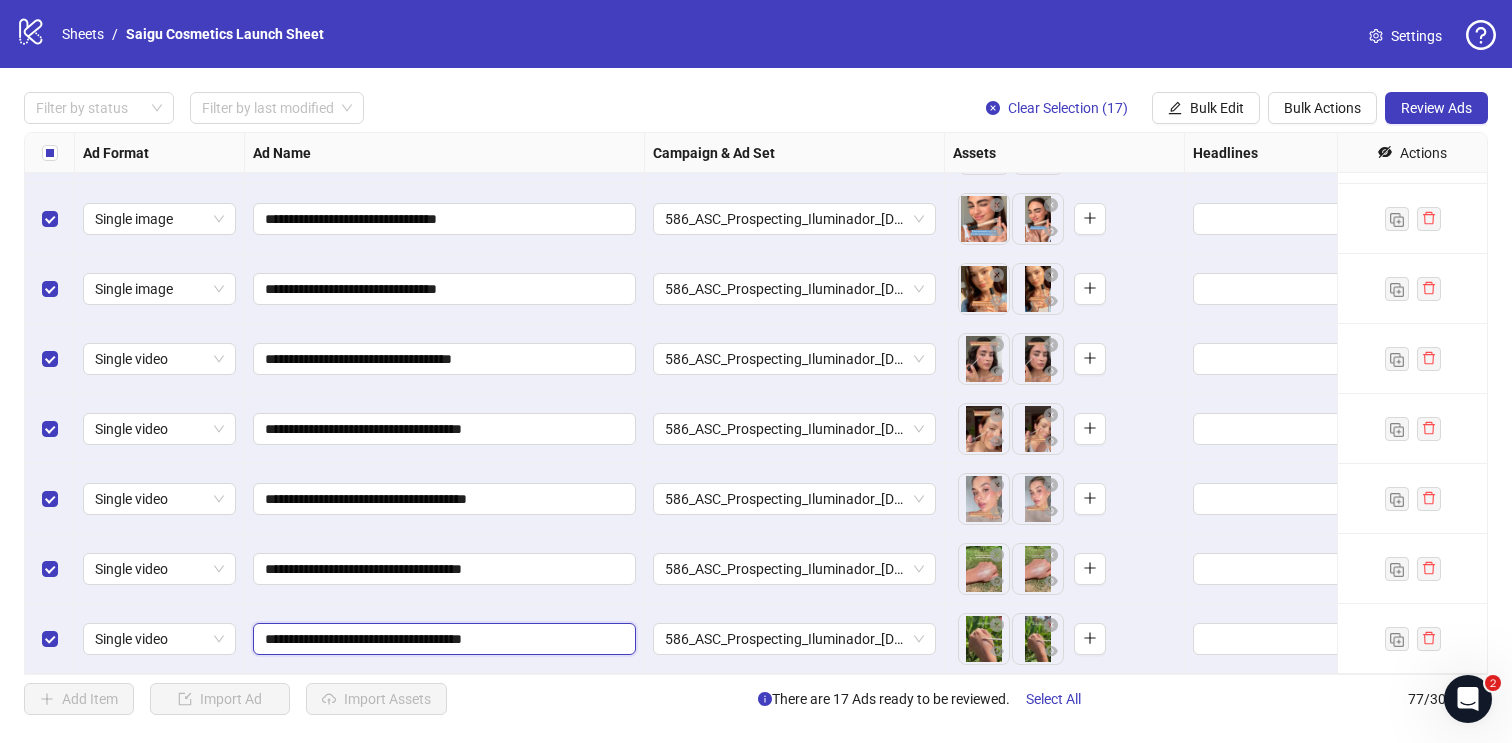 click on "**********" at bounding box center [442, 639] 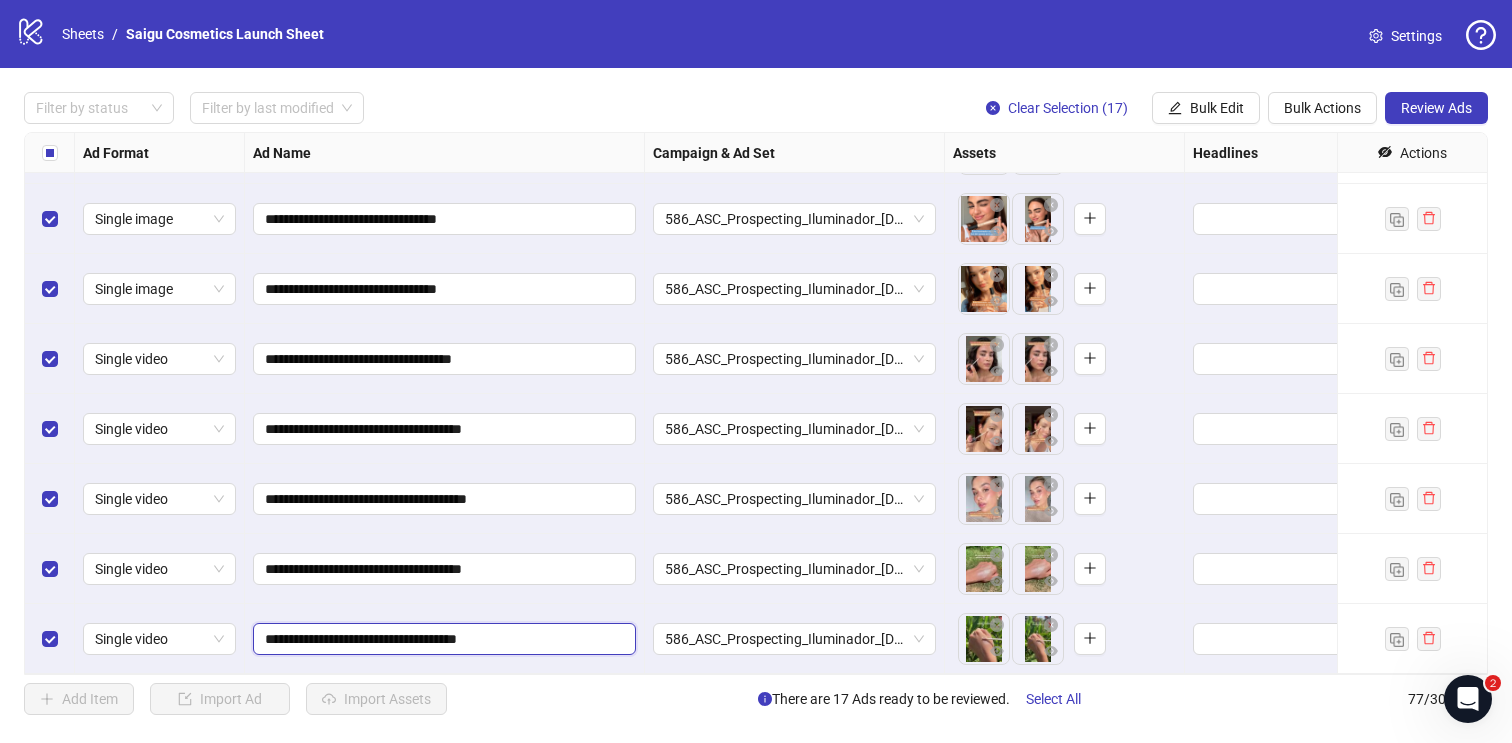 type on "**********" 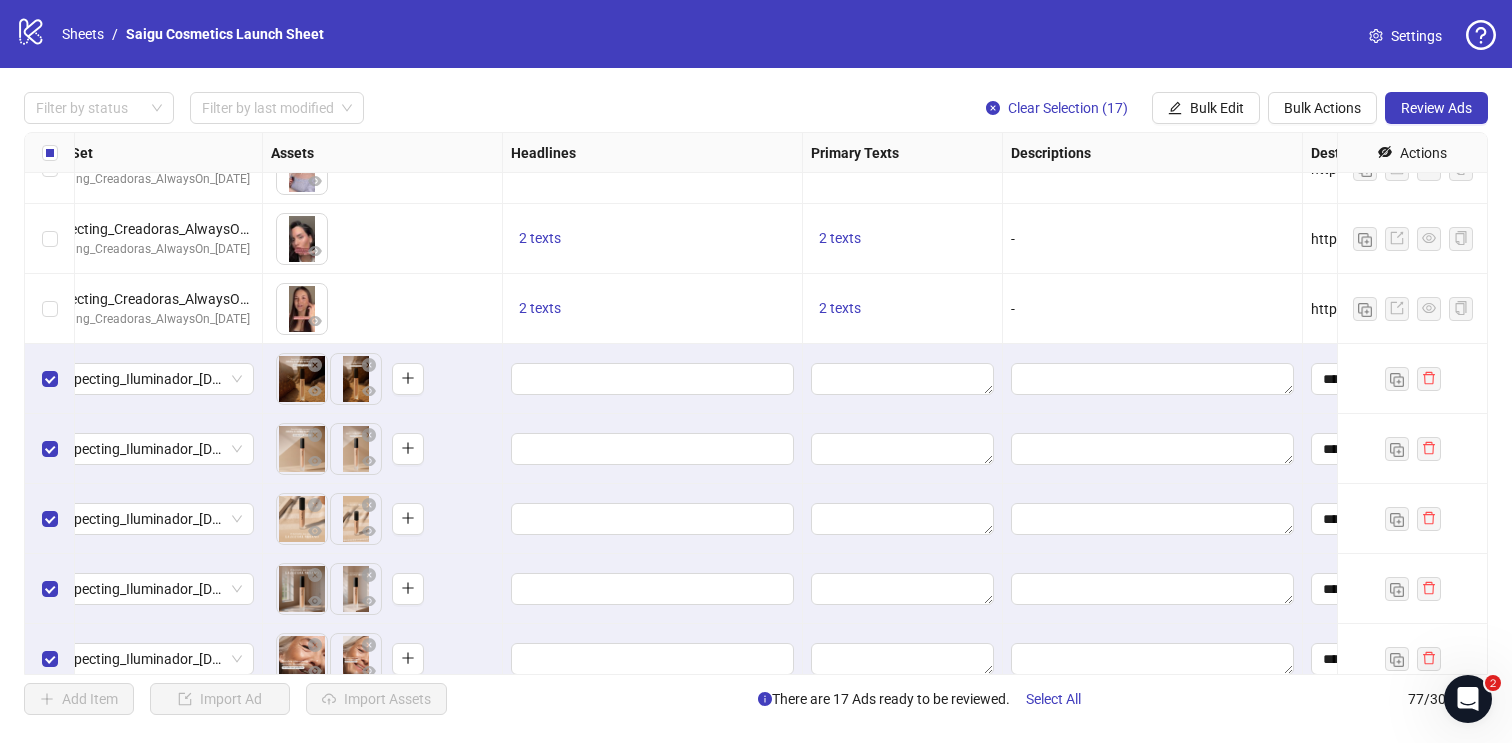 scroll, scrollTop: 4029, scrollLeft: 681, axis: both 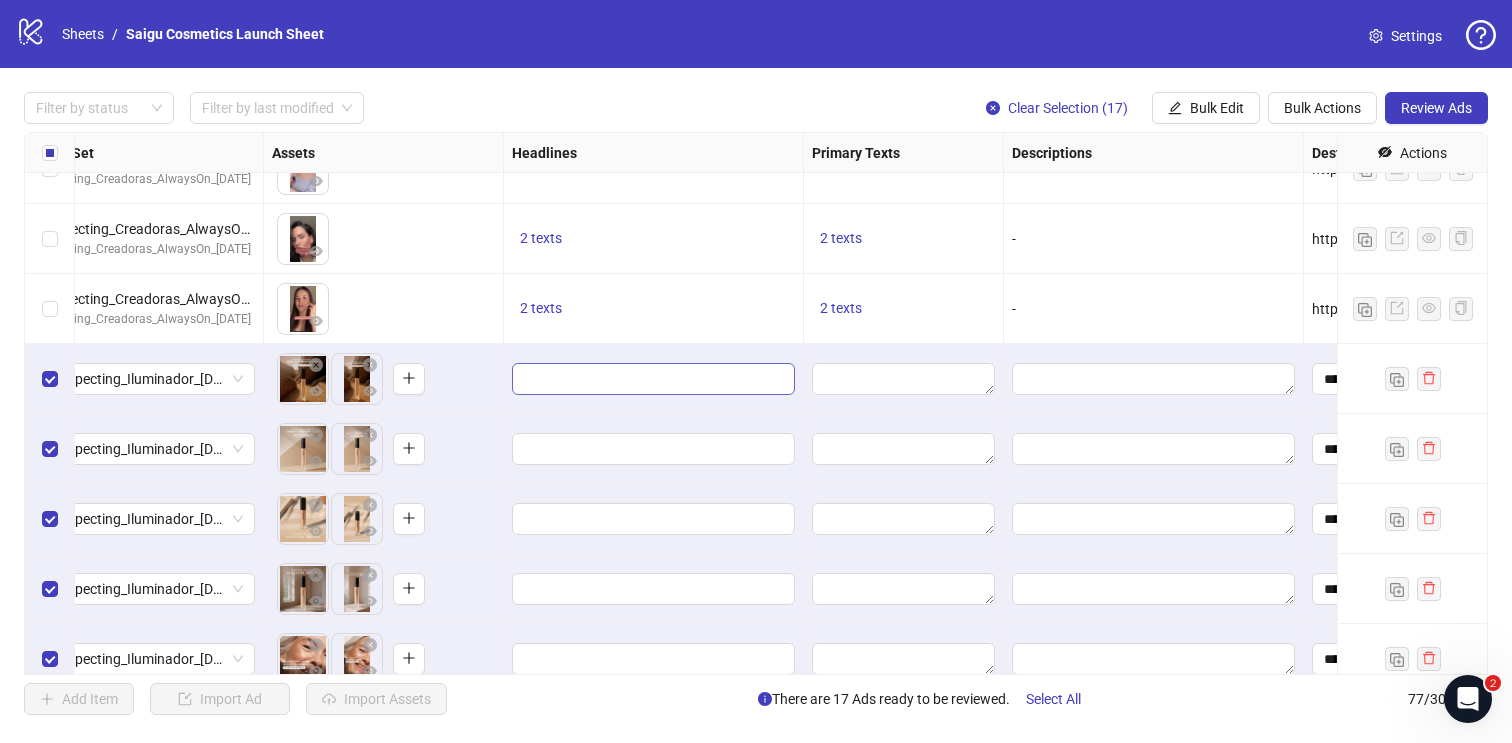 click at bounding box center (653, 379) 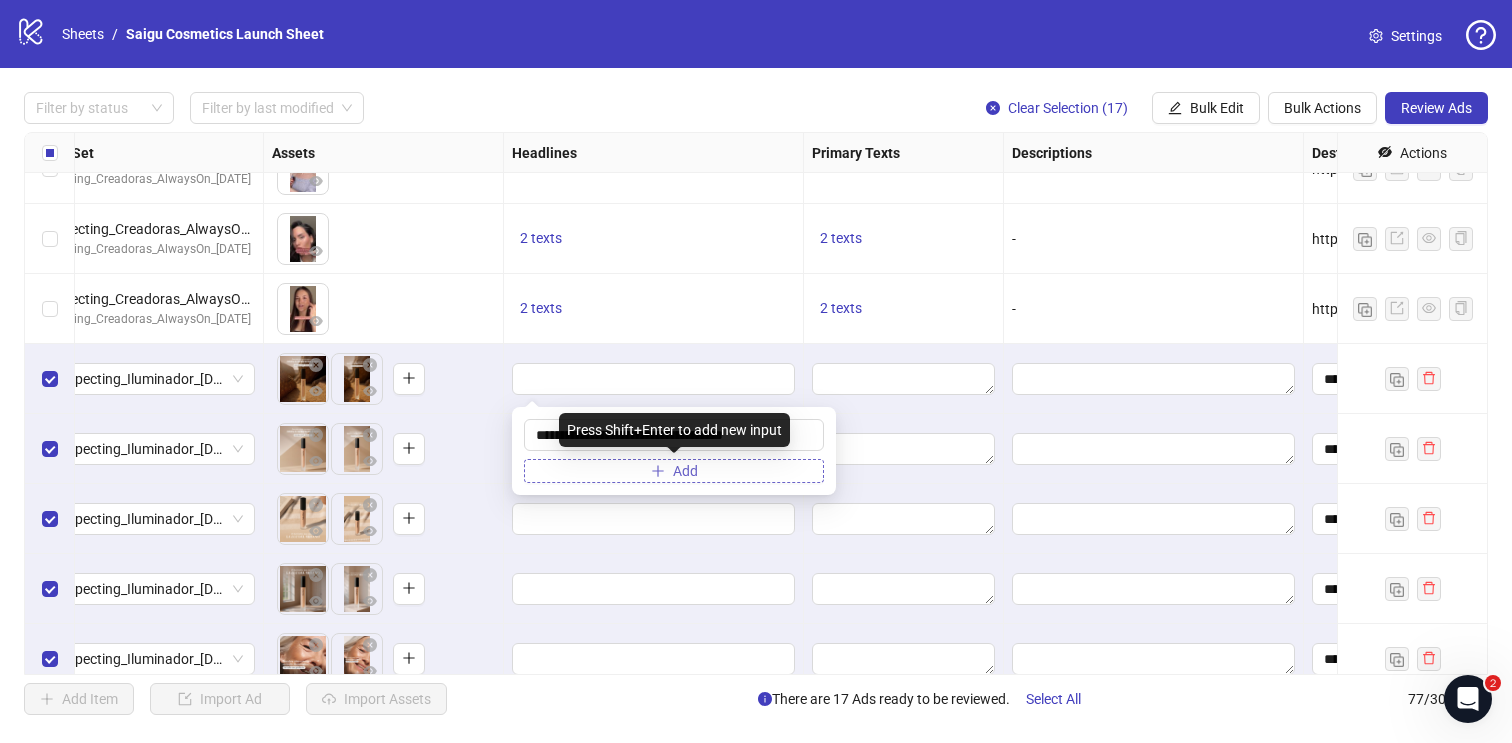 type on "**********" 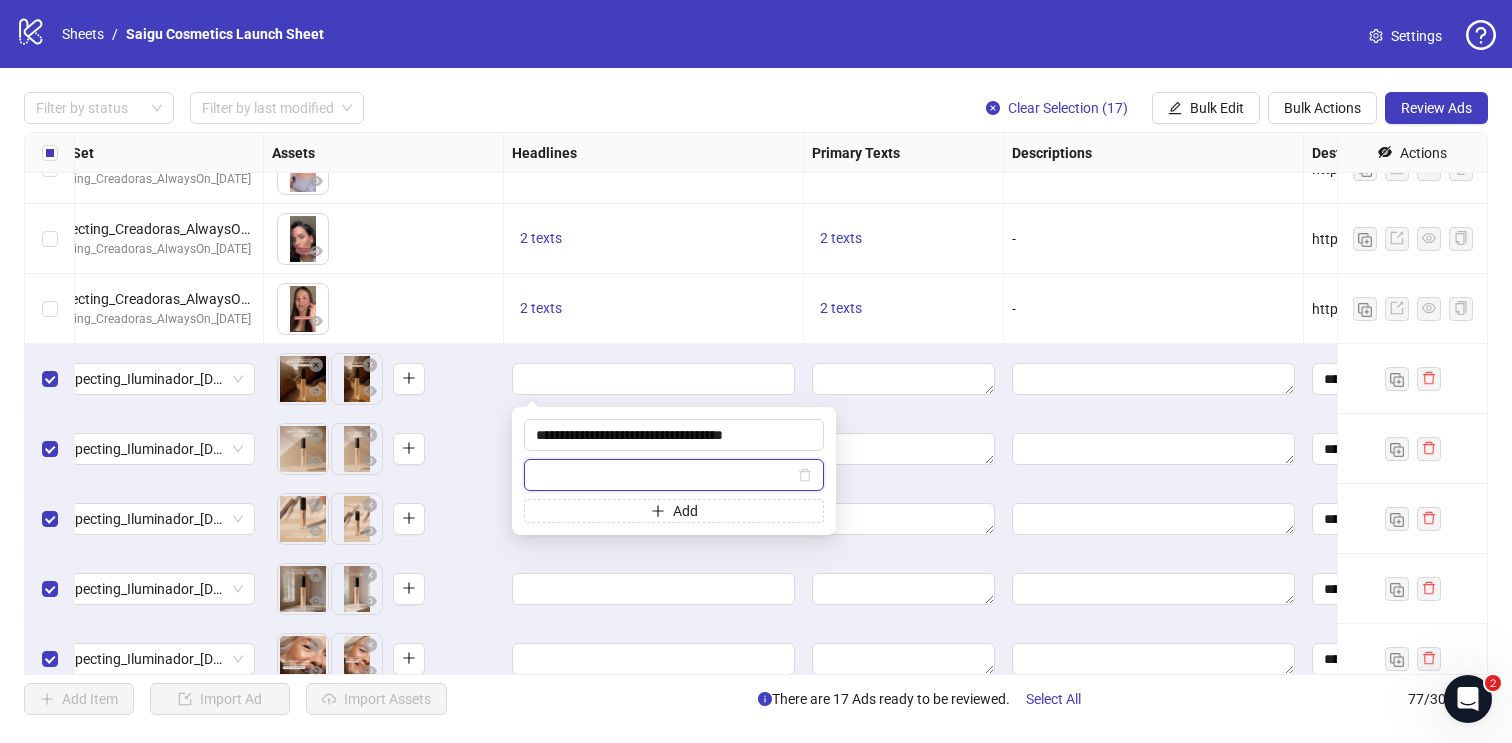 paste on "**********" 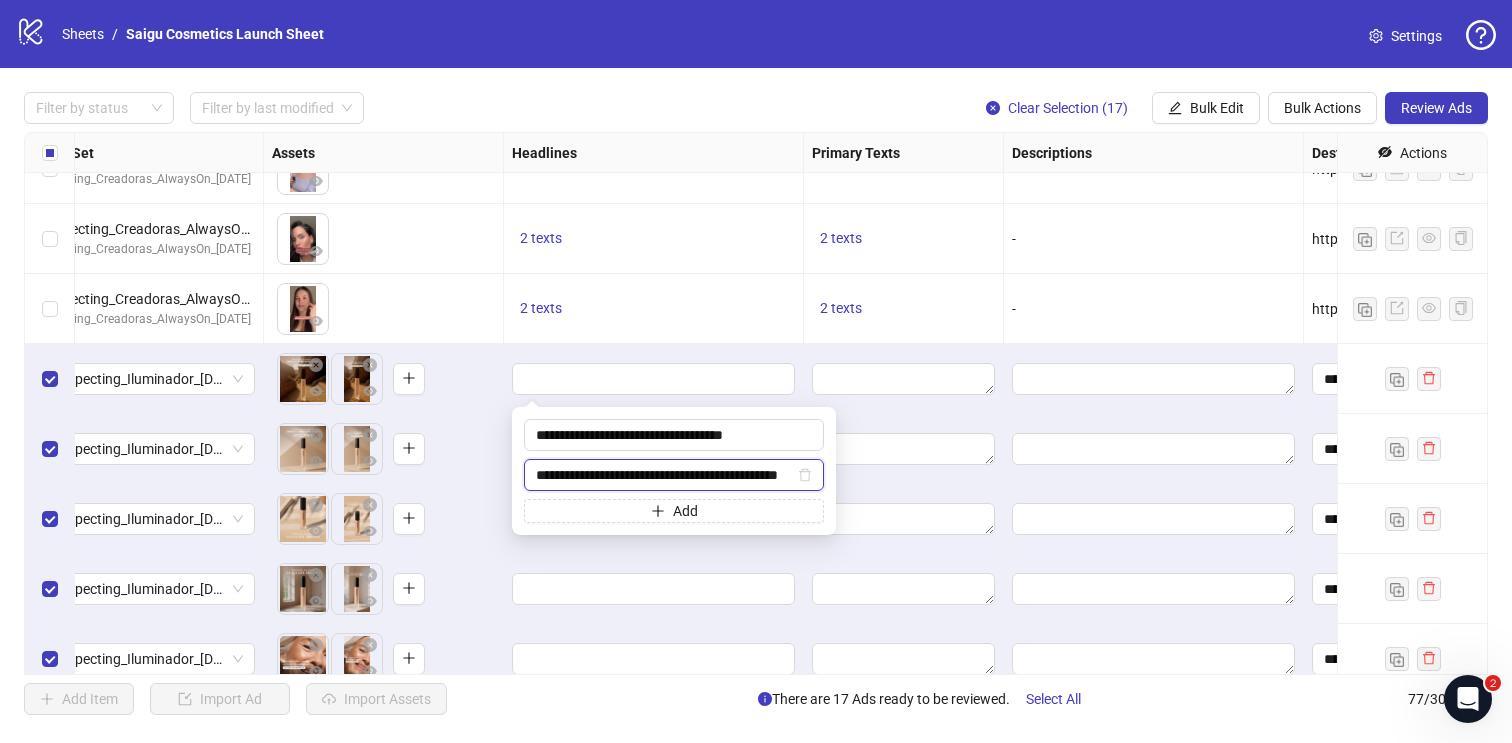 scroll, scrollTop: 0, scrollLeft: 44, axis: horizontal 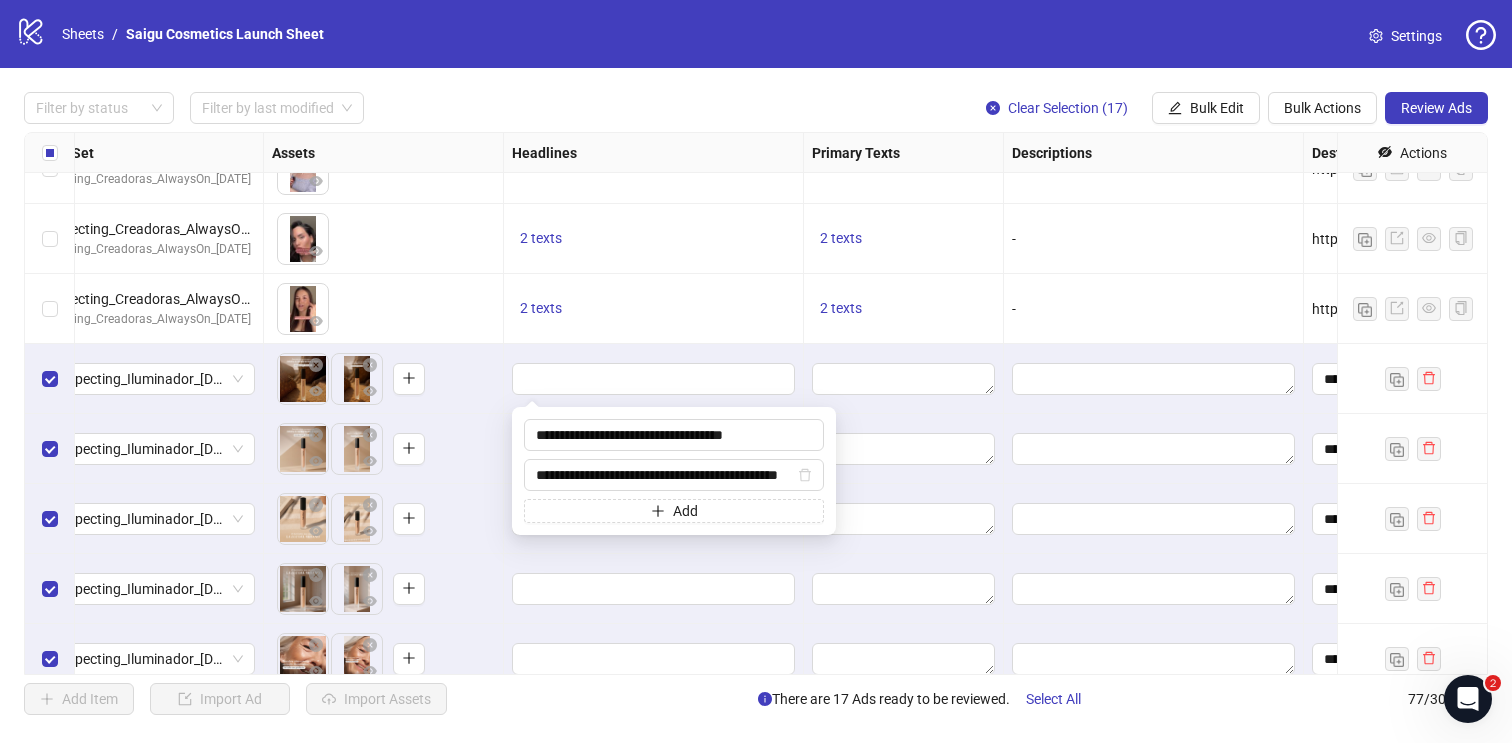 click on "2 texts" at bounding box center (904, 309) 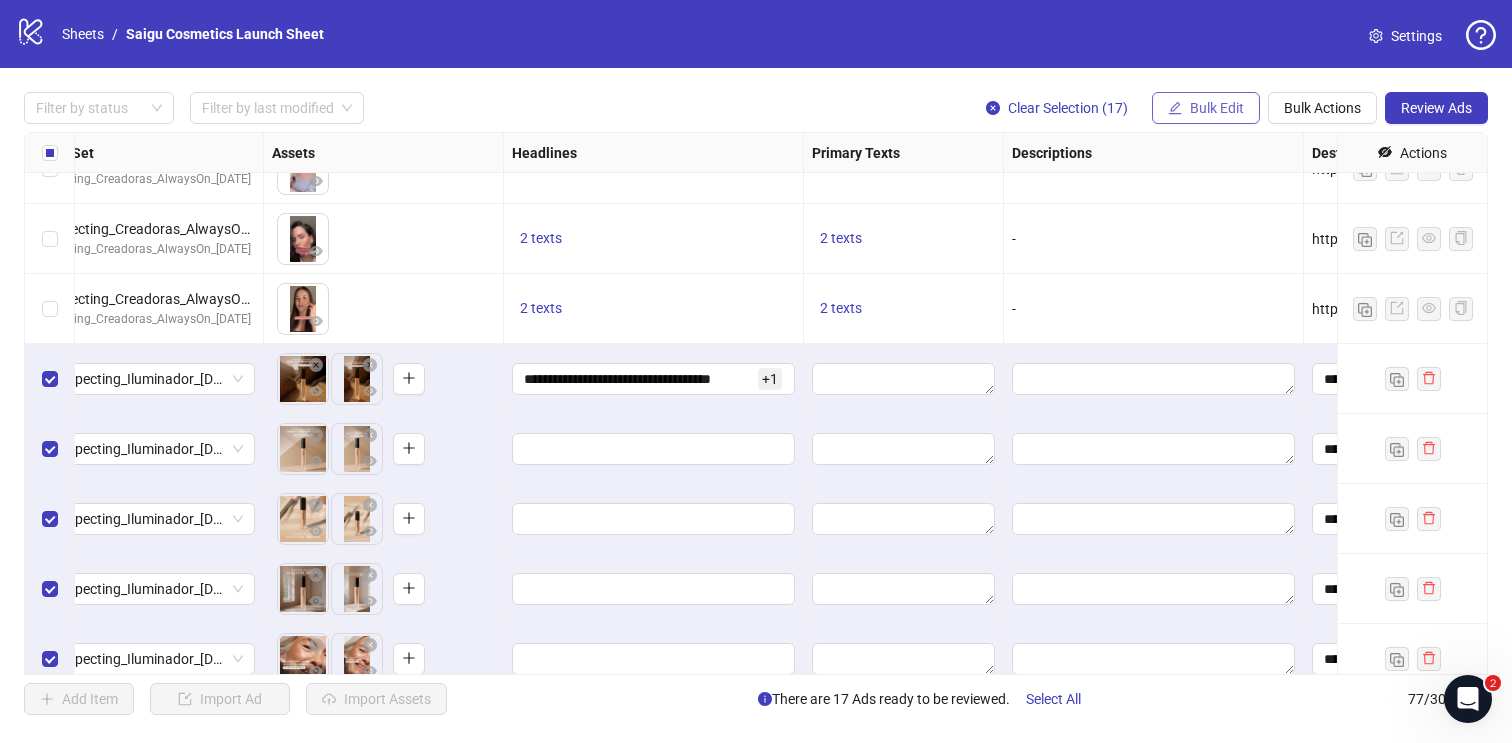 click on "Bulk Edit" at bounding box center (1217, 108) 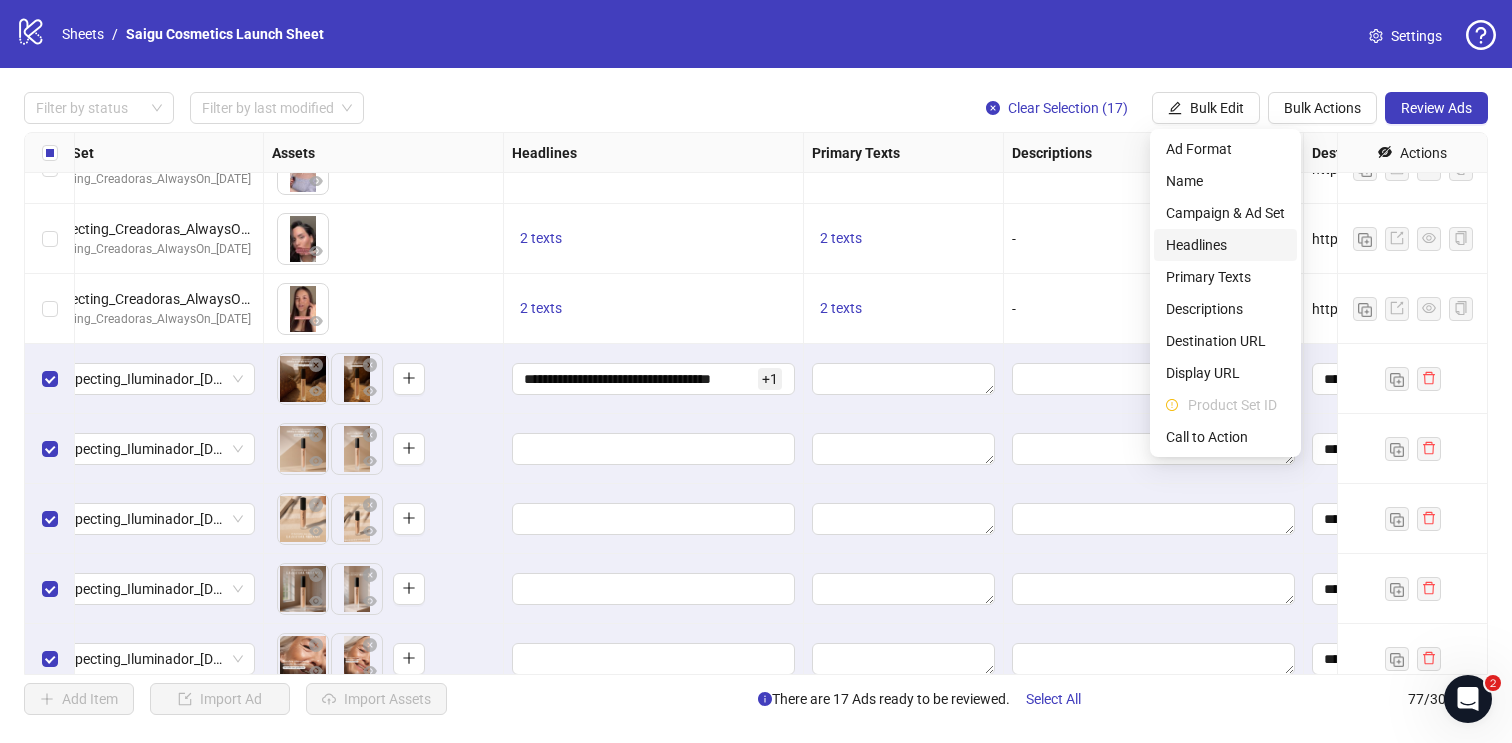 click on "Headlines" at bounding box center (1225, 245) 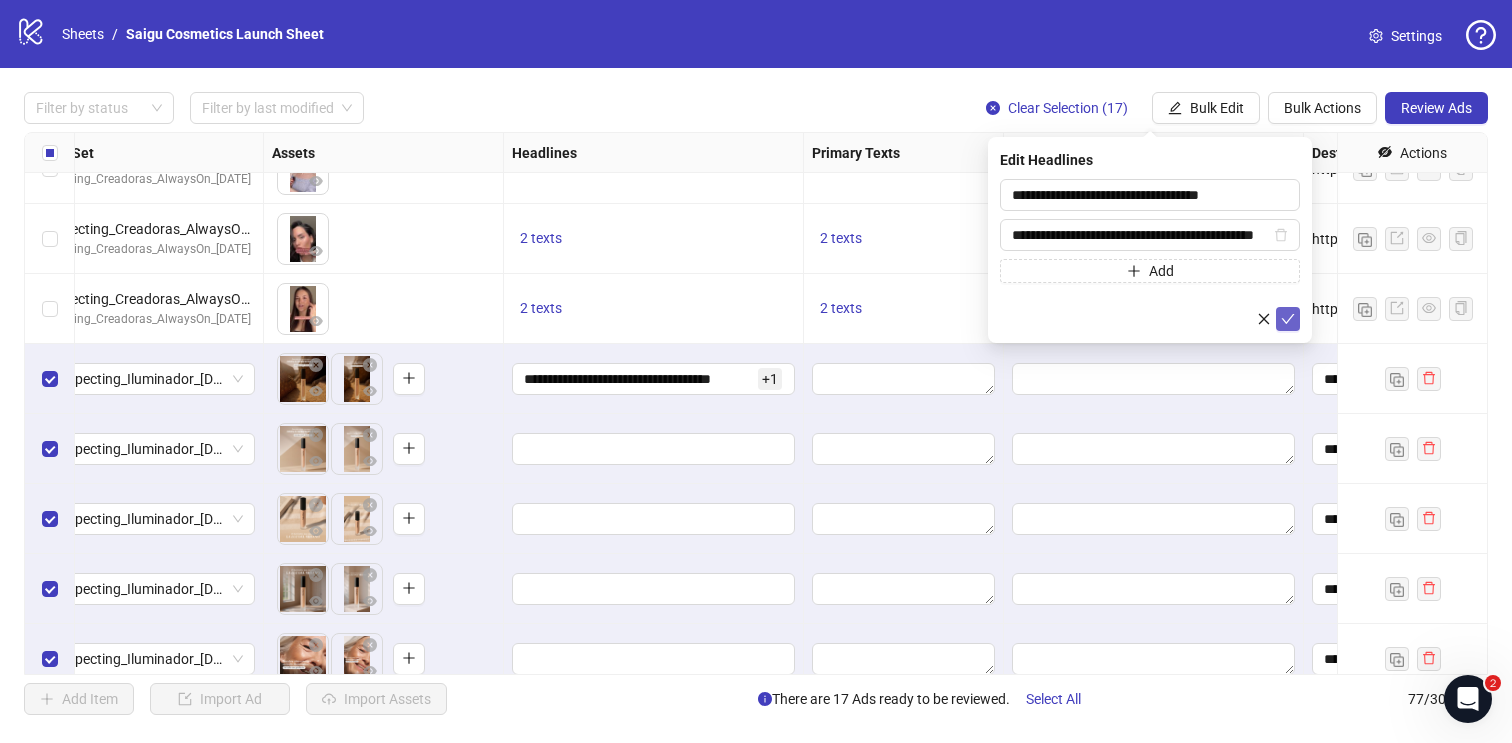 click 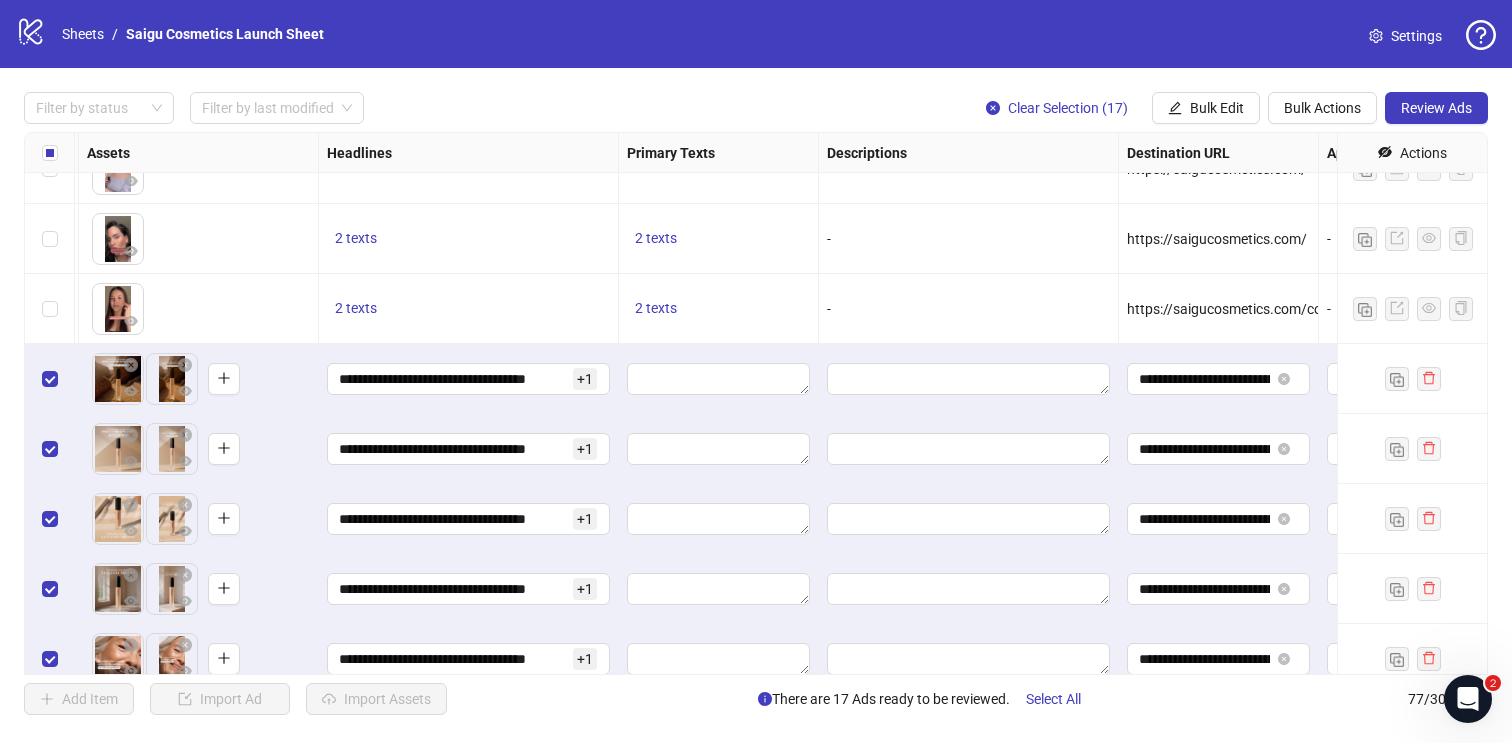 scroll, scrollTop: 4029, scrollLeft: 1045, axis: both 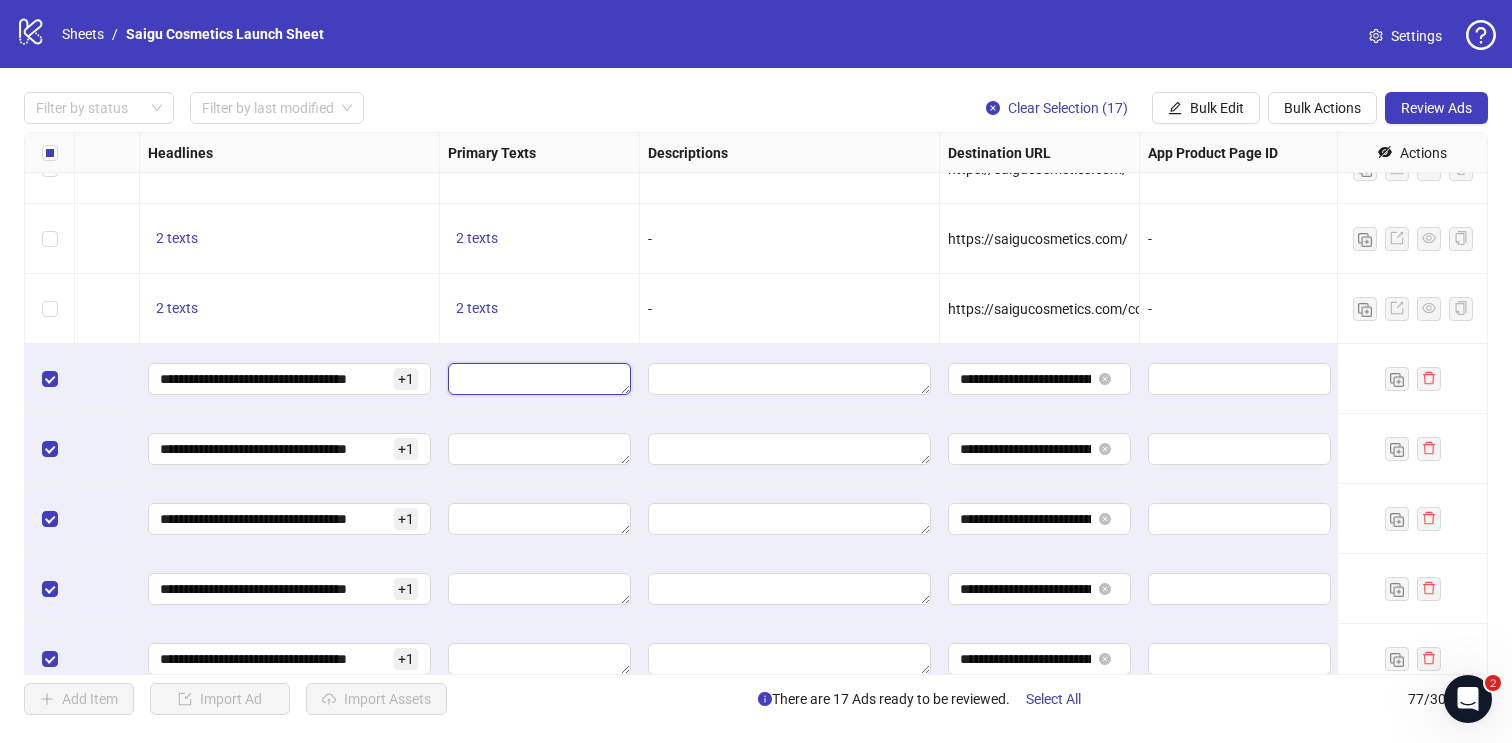 click at bounding box center (539, 379) 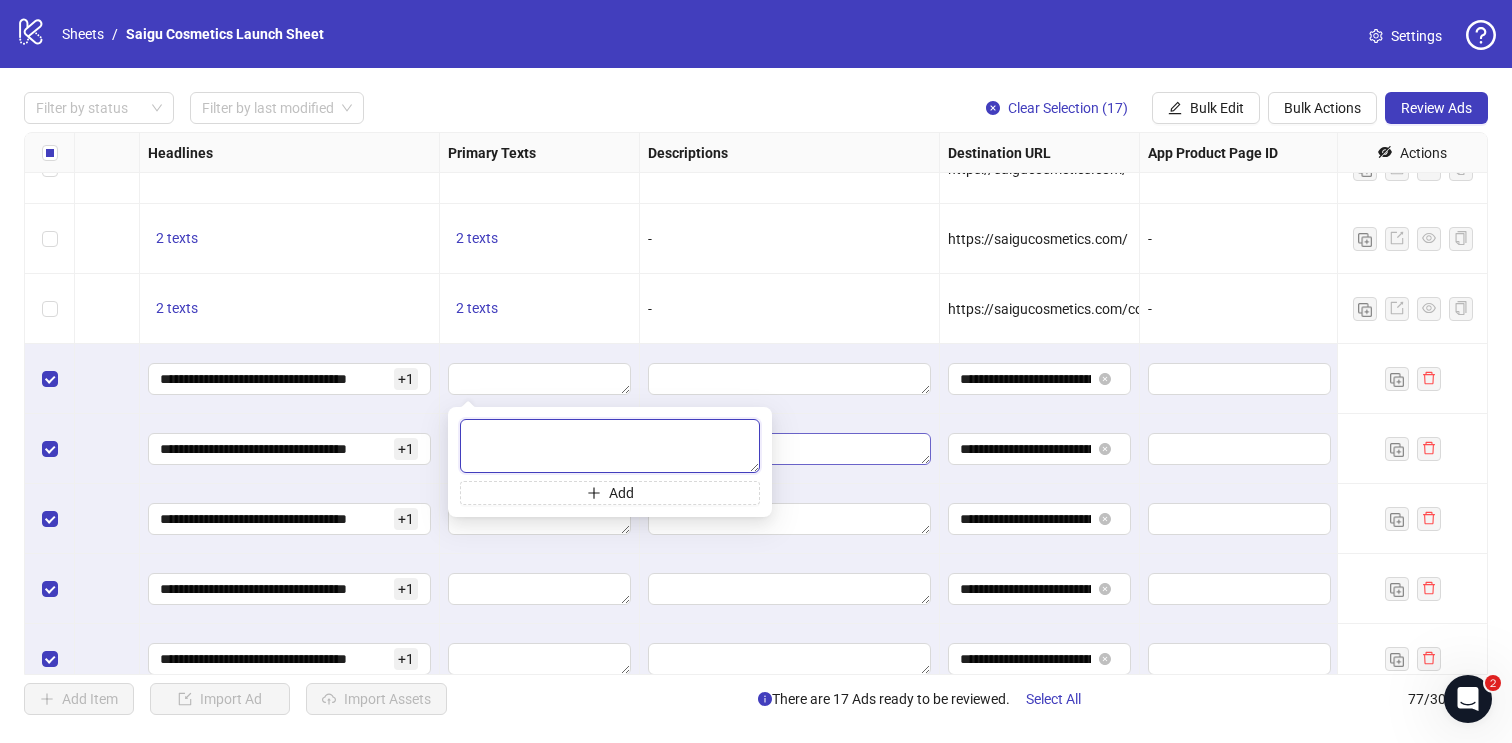 paste on "**********" 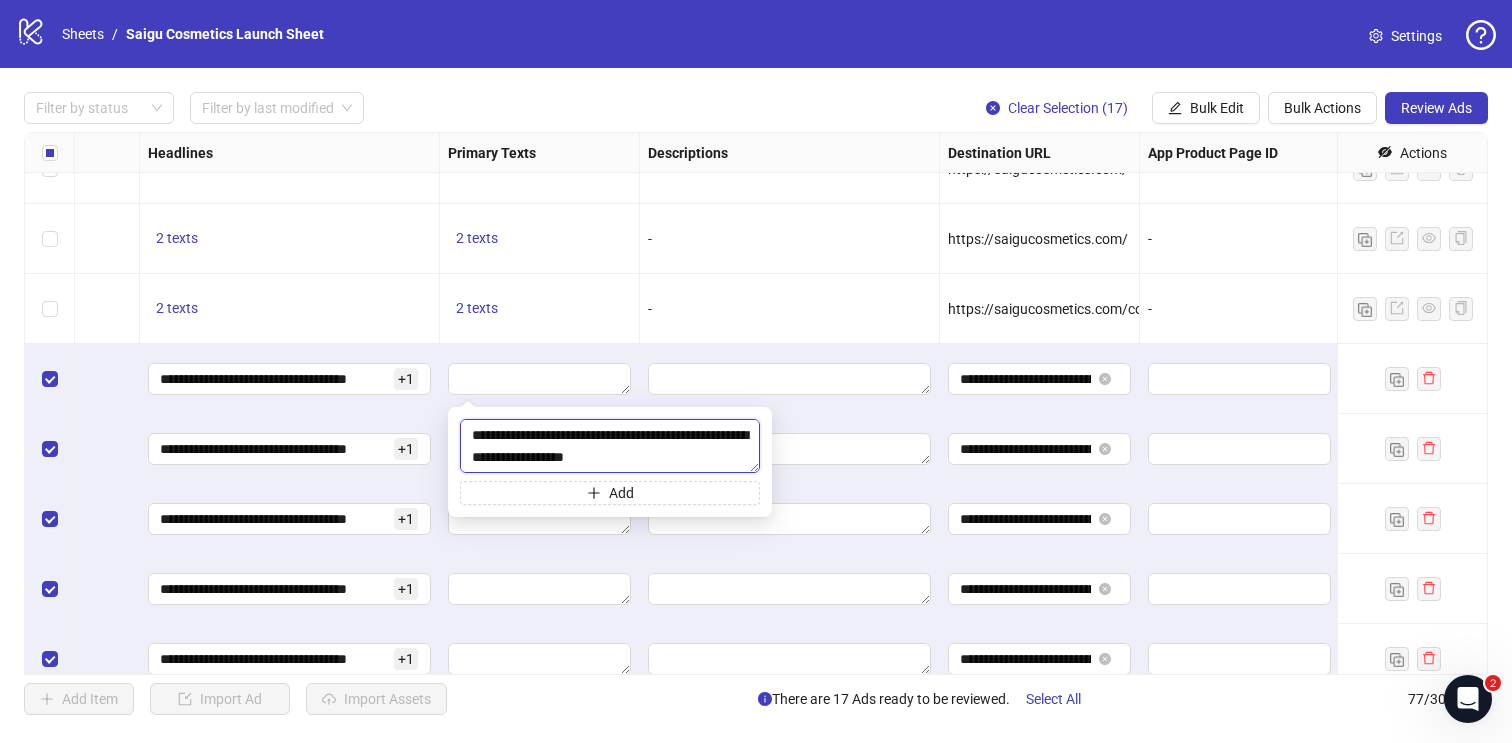 scroll, scrollTop: 21, scrollLeft: 0, axis: vertical 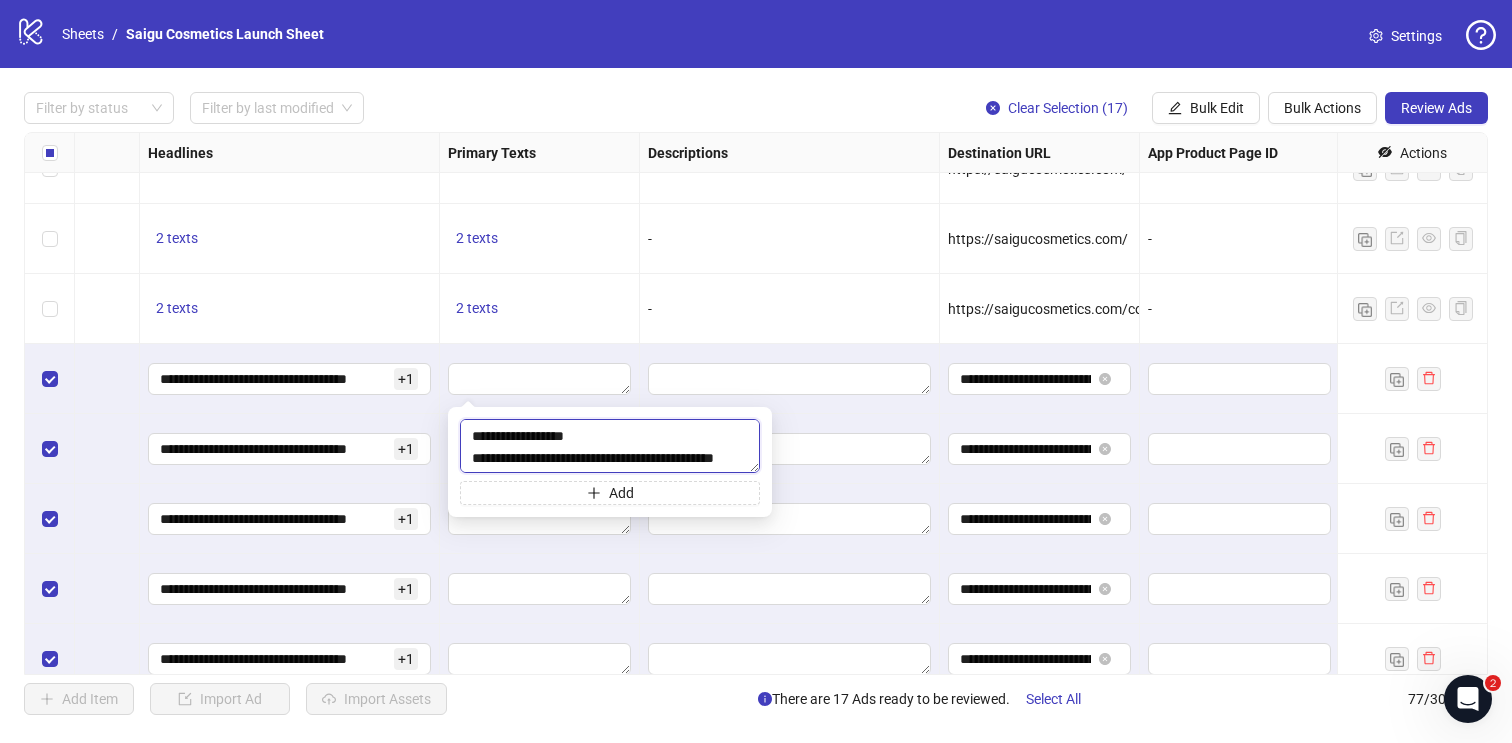 click on "**********" at bounding box center [610, 446] 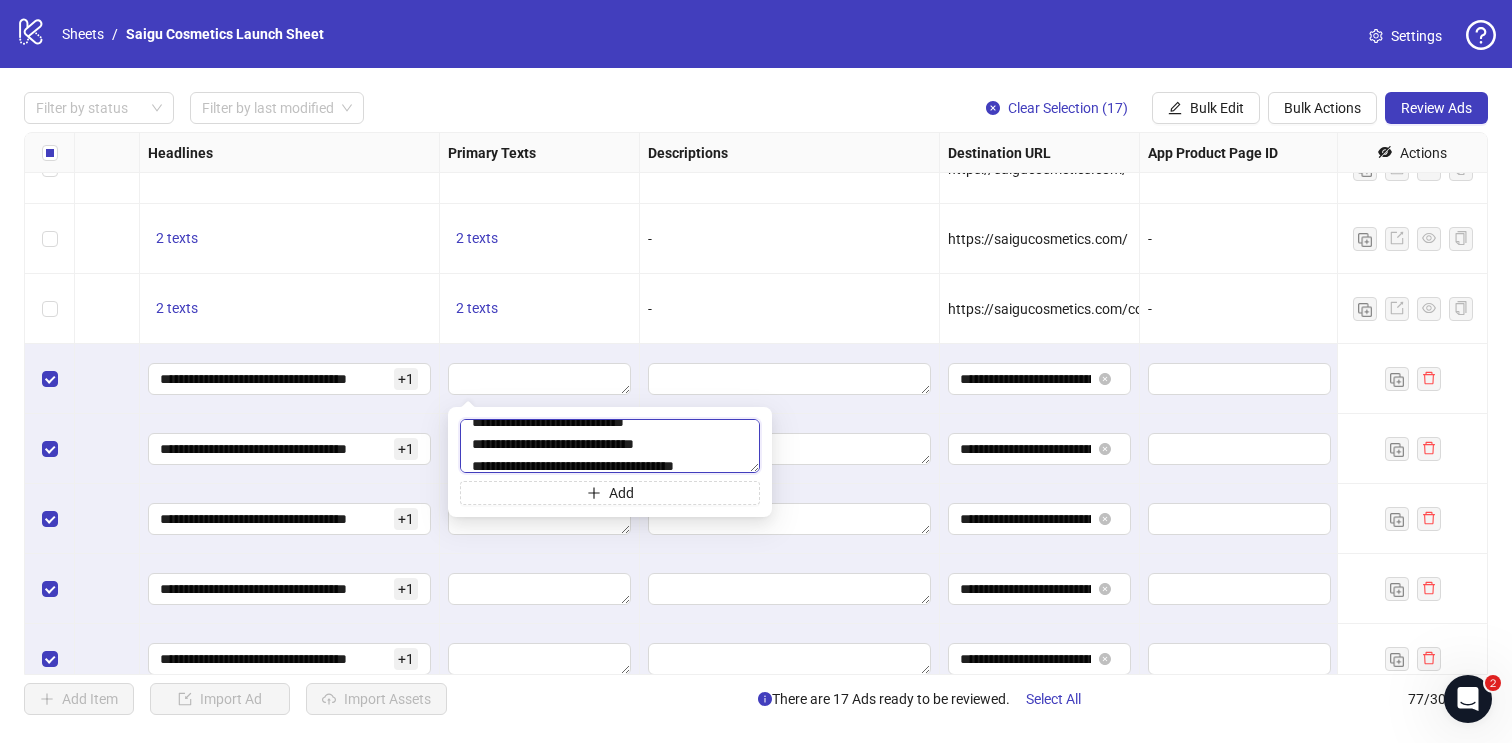 scroll, scrollTop: 88, scrollLeft: 0, axis: vertical 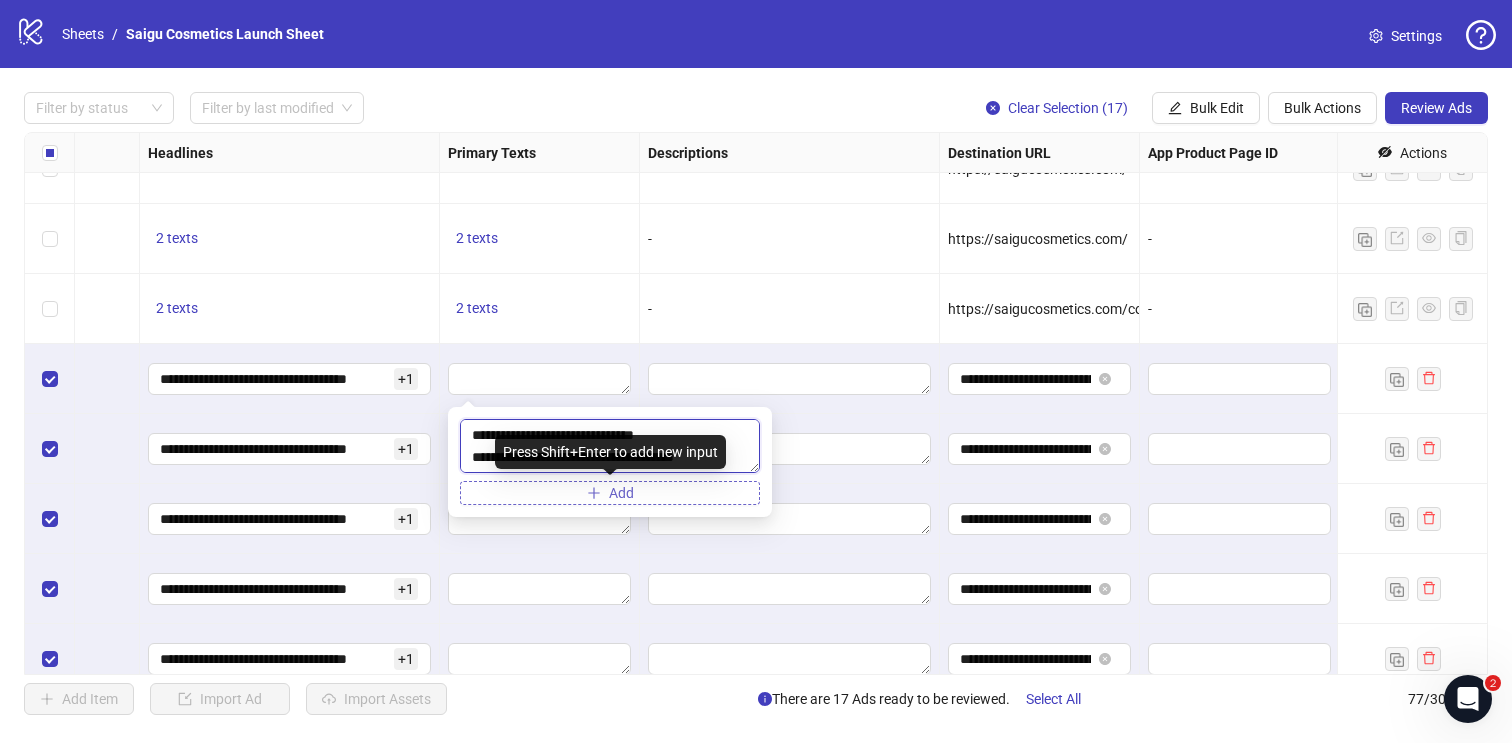 type on "**********" 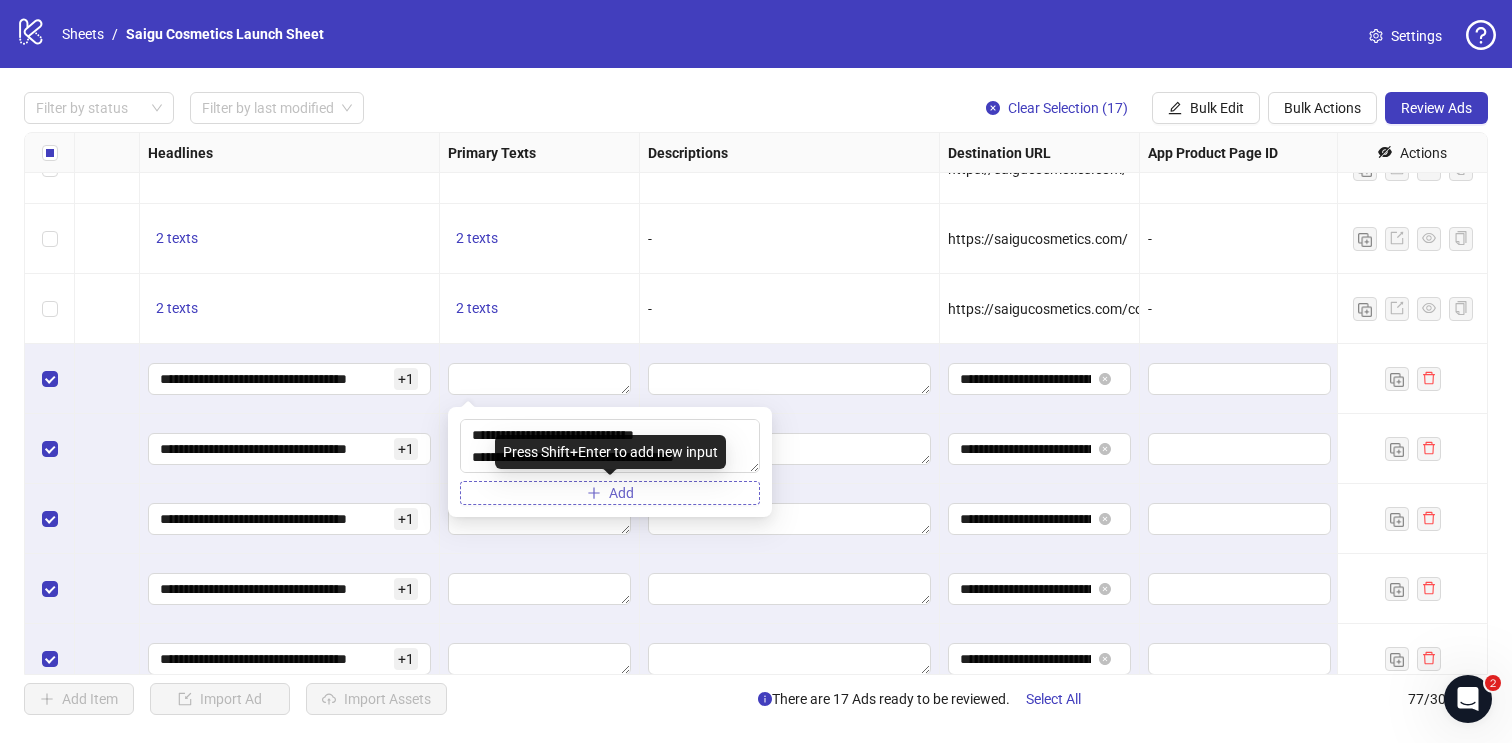 click on "Add" at bounding box center [621, 493] 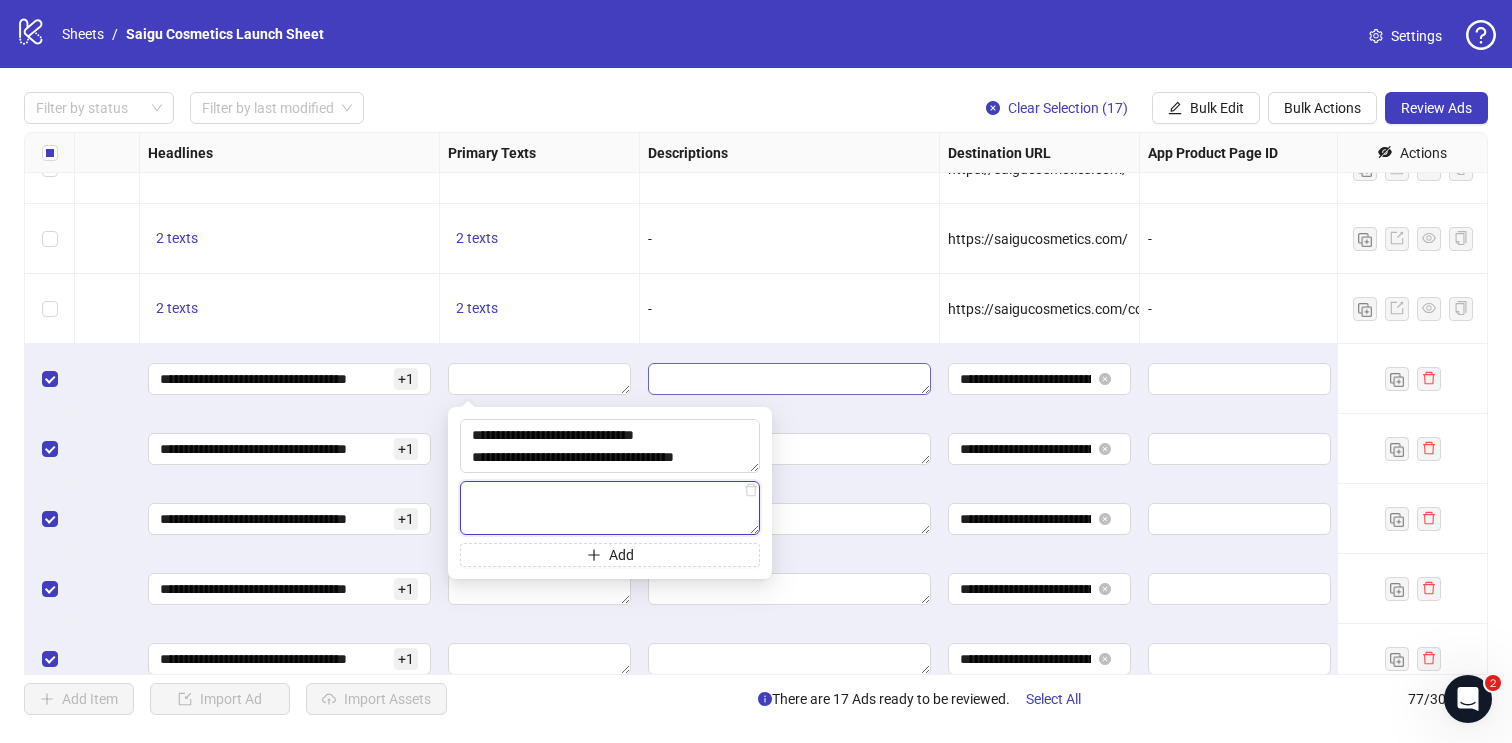 paste on "**********" 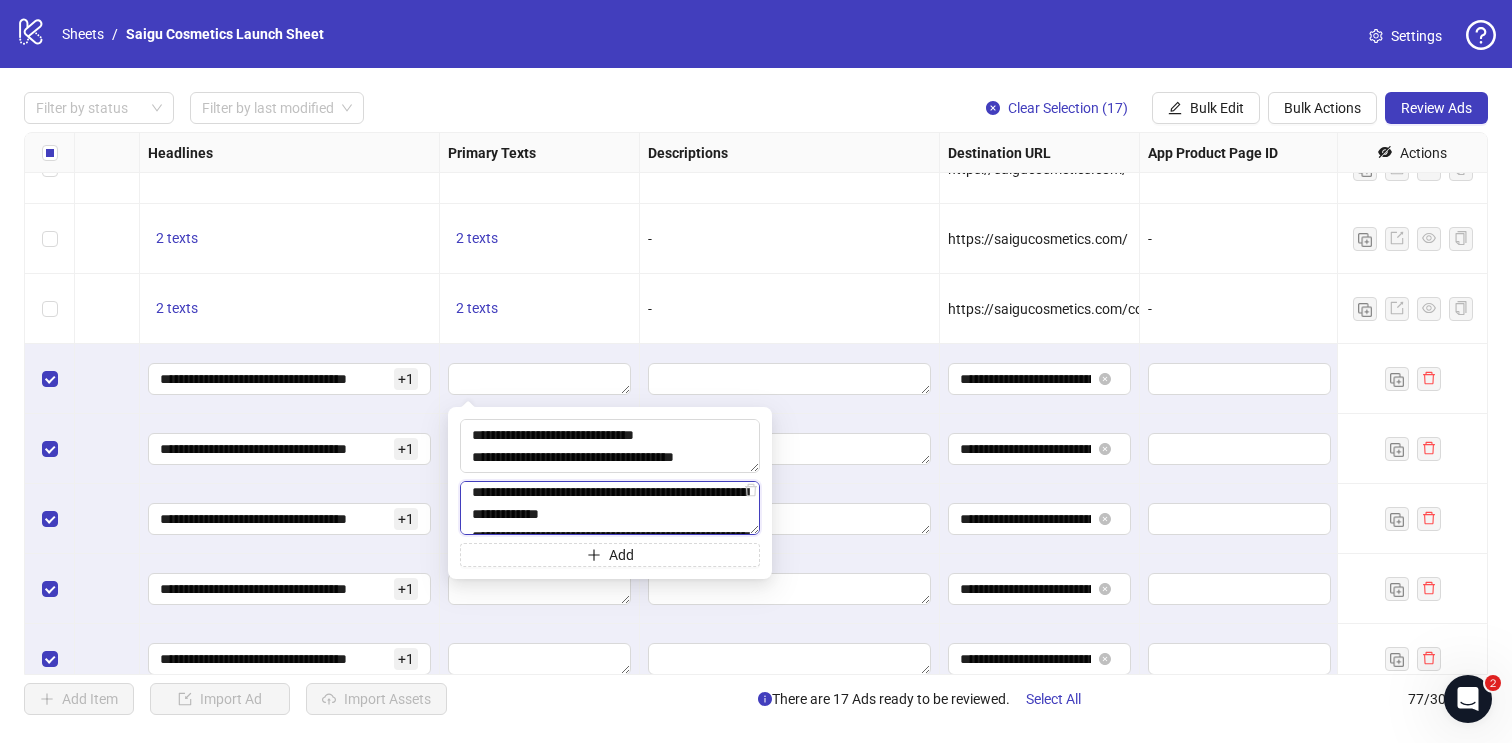 scroll, scrollTop: 0, scrollLeft: 0, axis: both 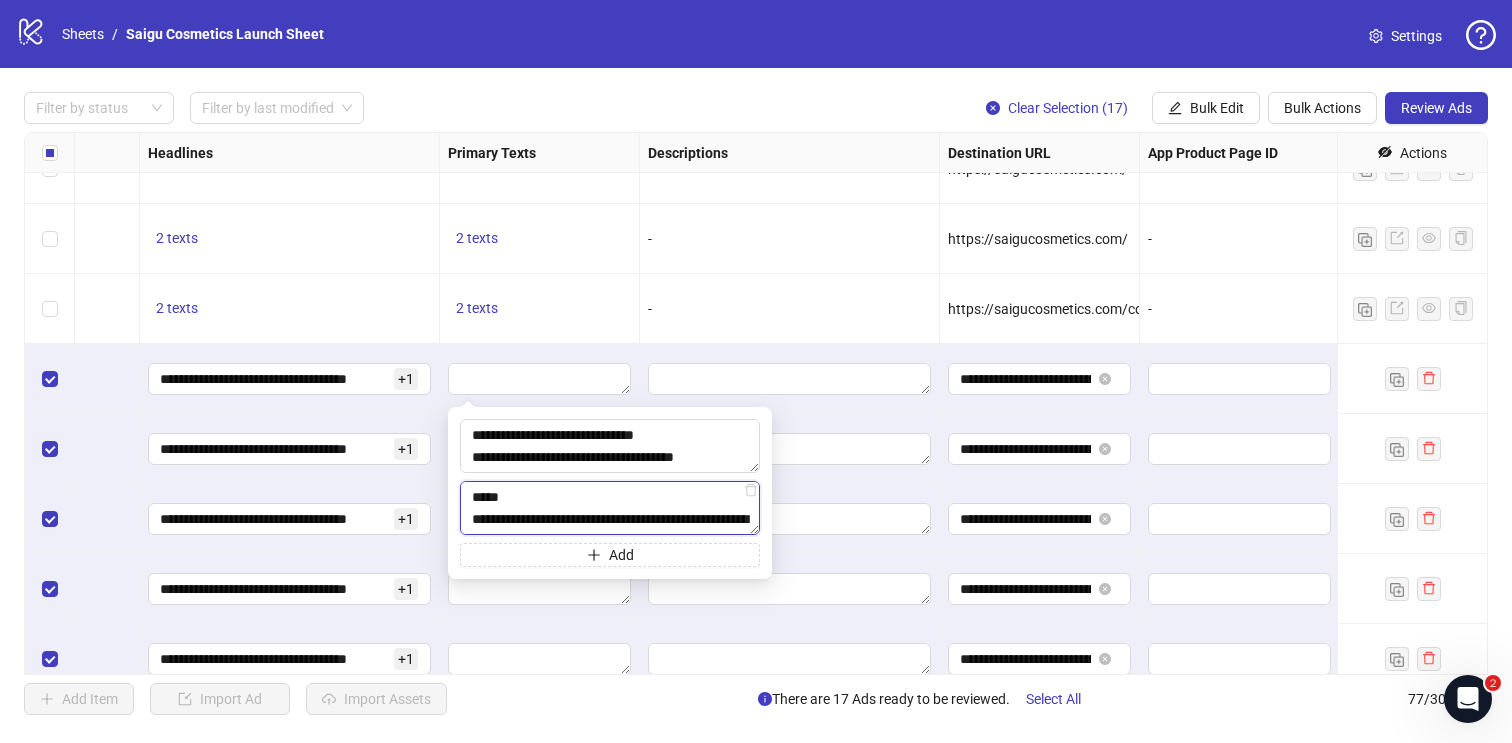 drag, startPoint x: 506, startPoint y: 495, endPoint x: 470, endPoint y: 492, distance: 36.124783 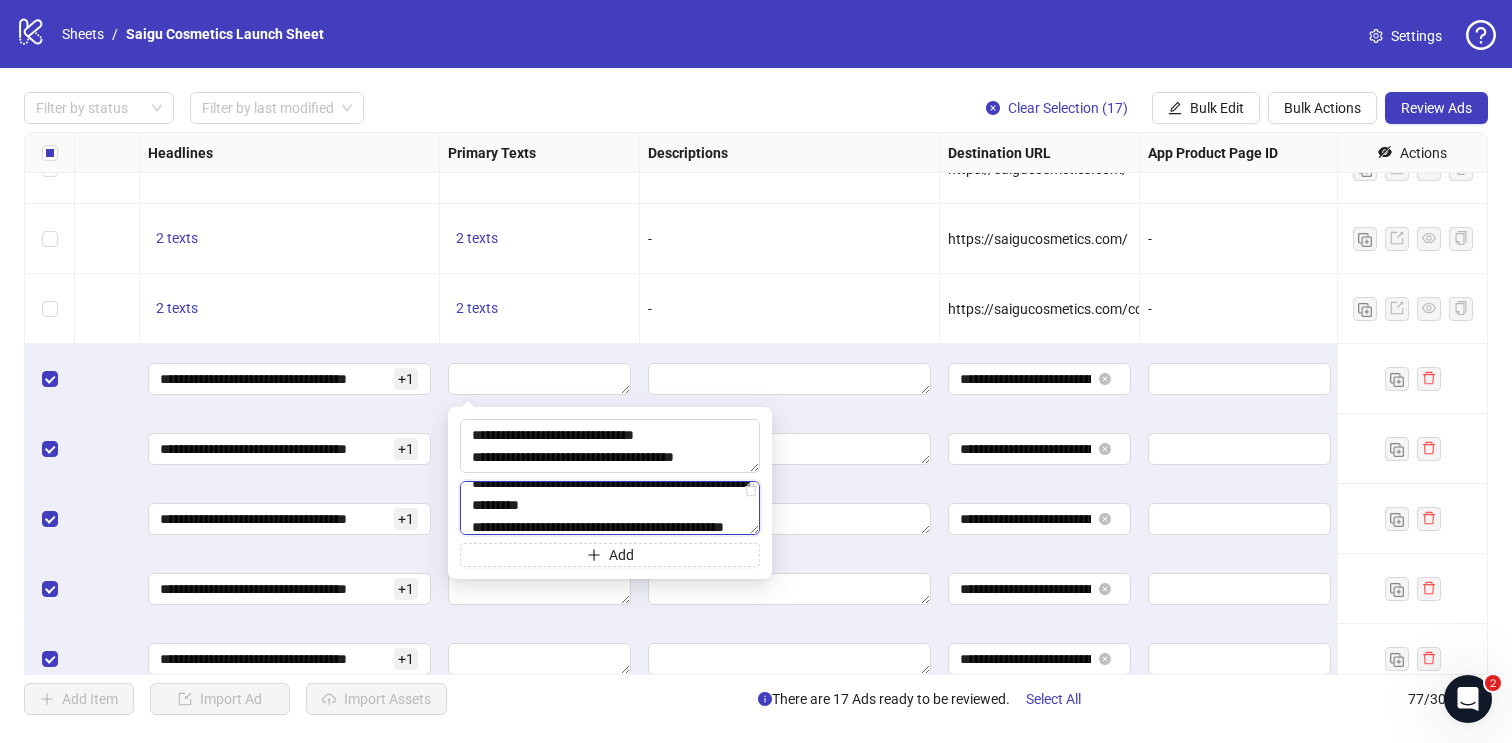 scroll, scrollTop: 9, scrollLeft: 0, axis: vertical 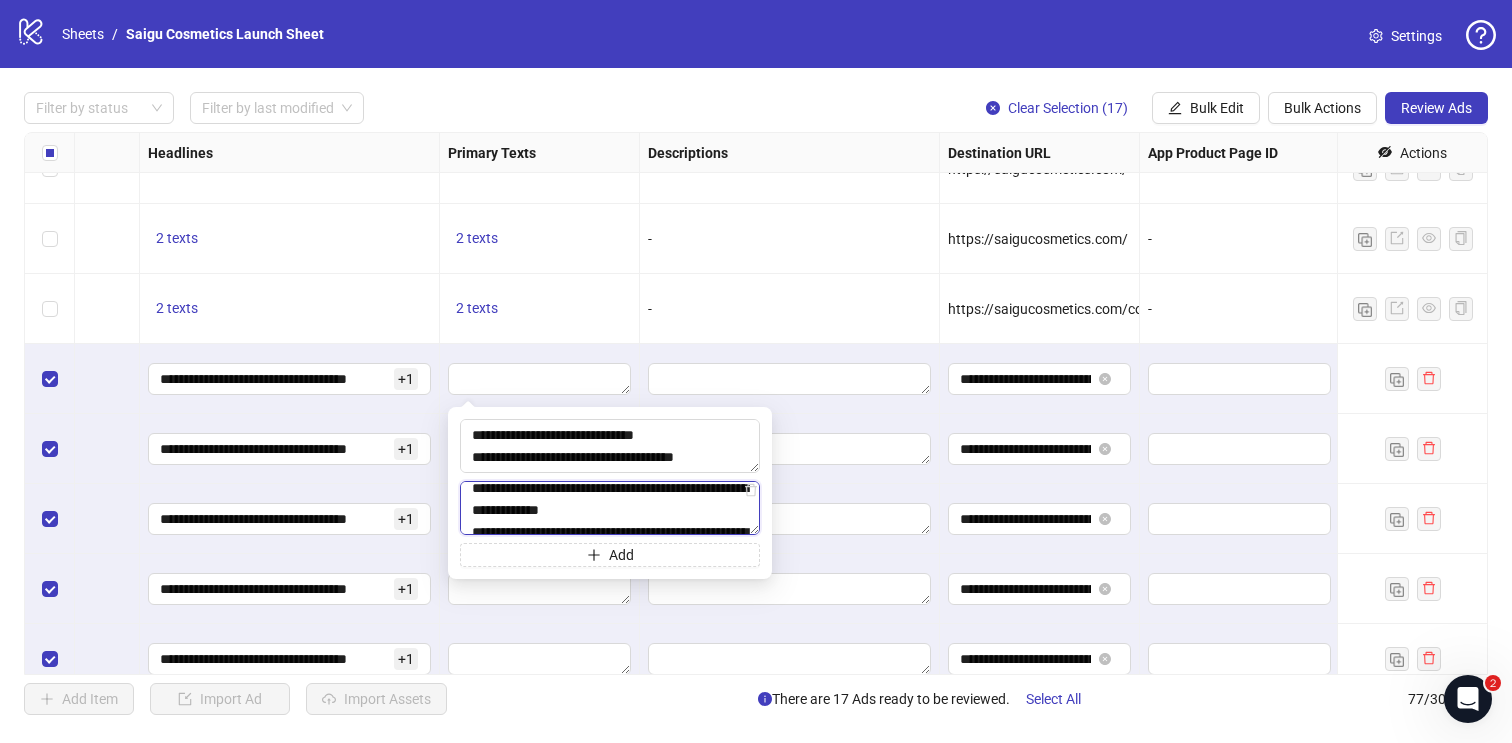 click on "**********" at bounding box center (610, 508) 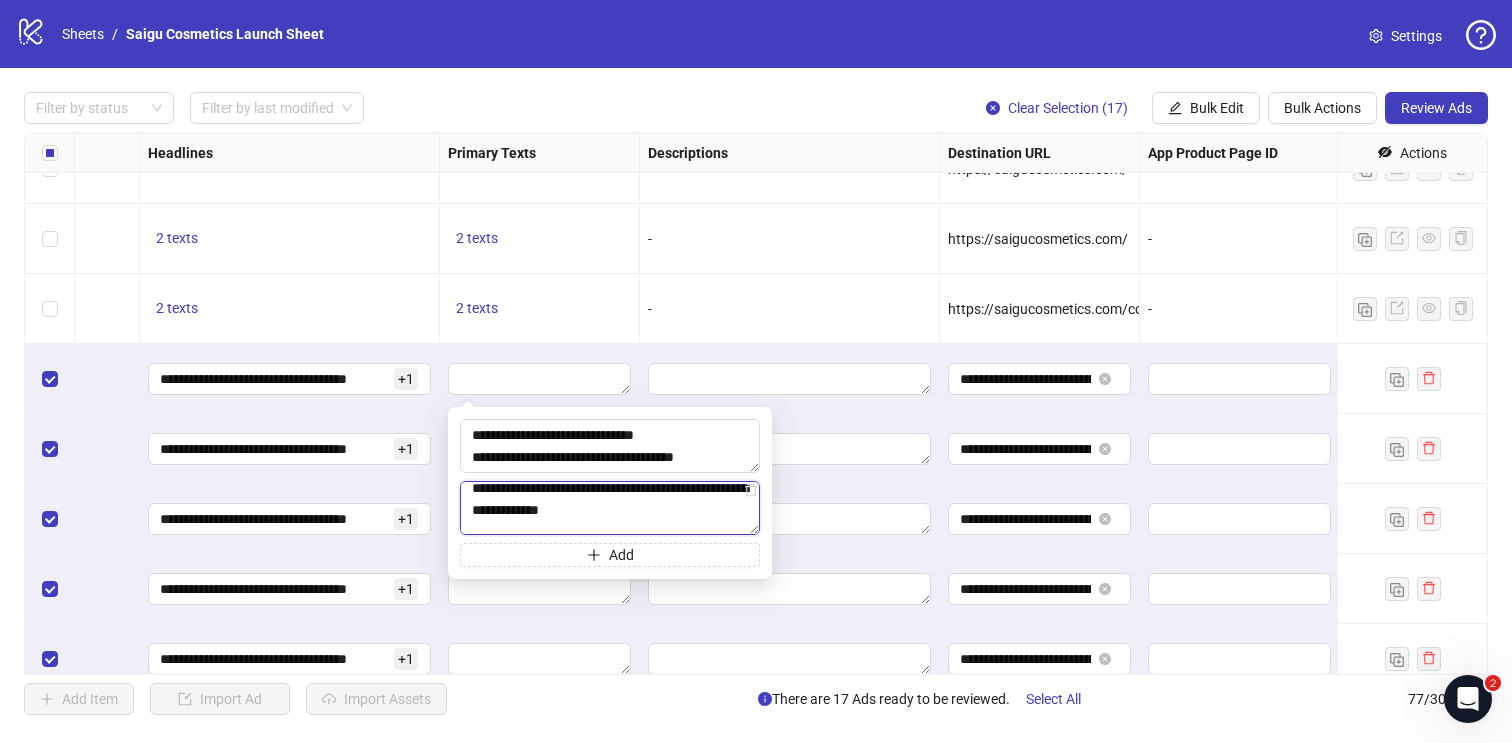 scroll, scrollTop: 37, scrollLeft: 0, axis: vertical 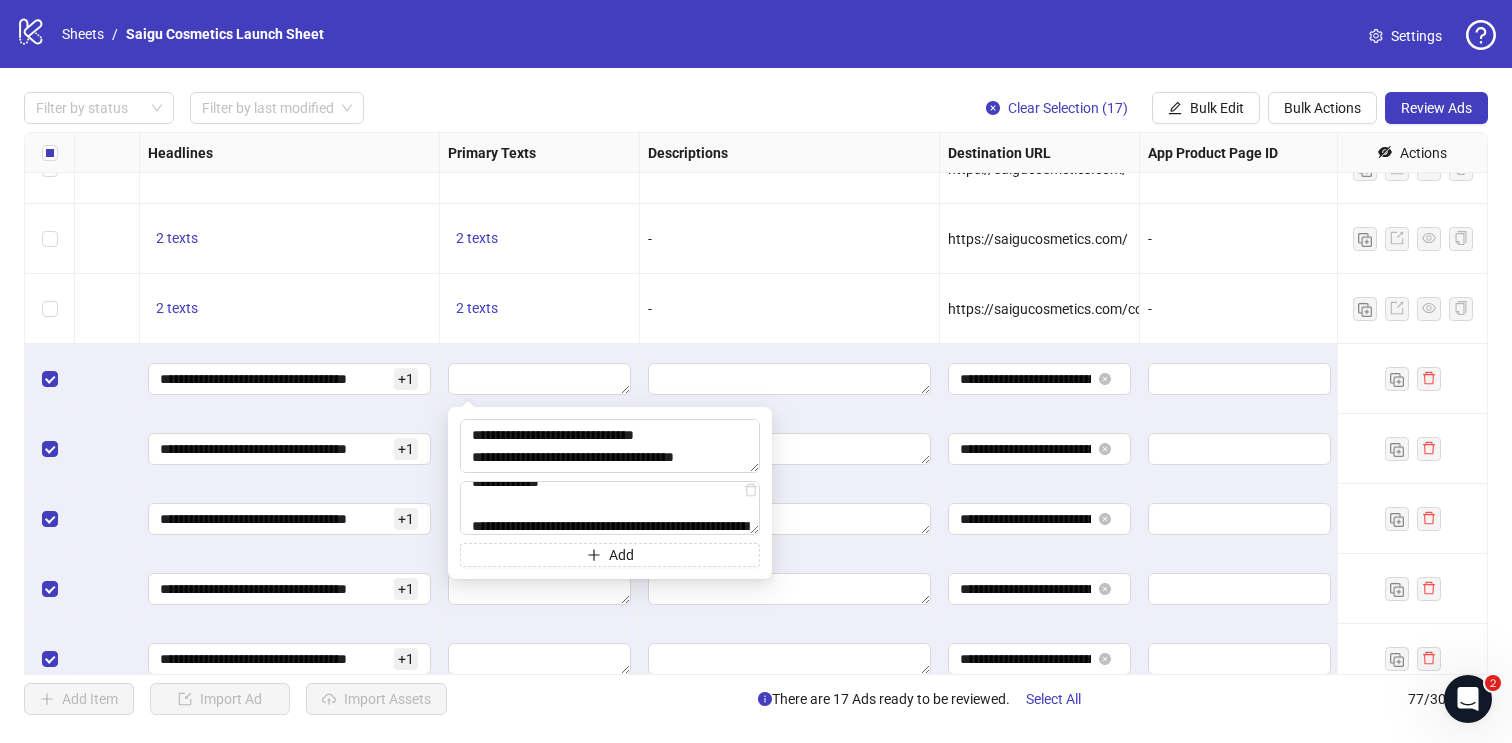 click on "-" at bounding box center [789, 309] 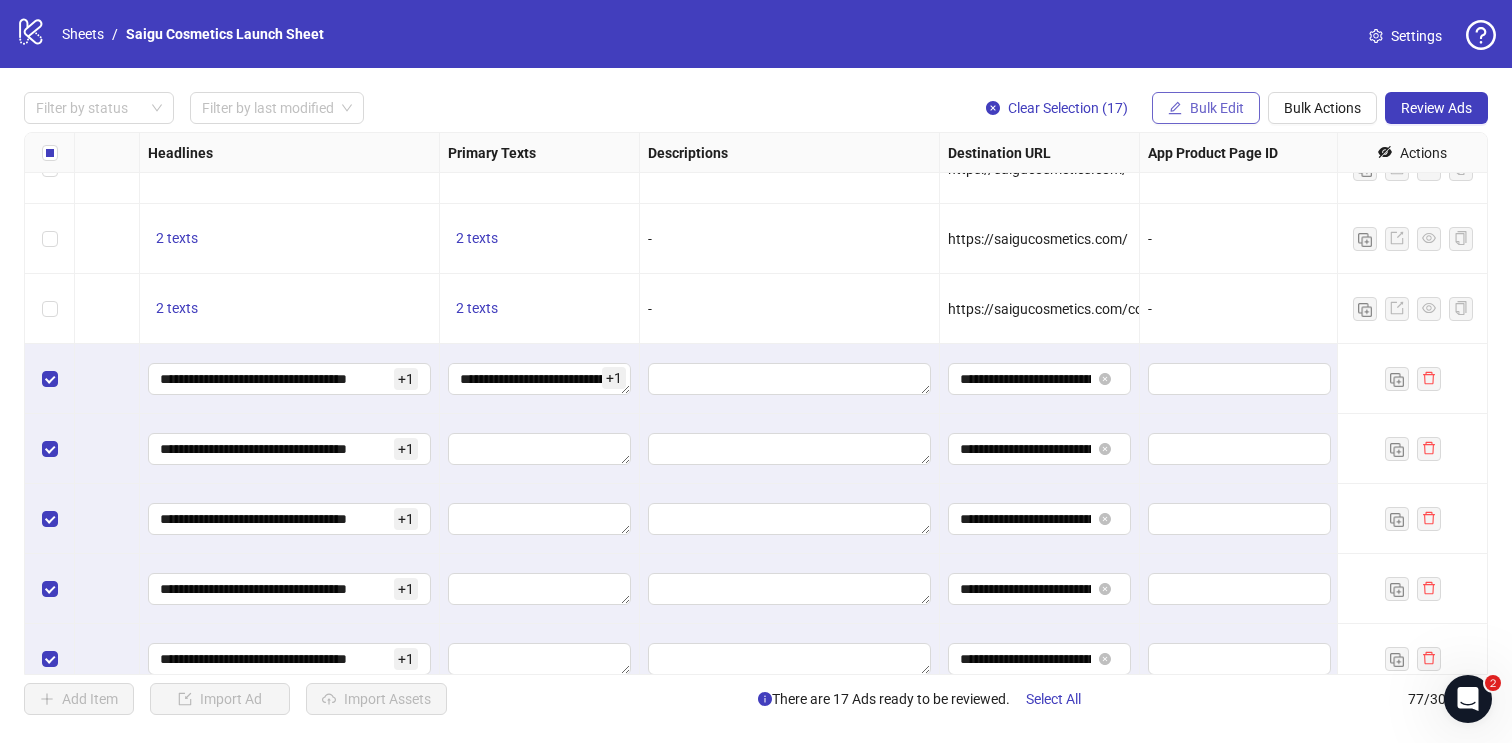 click on "Bulk Edit" at bounding box center [1217, 108] 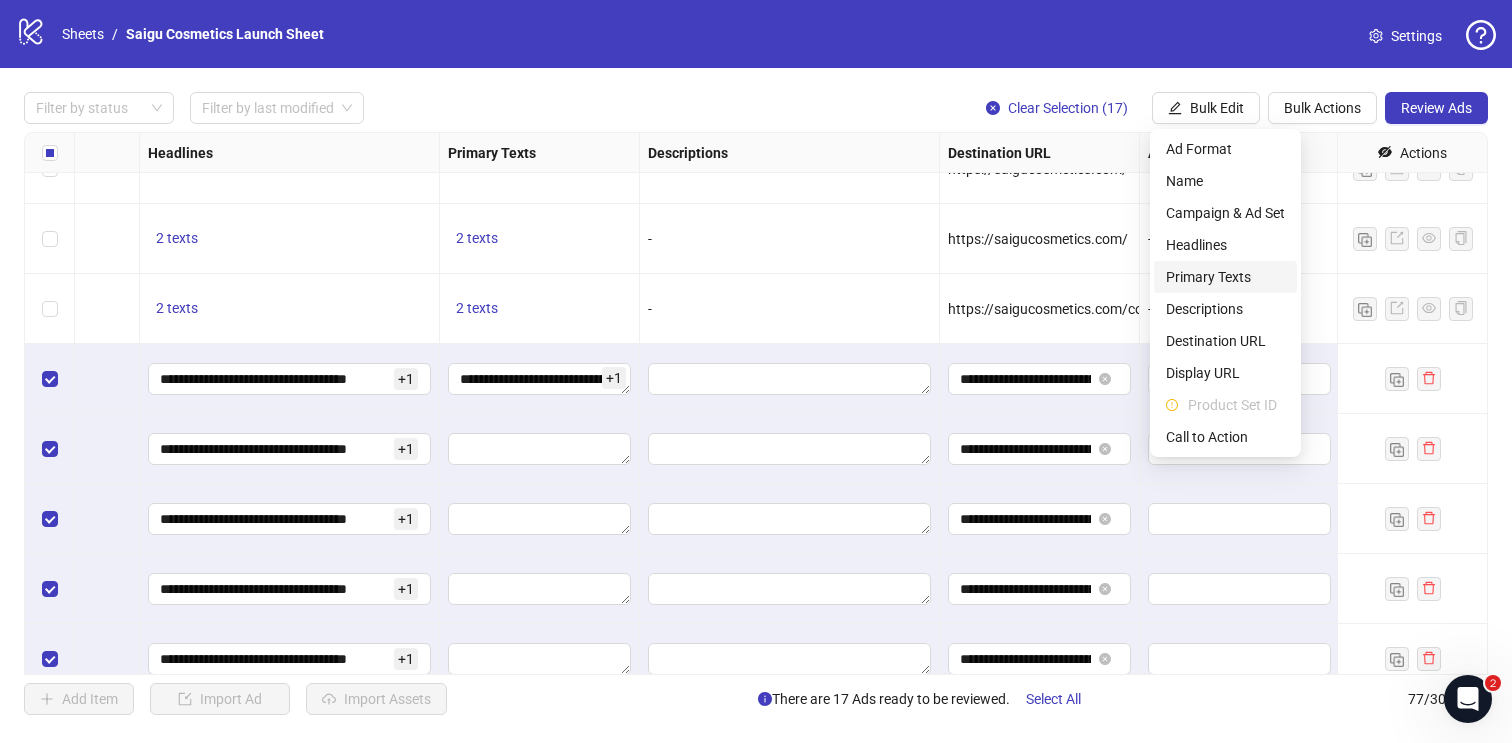 click on "Primary Texts" at bounding box center [1225, 277] 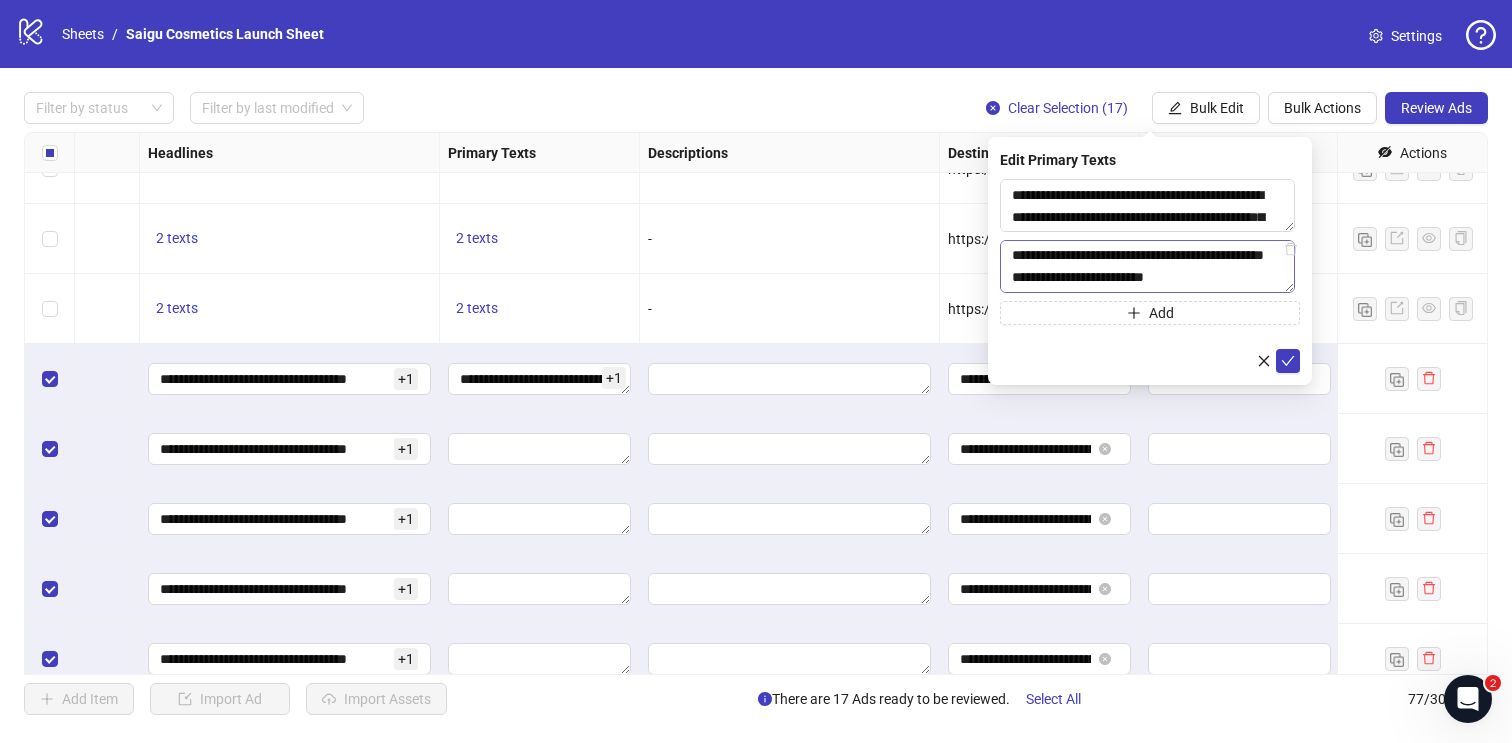scroll, scrollTop: 98, scrollLeft: 0, axis: vertical 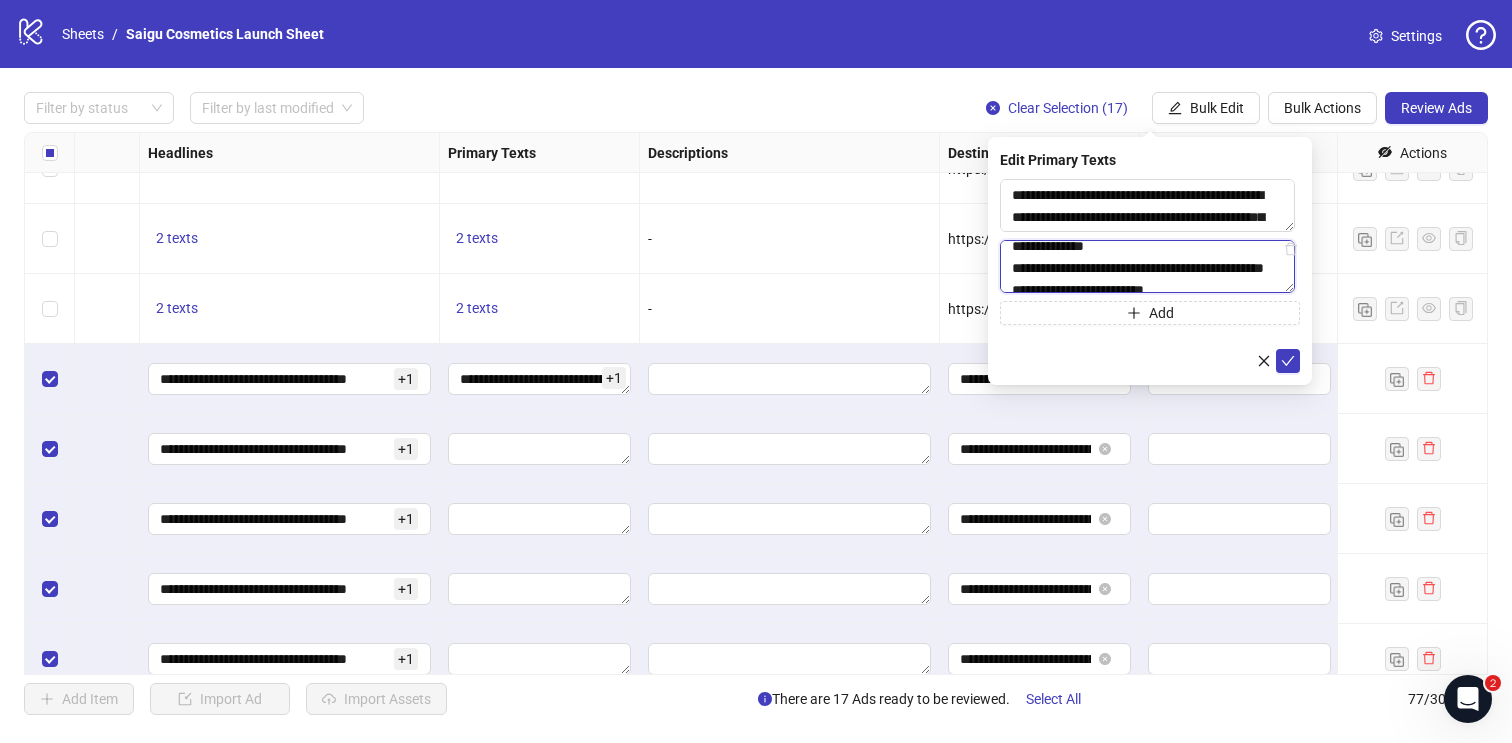 click on "**********" at bounding box center (1147, 266) 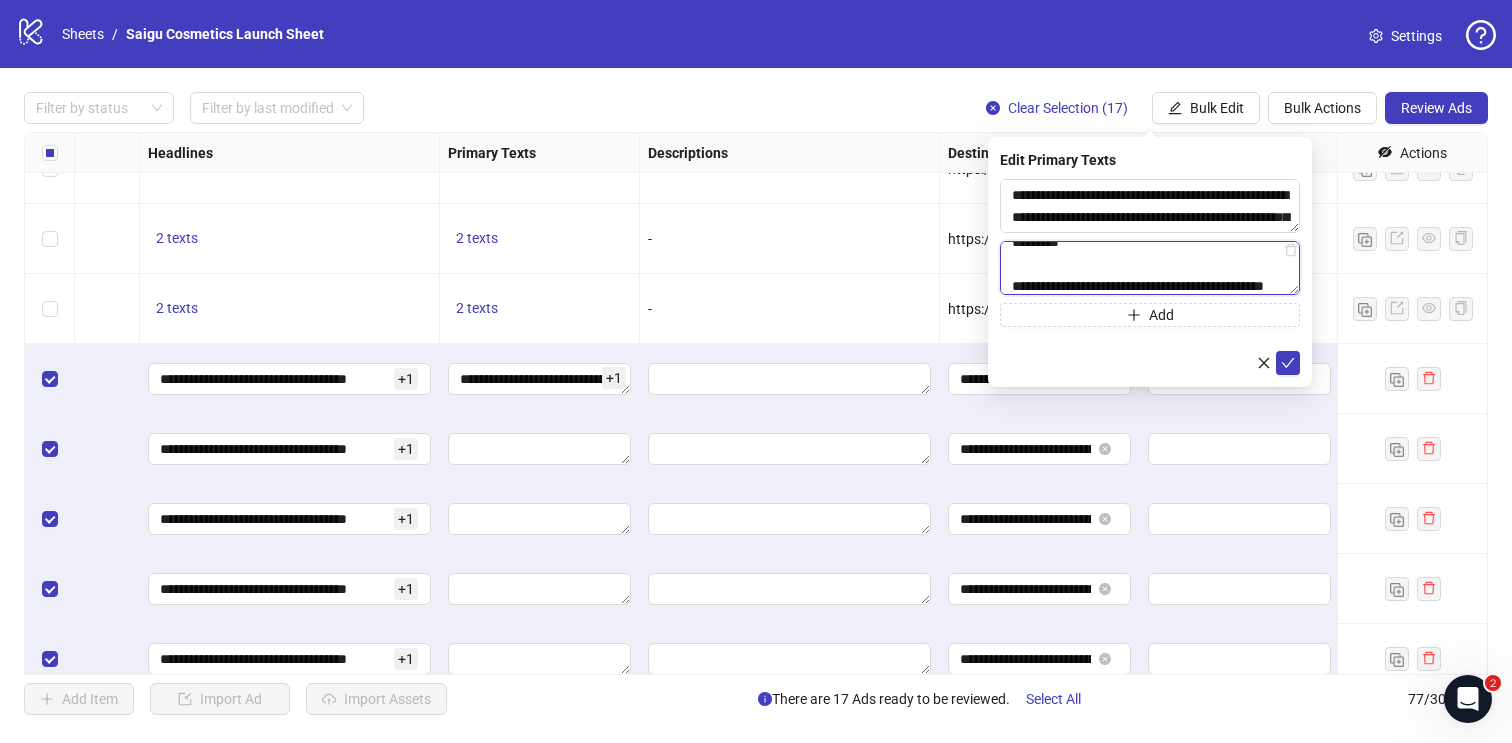 scroll, scrollTop: 154, scrollLeft: 0, axis: vertical 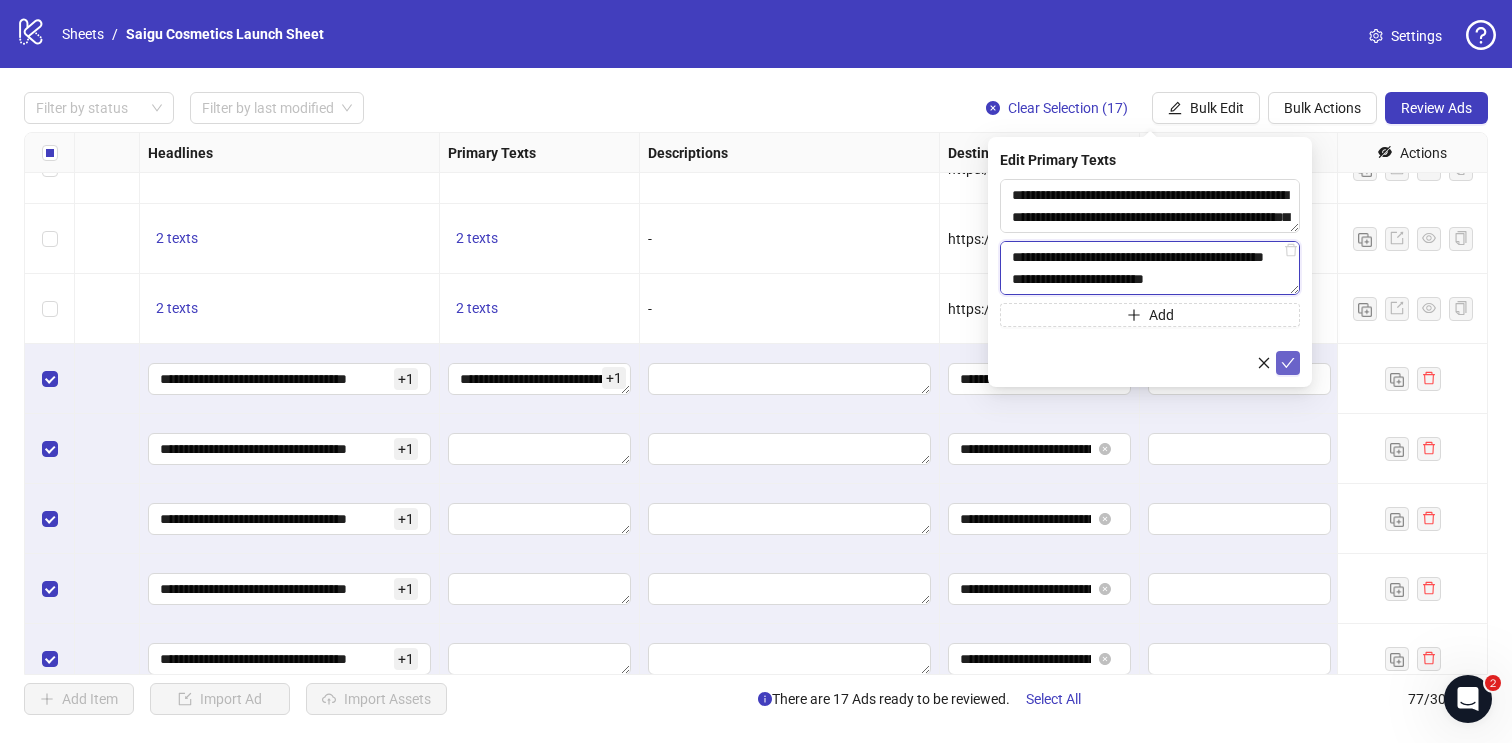 type on "**********" 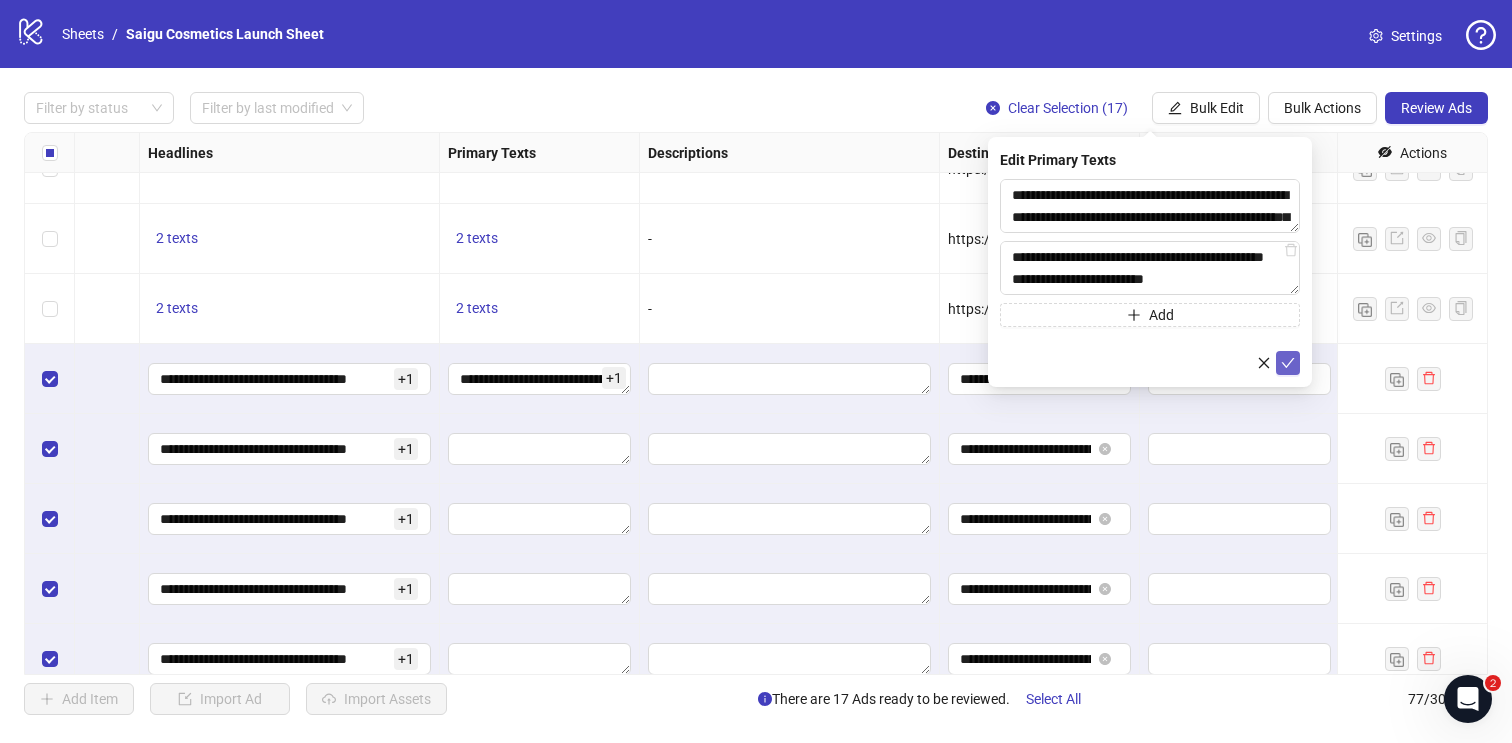 click 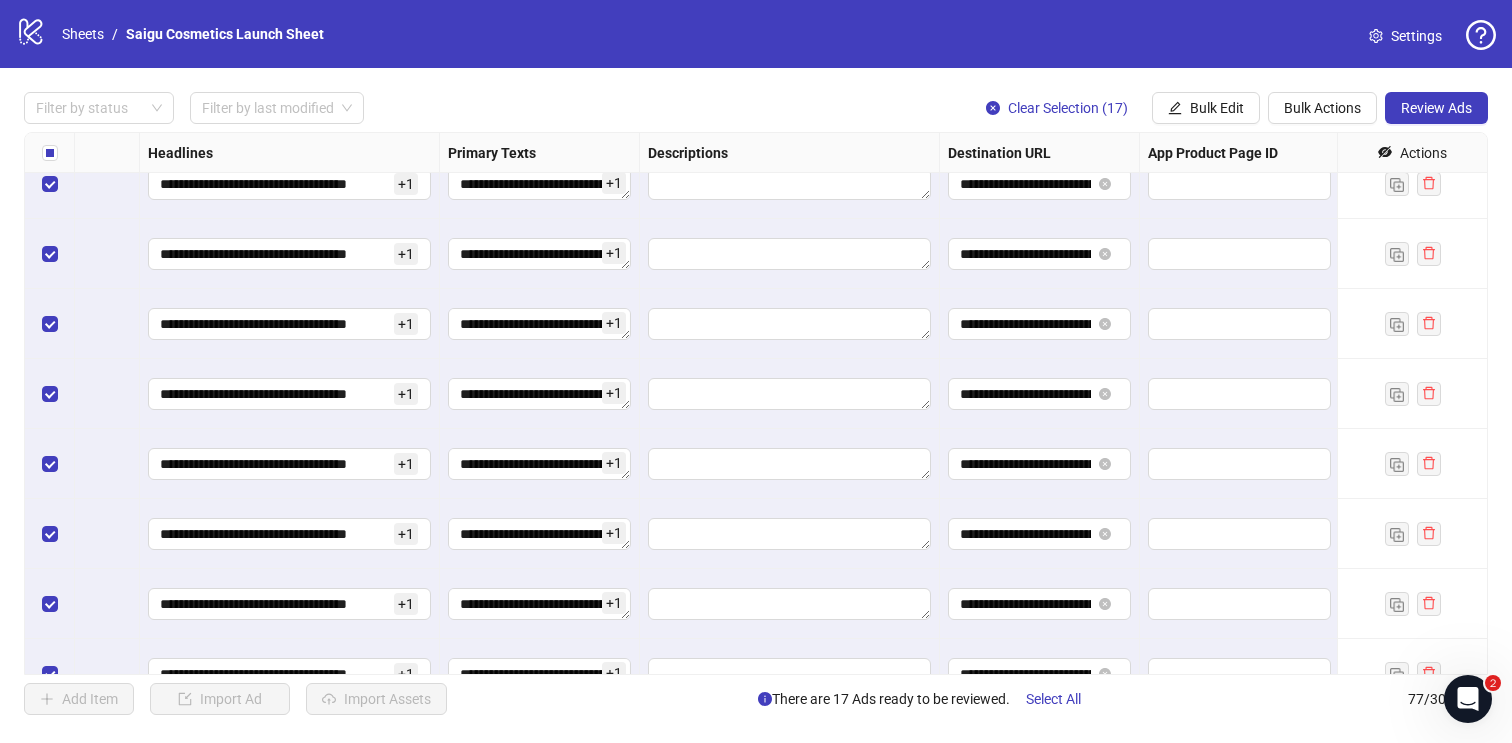 scroll, scrollTop: 4889, scrollLeft: 1045, axis: both 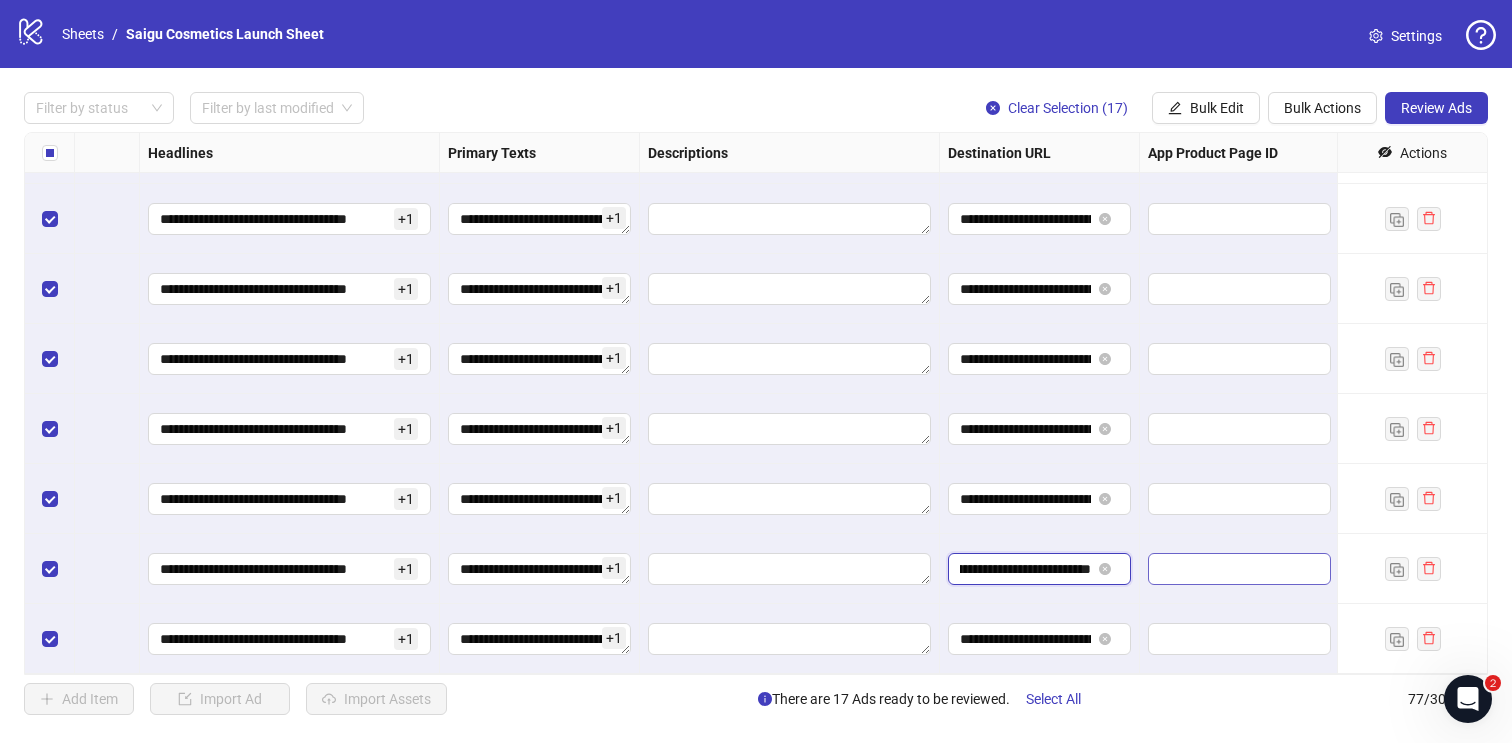 drag, startPoint x: 1044, startPoint y: 567, endPoint x: 1183, endPoint y: 564, distance: 139.03236 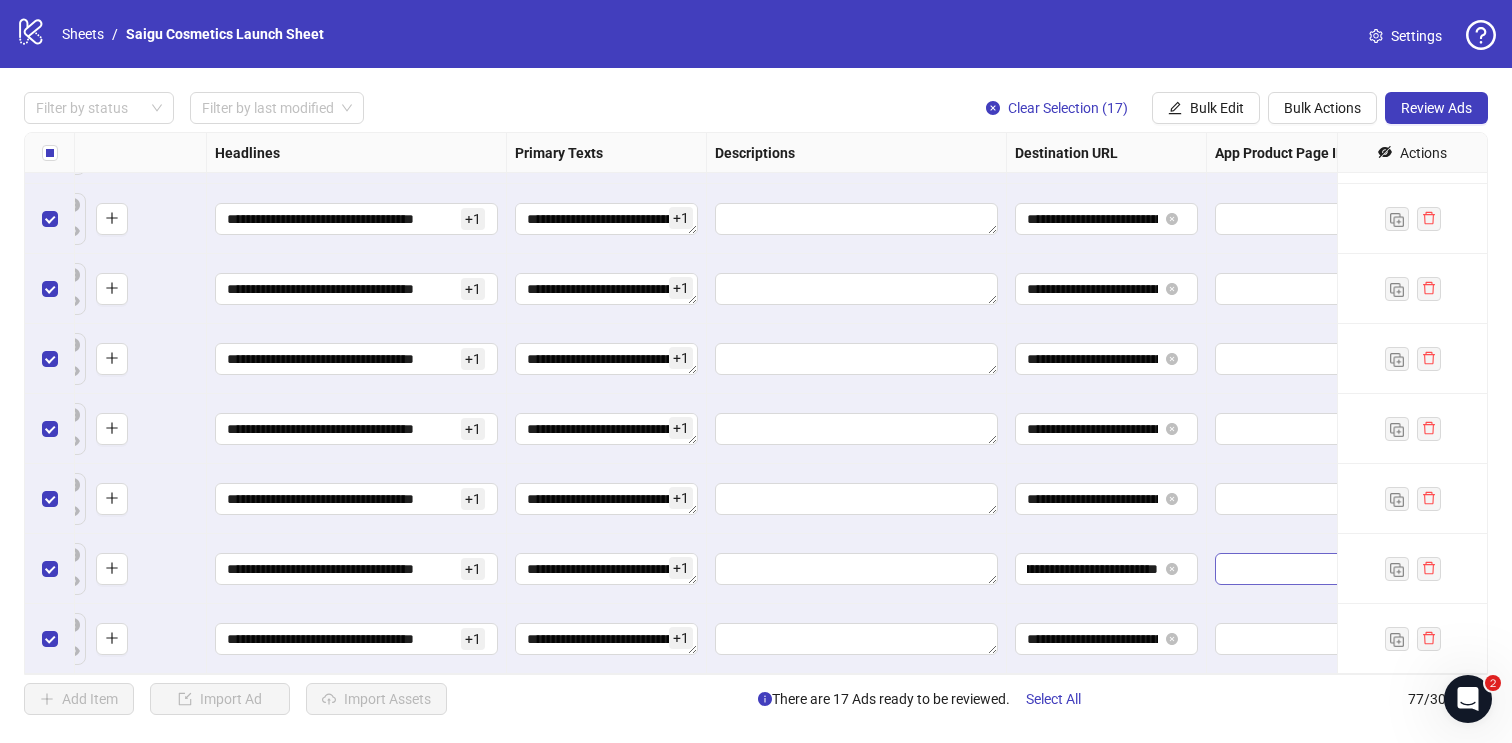 scroll, scrollTop: 4889, scrollLeft: 0, axis: vertical 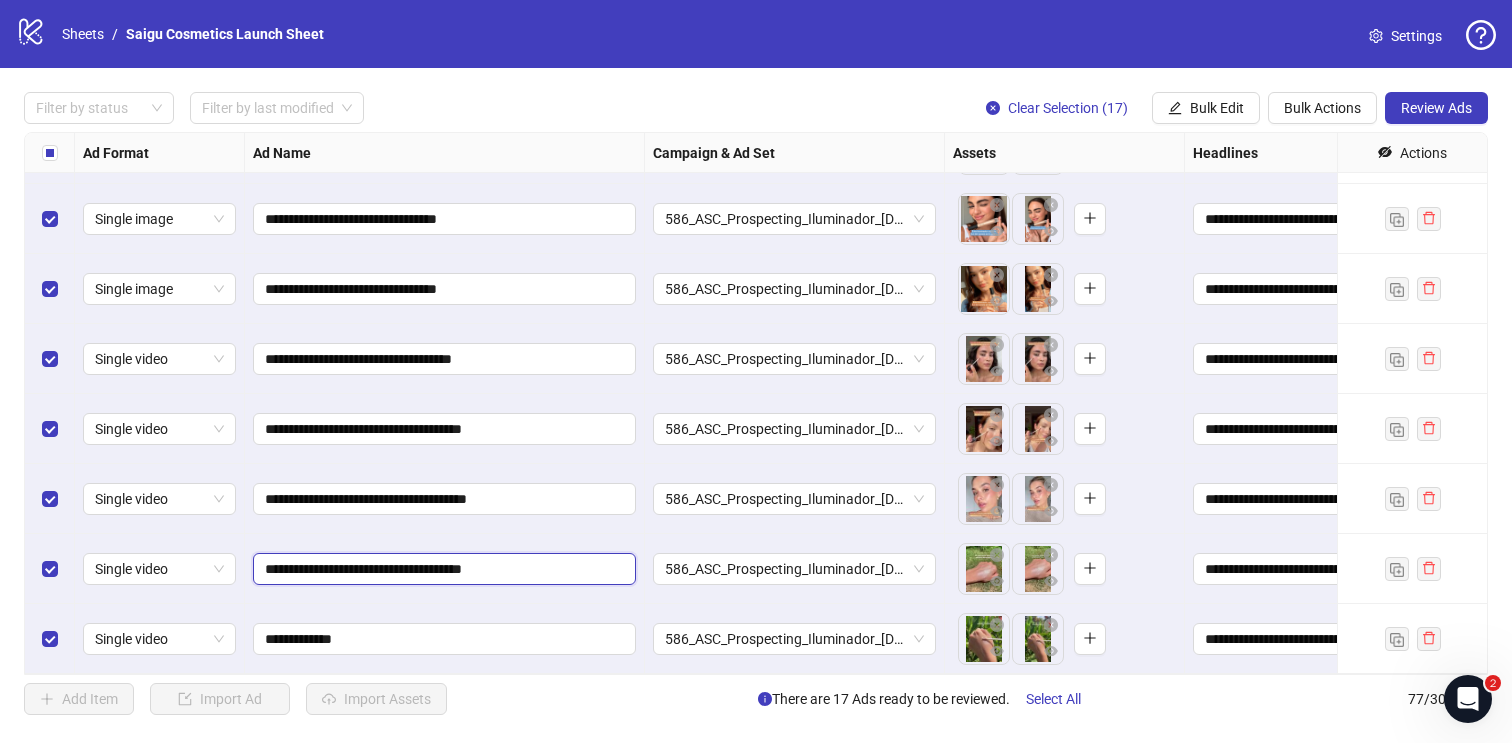 click on "**********" at bounding box center (442, 569) 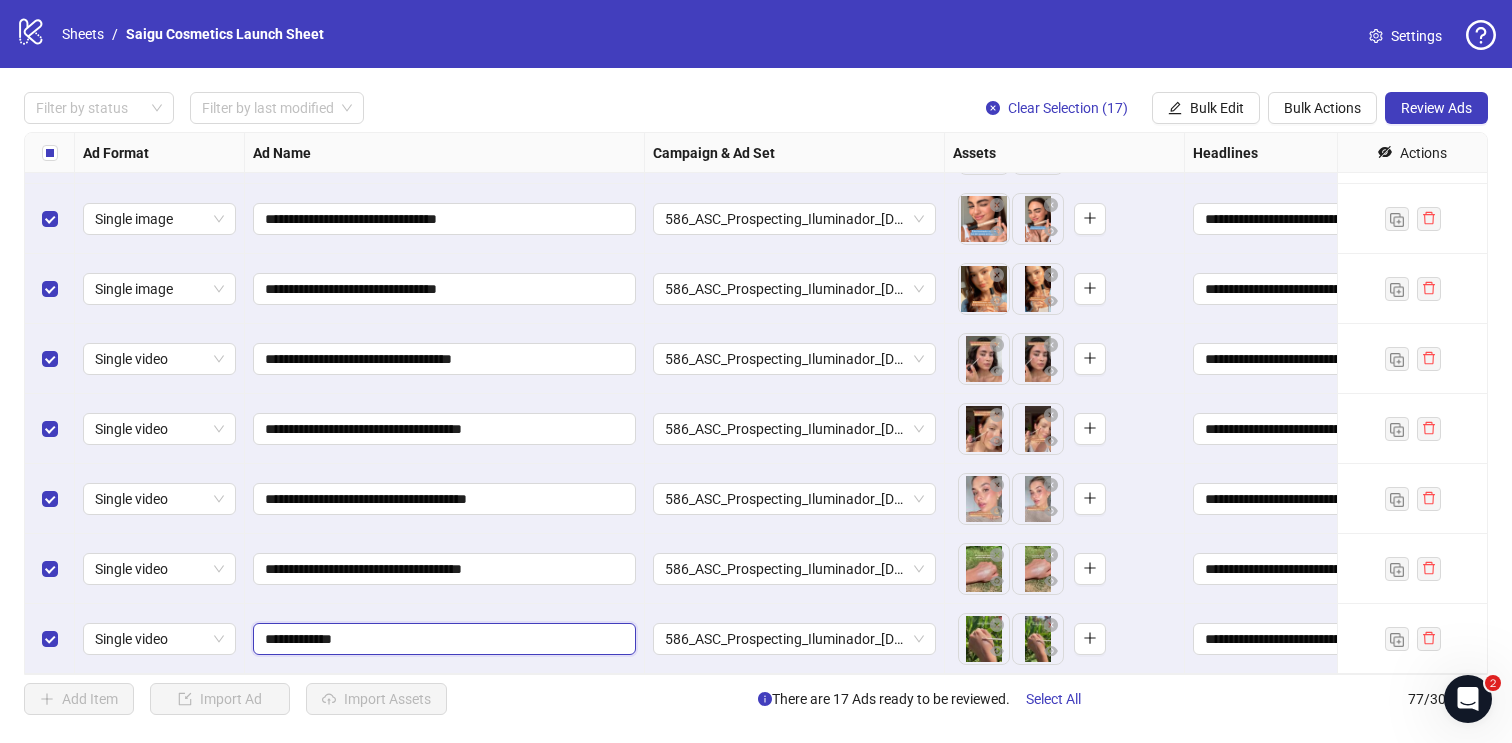 click on "**********" at bounding box center (442, 639) 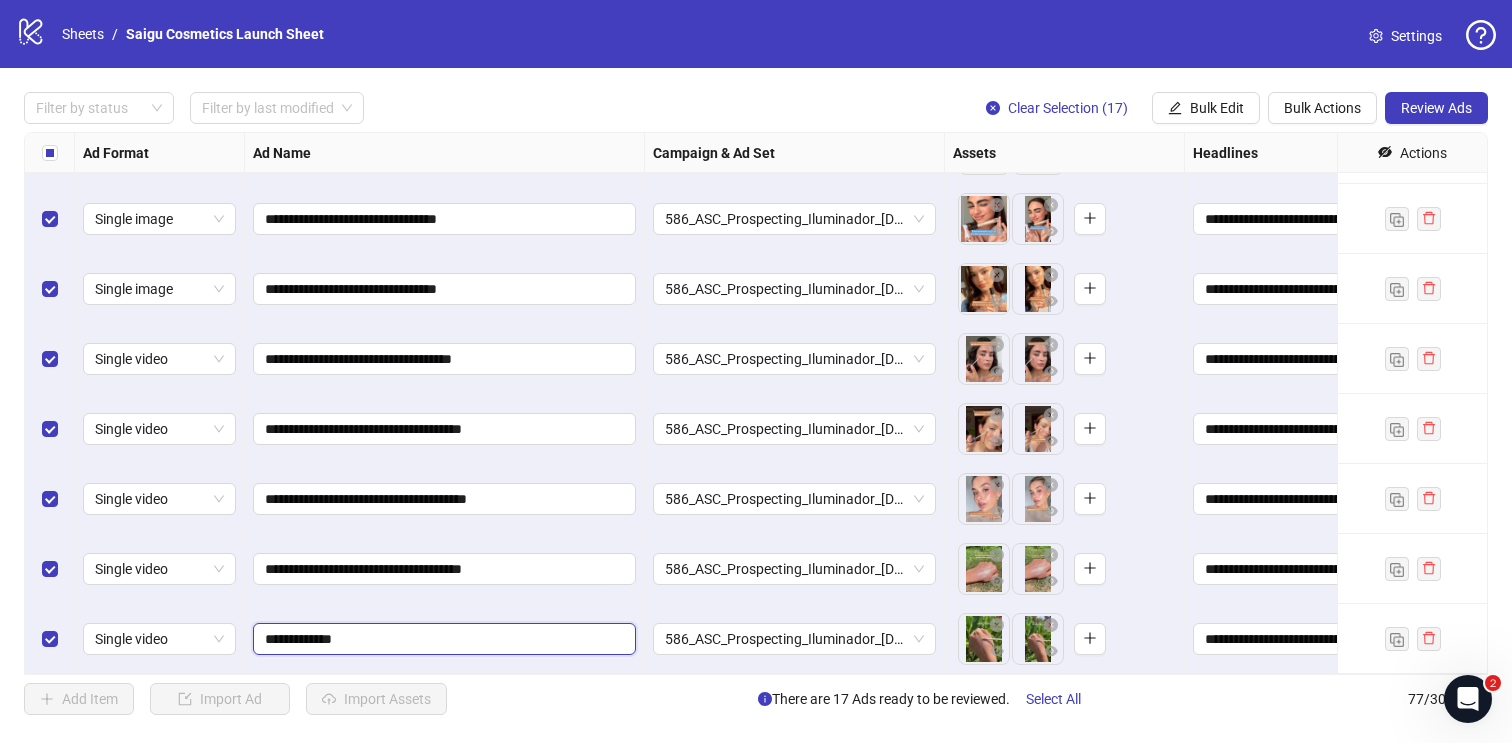 click on "**********" at bounding box center [442, 639] 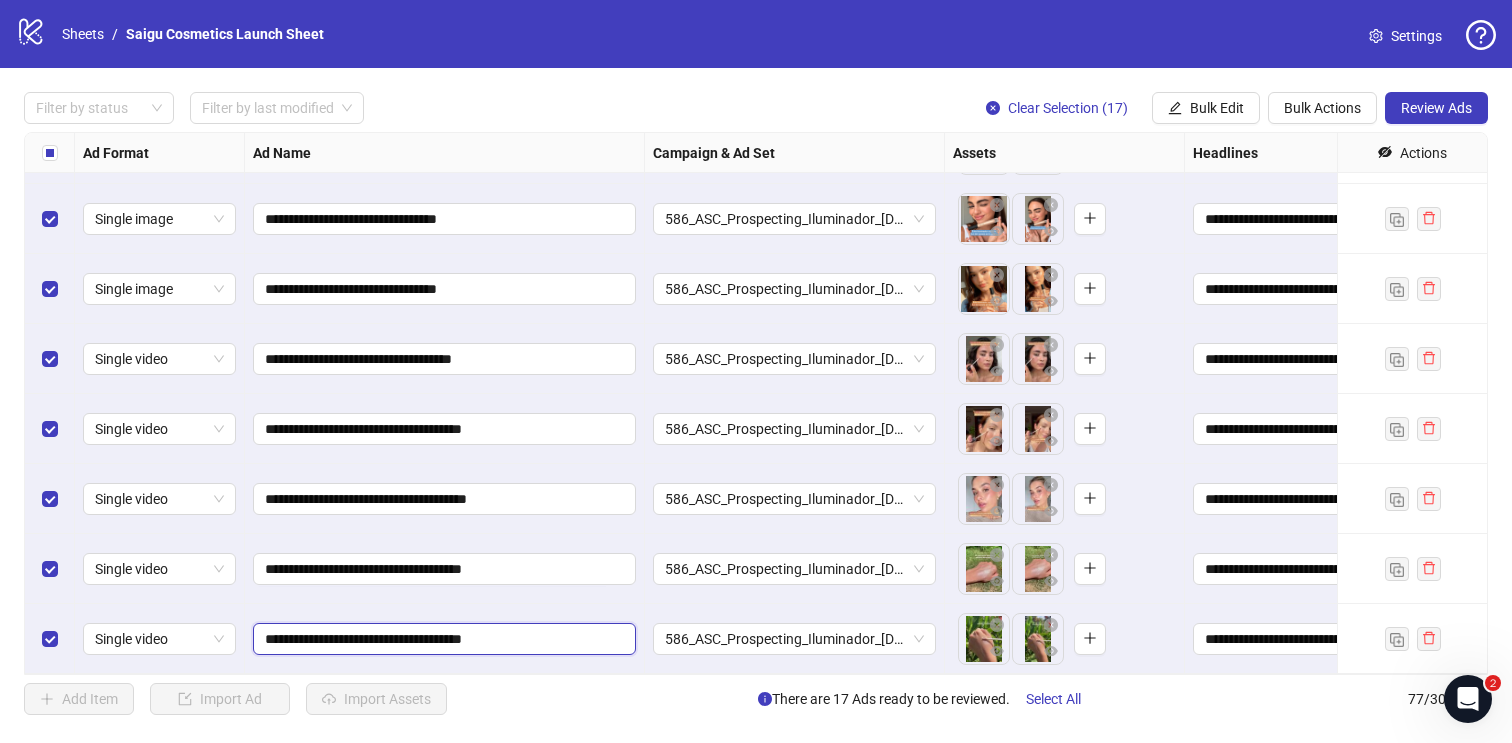 click on "**********" at bounding box center [442, 639] 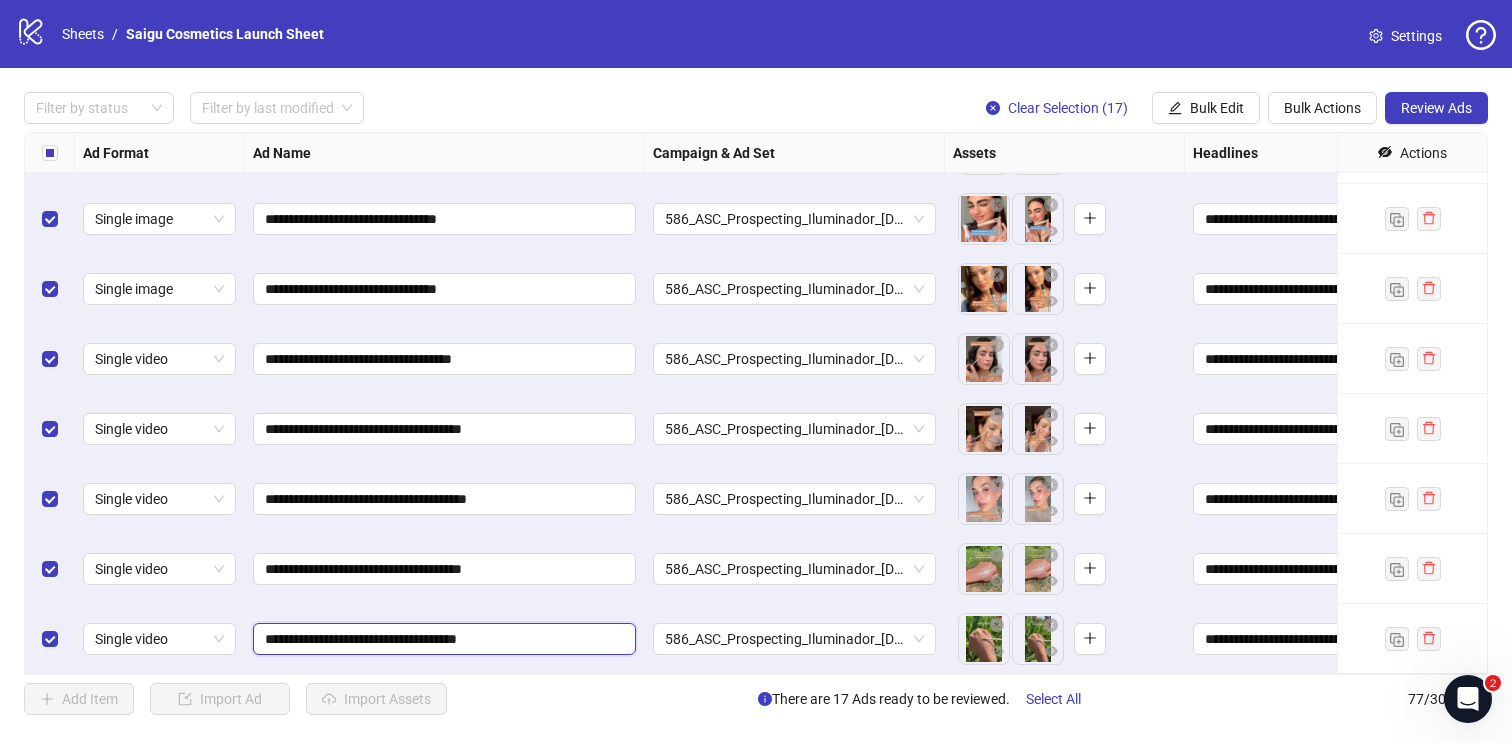 type on "**********" 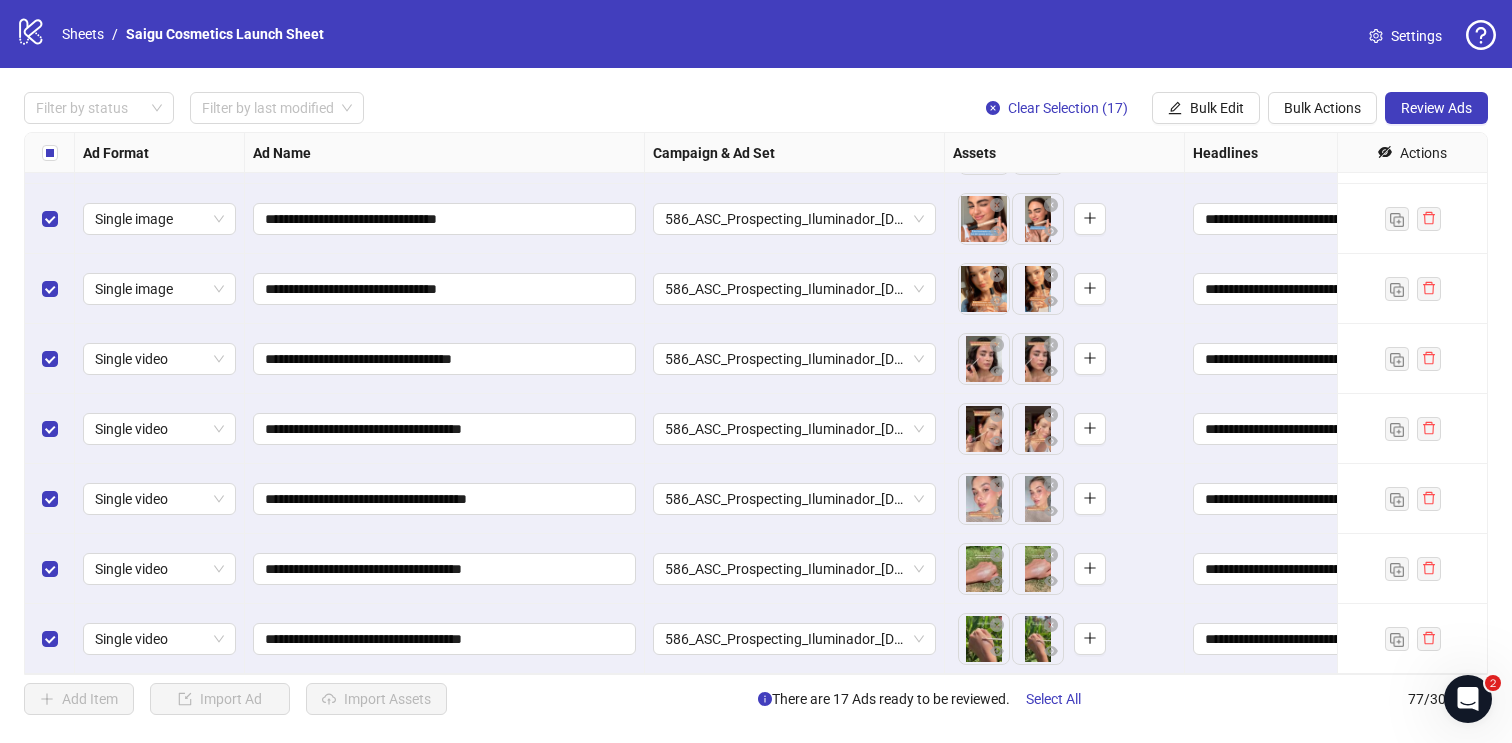 click on "**********" at bounding box center [445, 569] 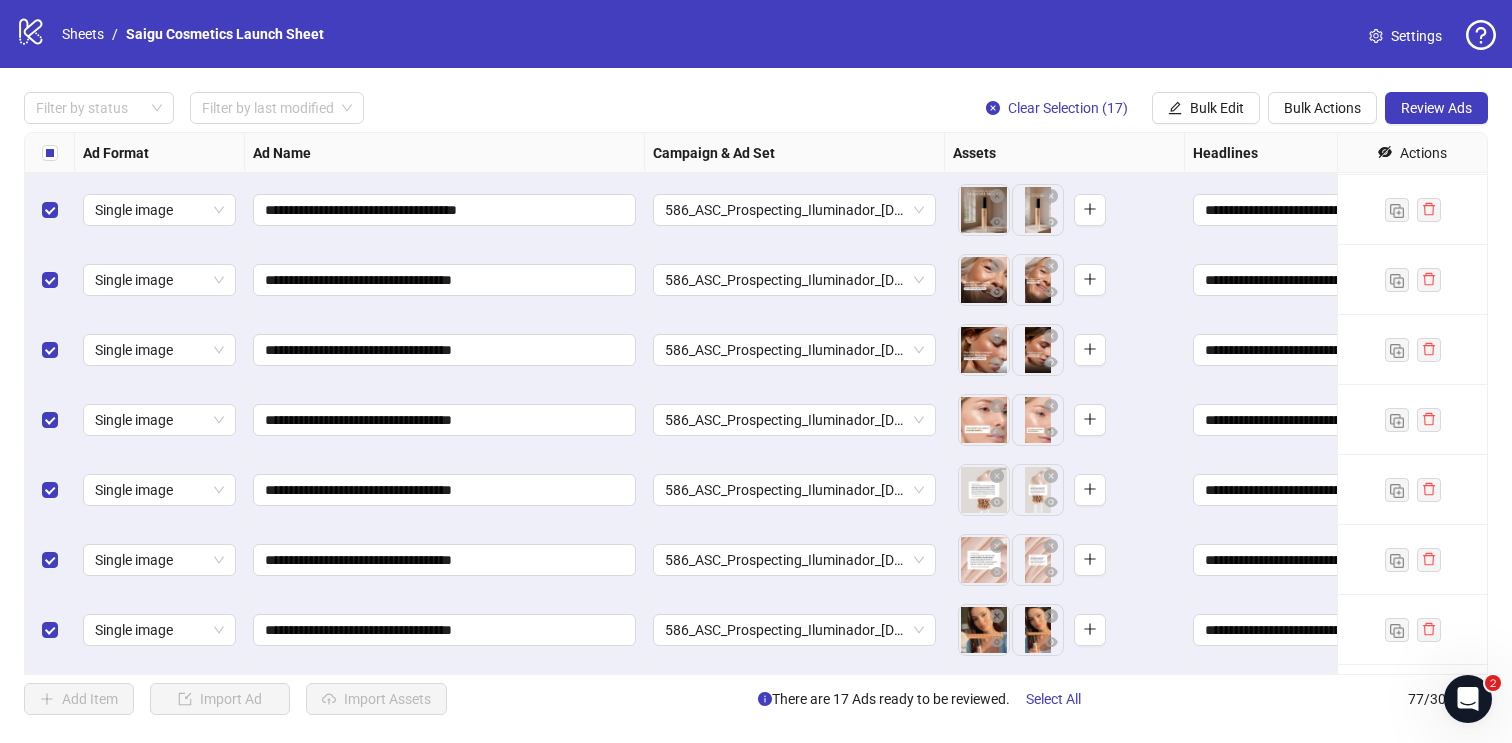 scroll, scrollTop: 4889, scrollLeft: 0, axis: vertical 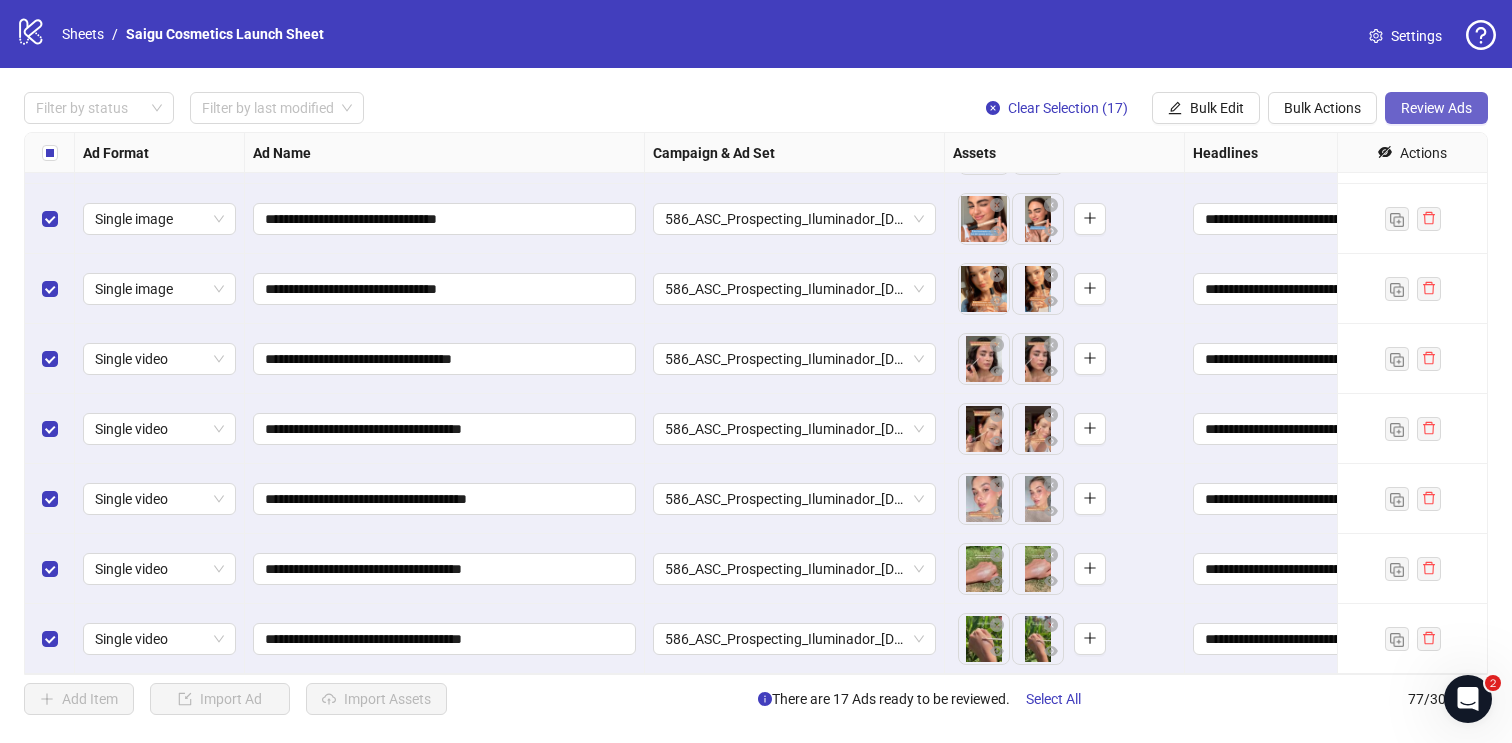 click on "Review Ads" at bounding box center (1436, 108) 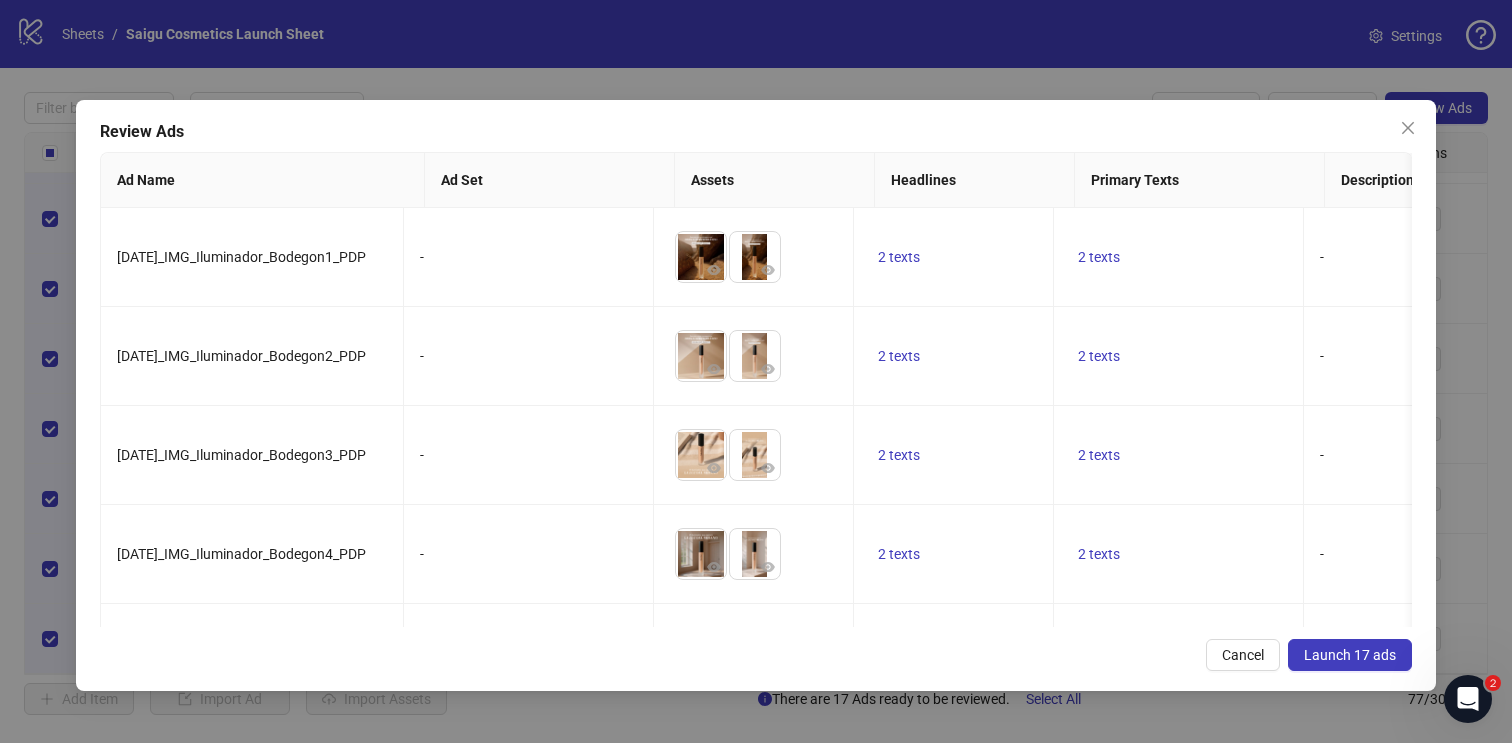 click on "Launch 17 ads" at bounding box center [1350, 655] 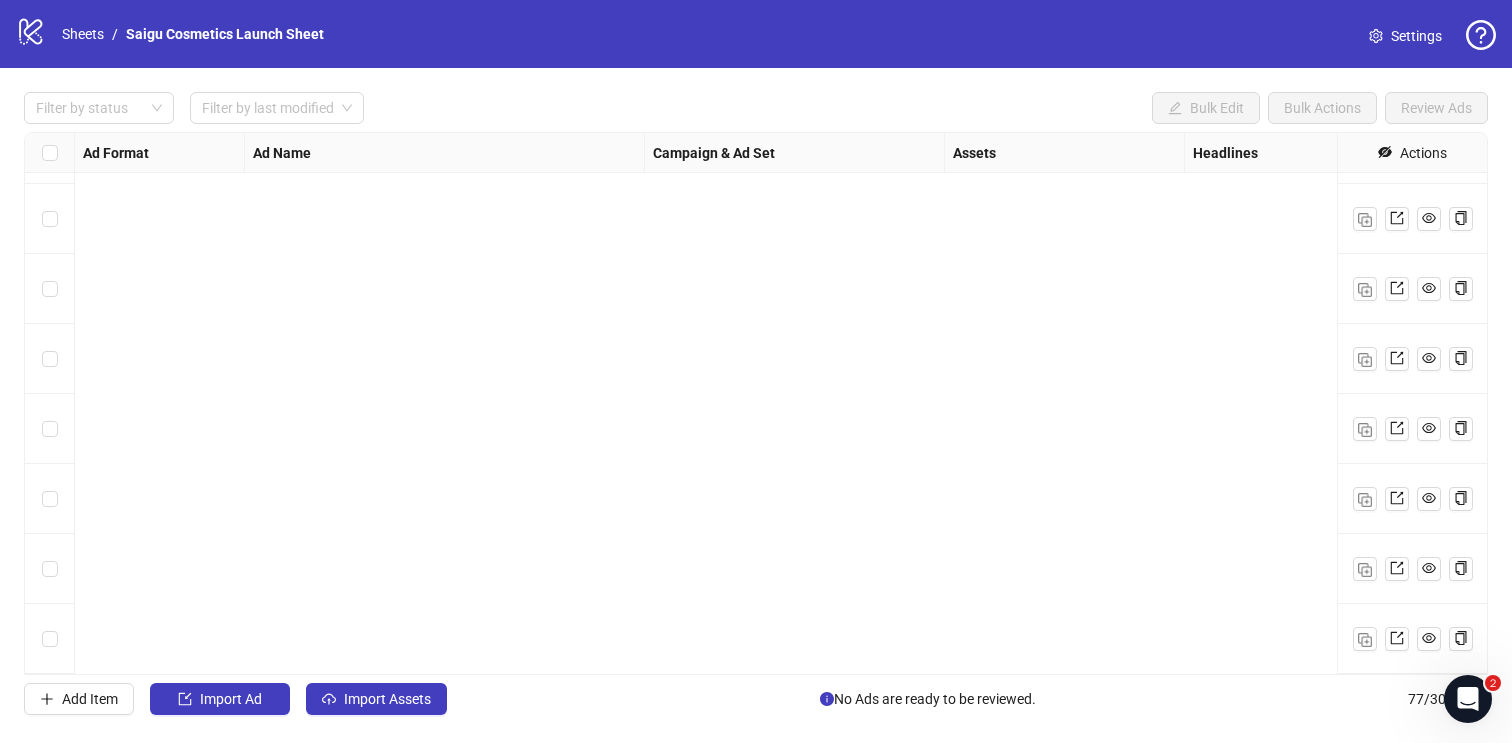 scroll, scrollTop: 2944, scrollLeft: 0, axis: vertical 